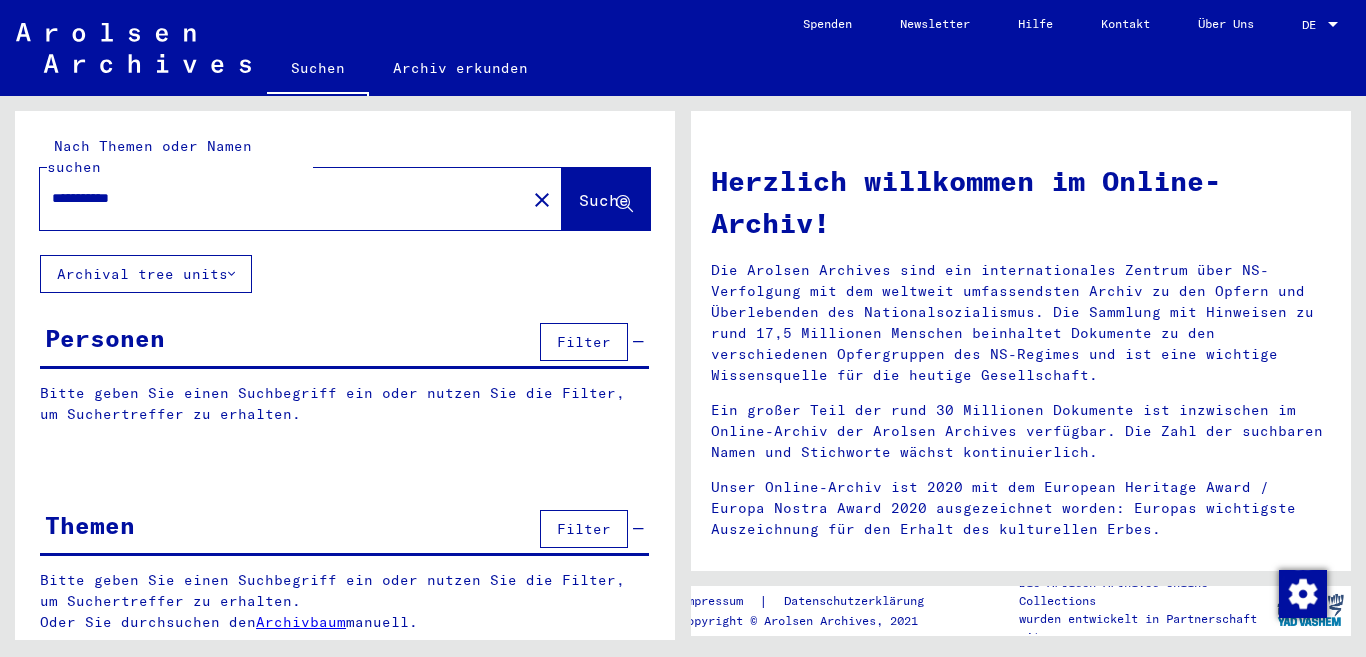 scroll, scrollTop: 0, scrollLeft: 0, axis: both 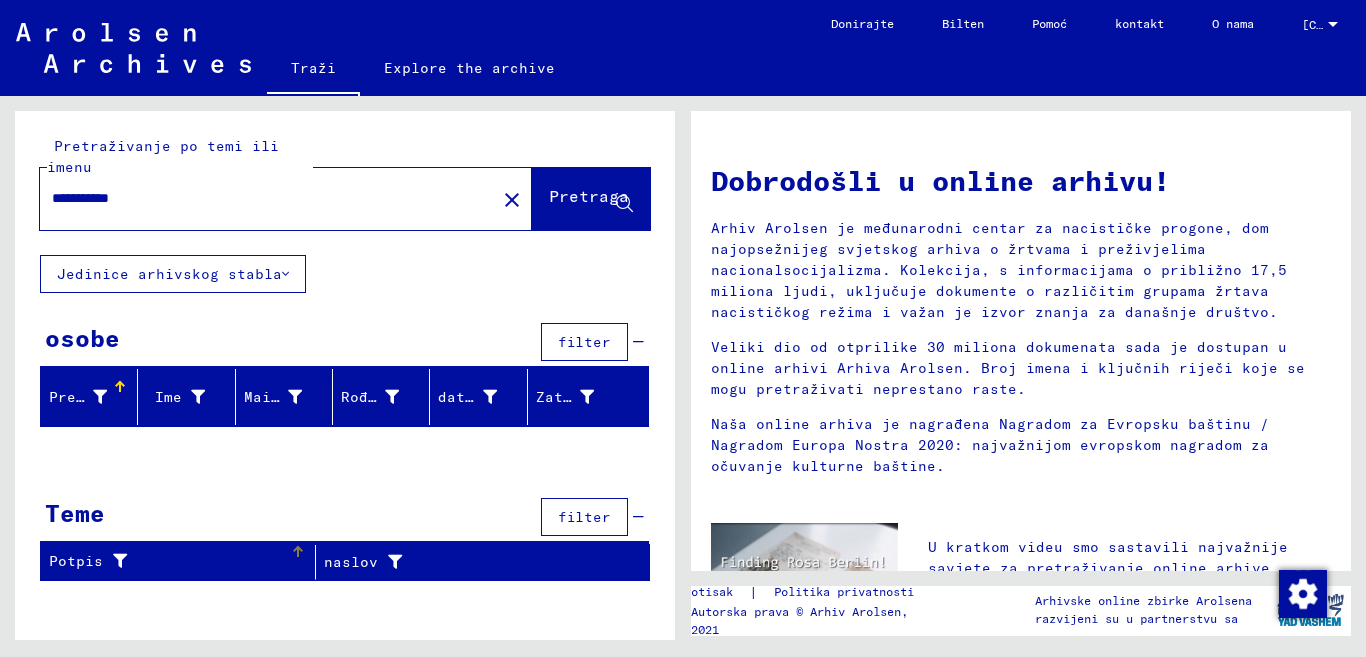 click at bounding box center (115, 561) 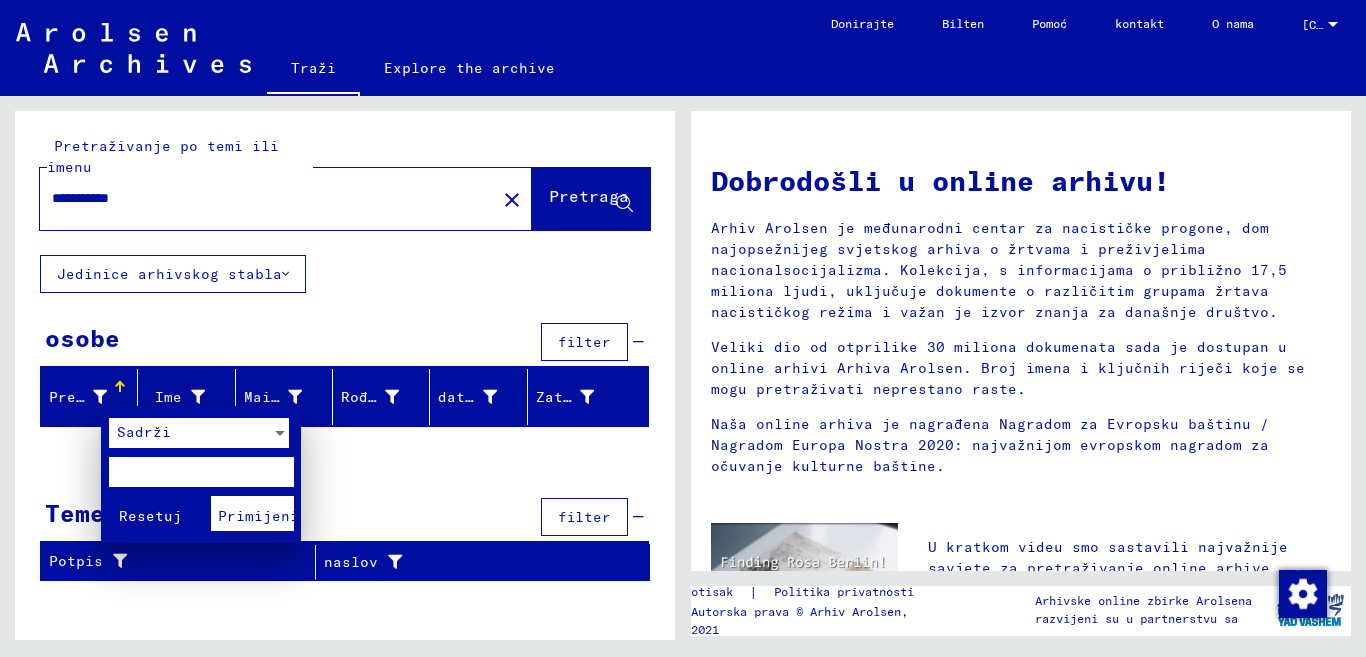 click at bounding box center [683, 328] 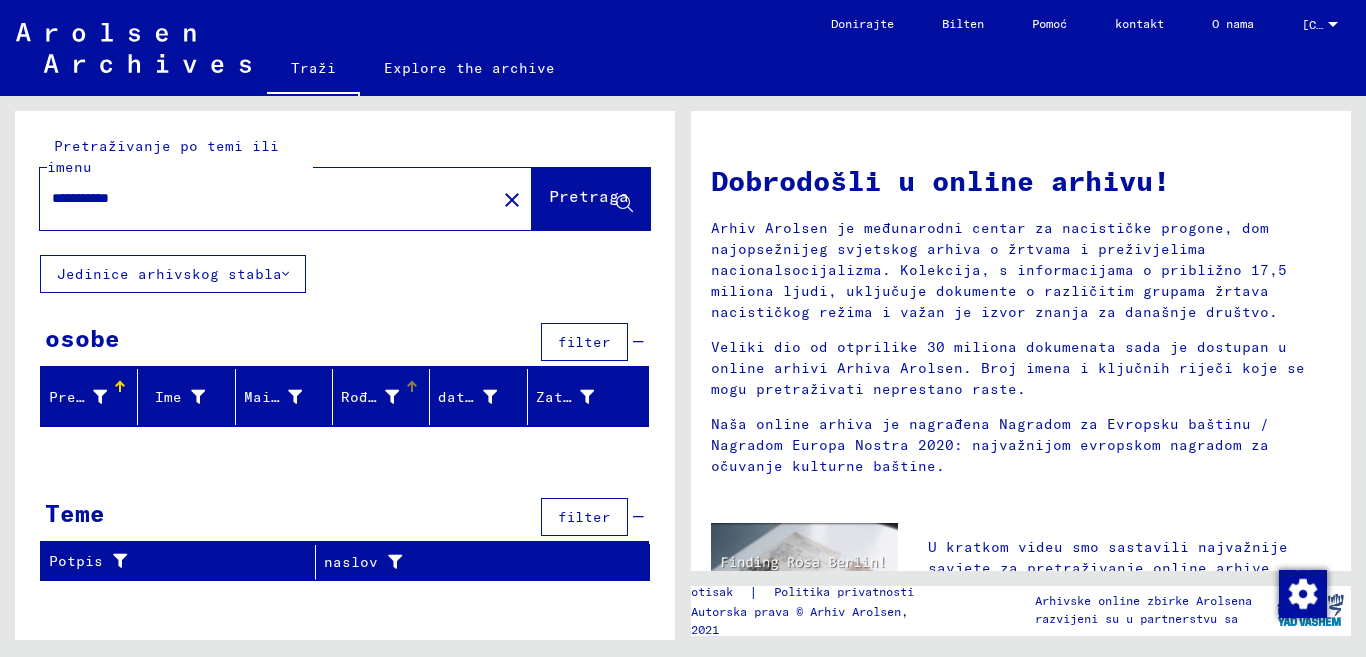 click on "Rođenje" at bounding box center (372, 397) 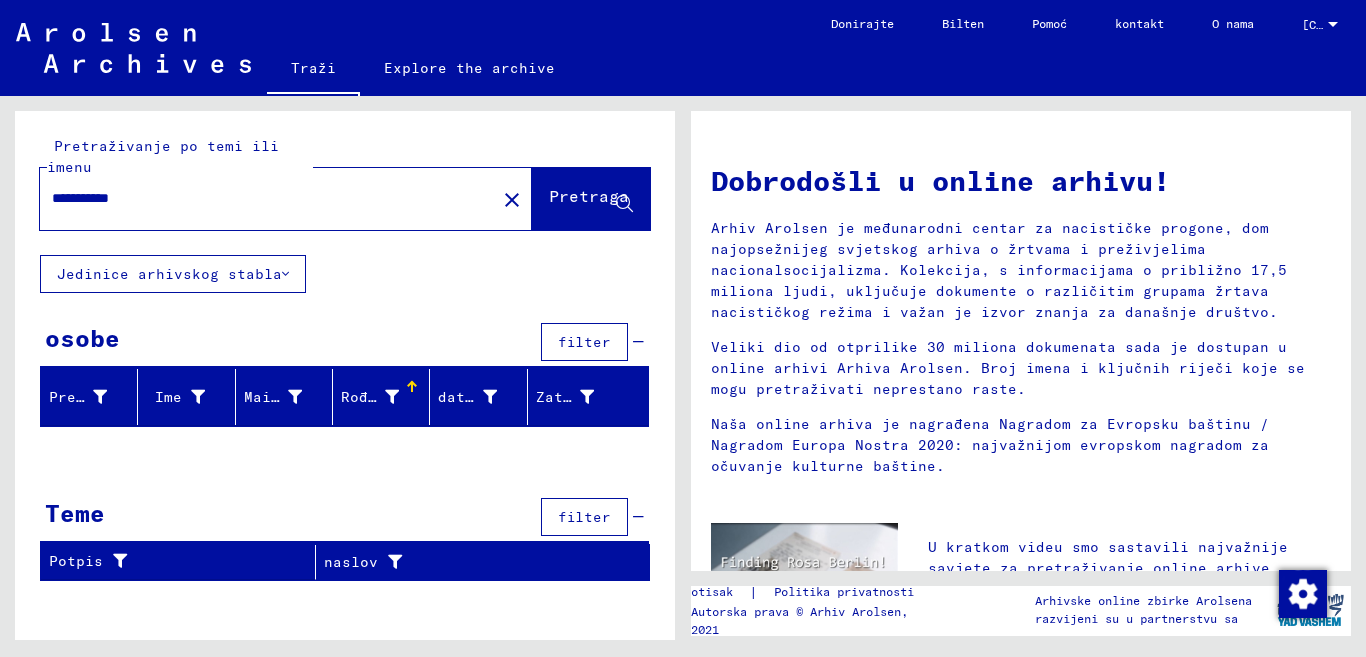 click at bounding box center (412, 387) 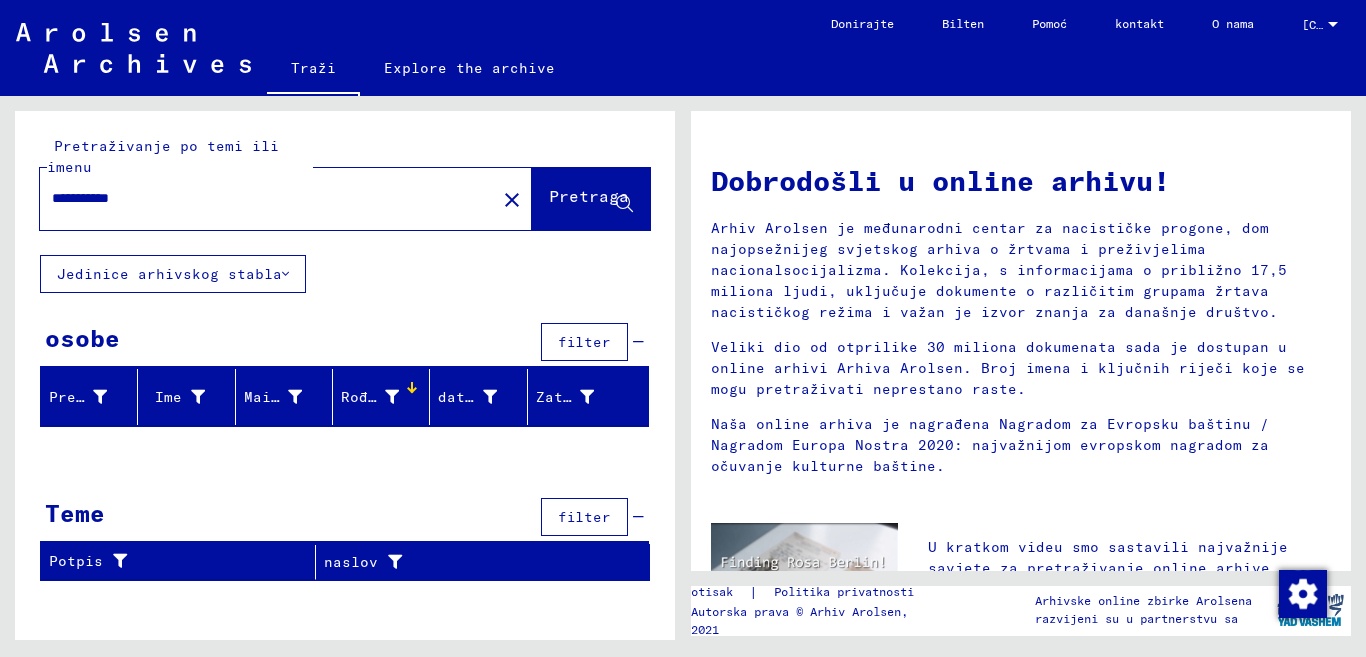 click at bounding box center [412, 387] 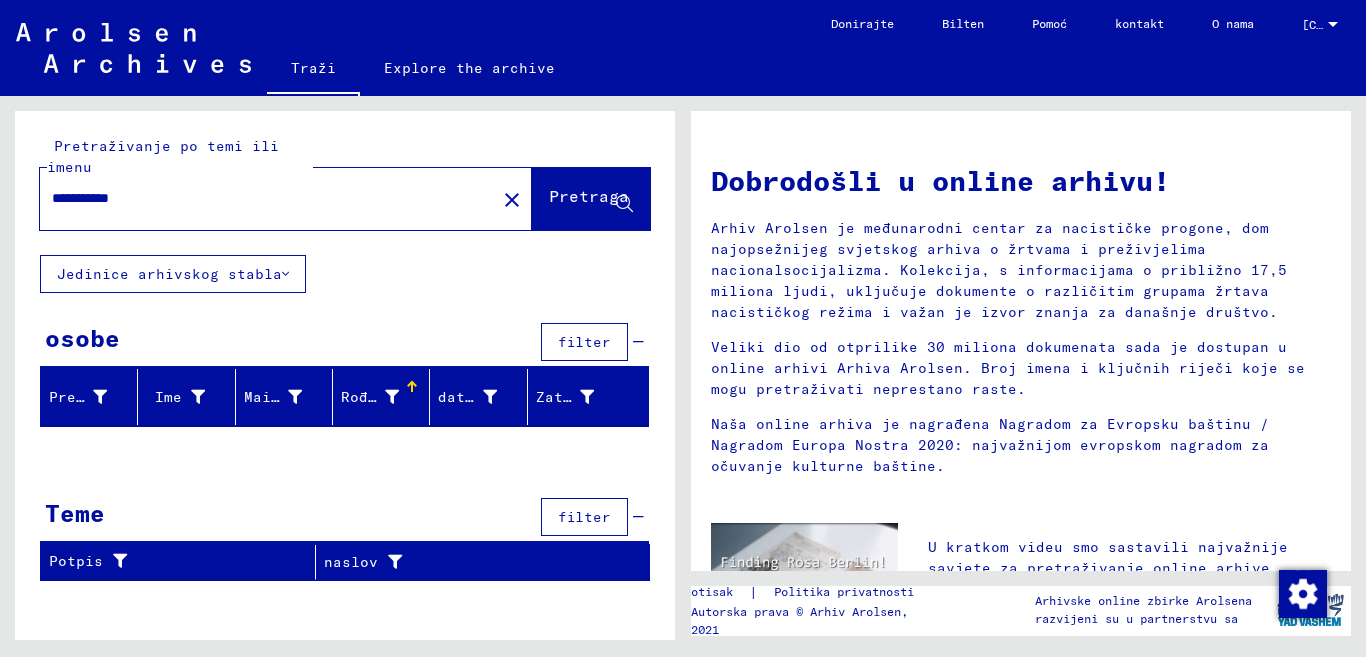 click on "Rođenje" at bounding box center [372, 397] 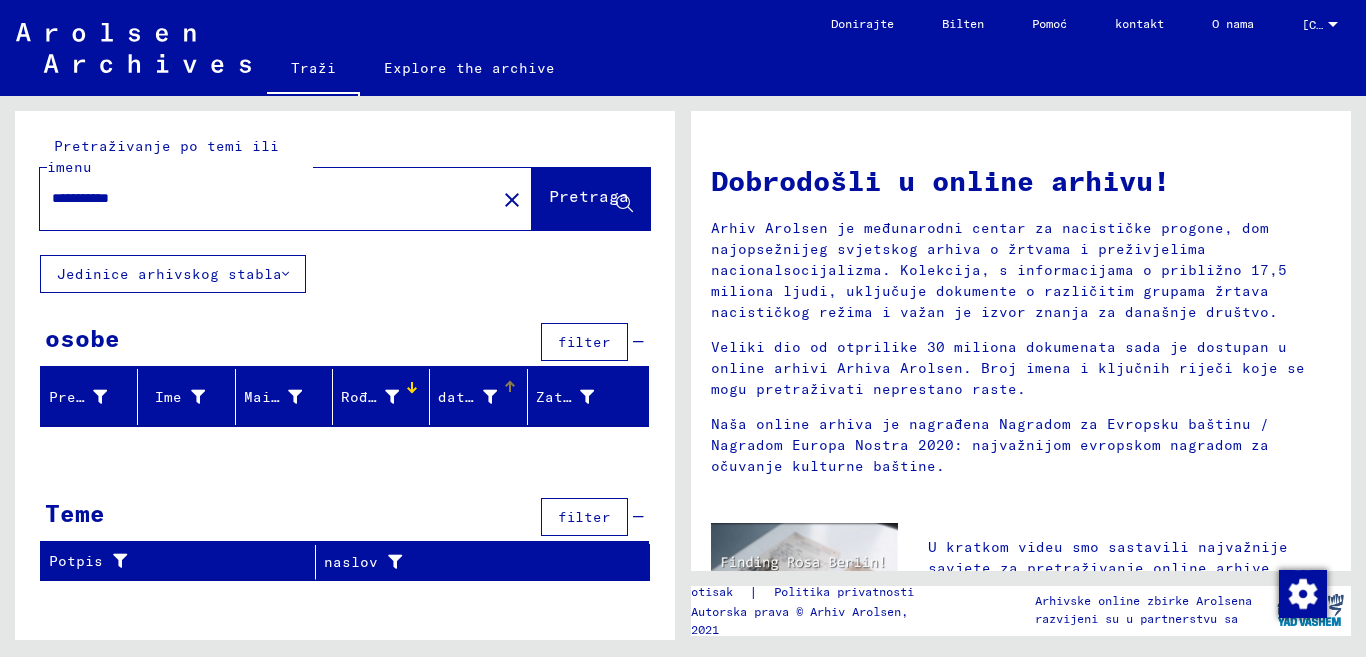 click on "datum rođenja" at bounding box center (496, 397) 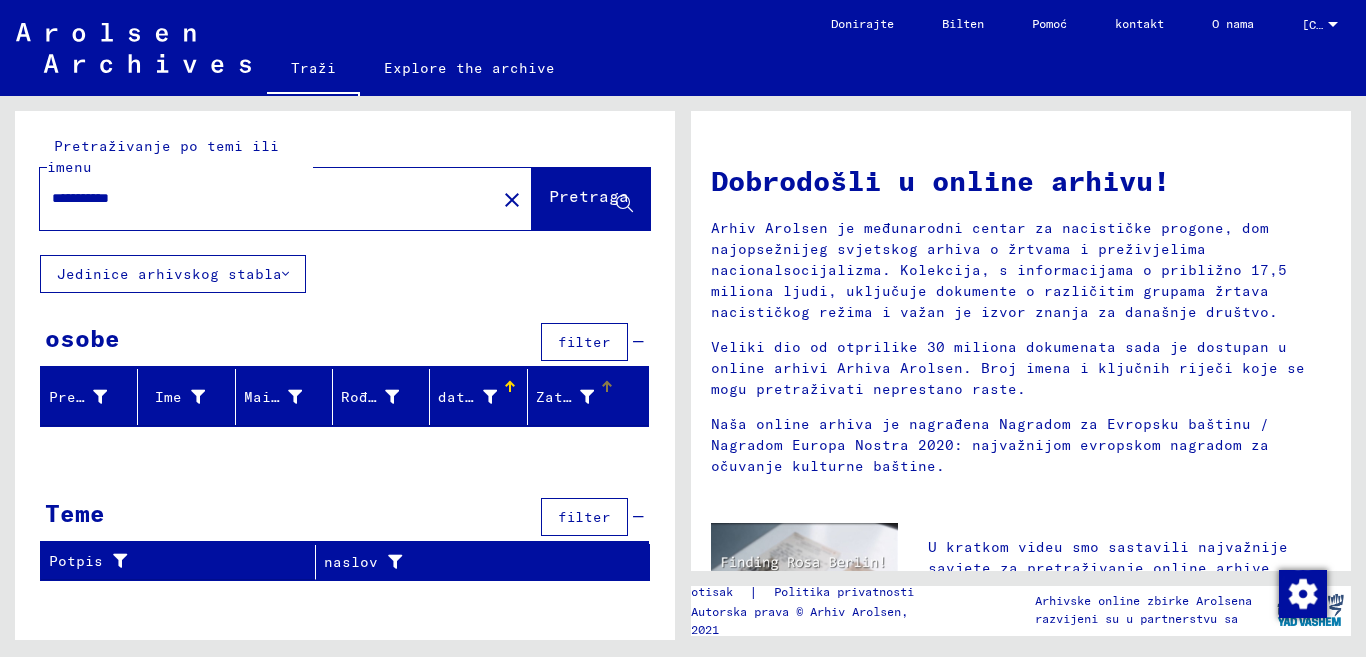 click on "Zatvorenik #" at bounding box center [590, 397] 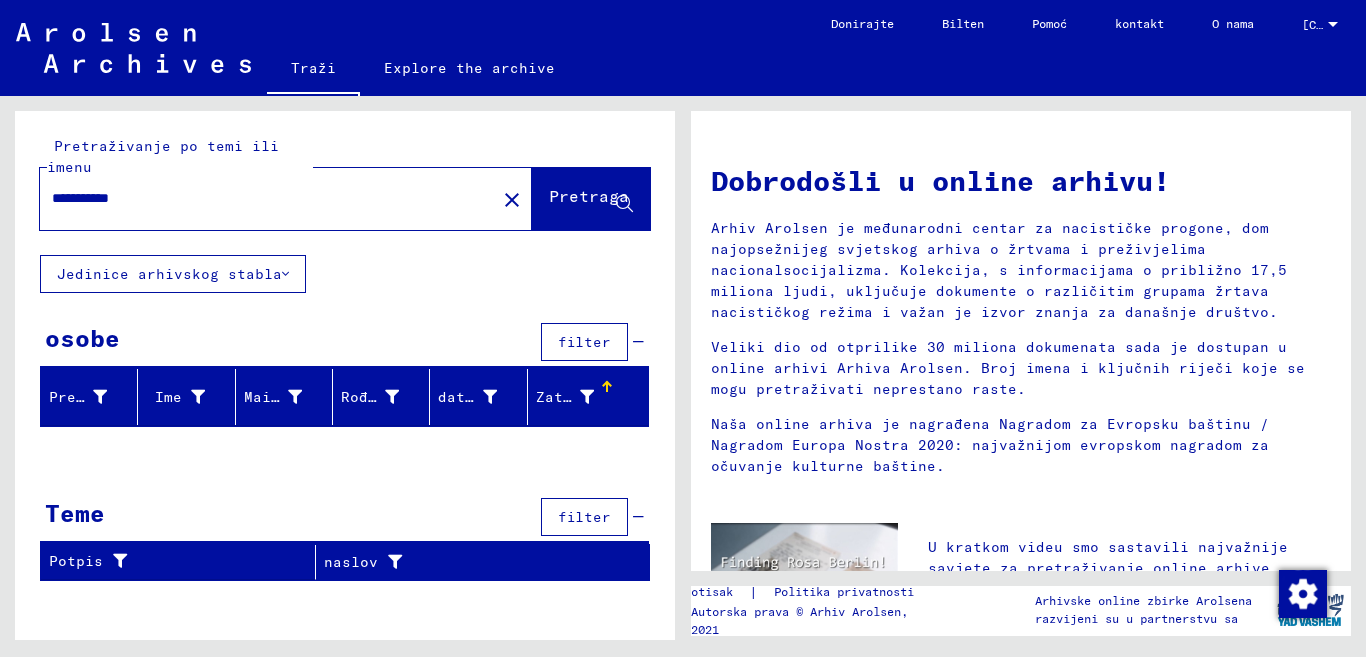 click on "Zatvorenik #" at bounding box center (590, 397) 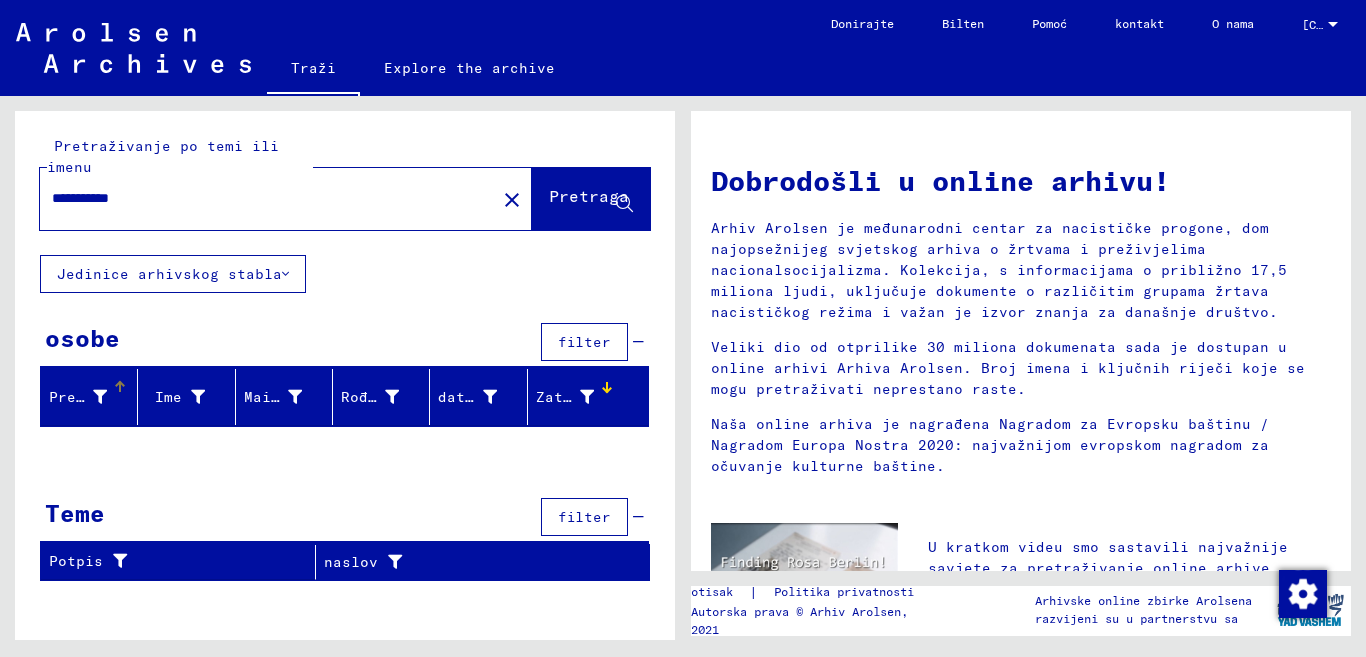 click on "Prezime" at bounding box center (93, 397) 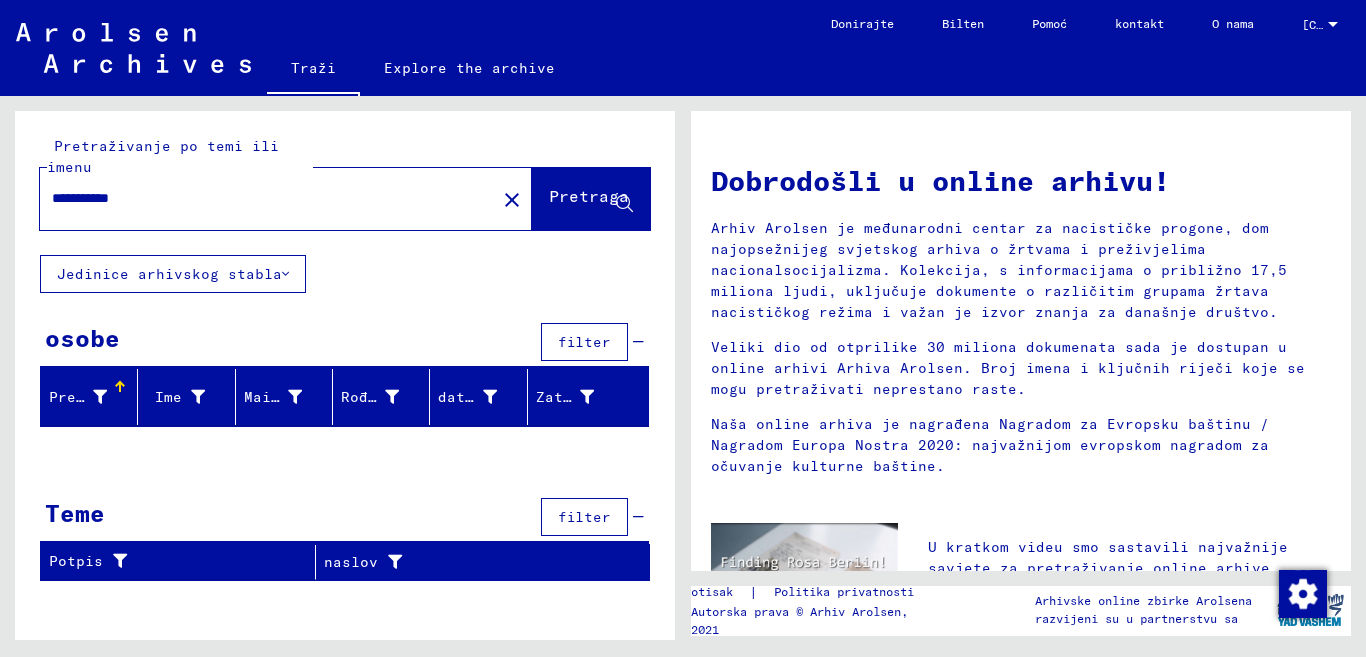 click on "Jedinice arhivskog stabla" 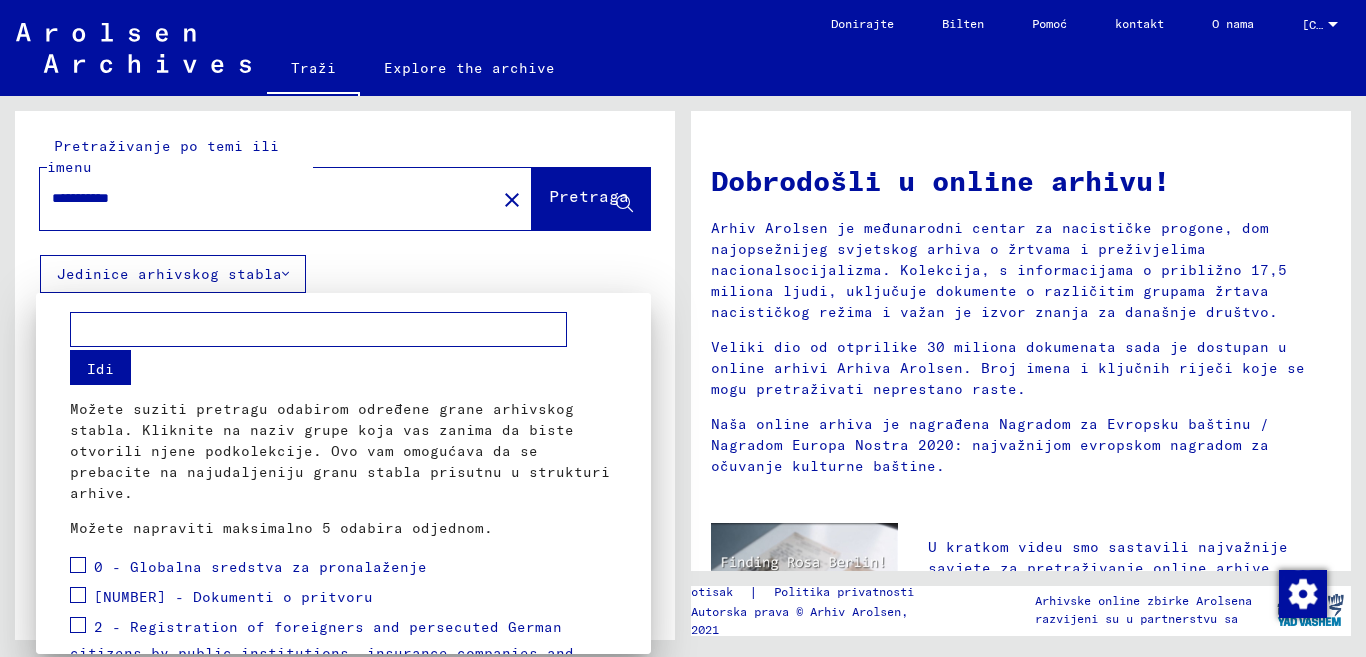 scroll, scrollTop: 0, scrollLeft: 0, axis: both 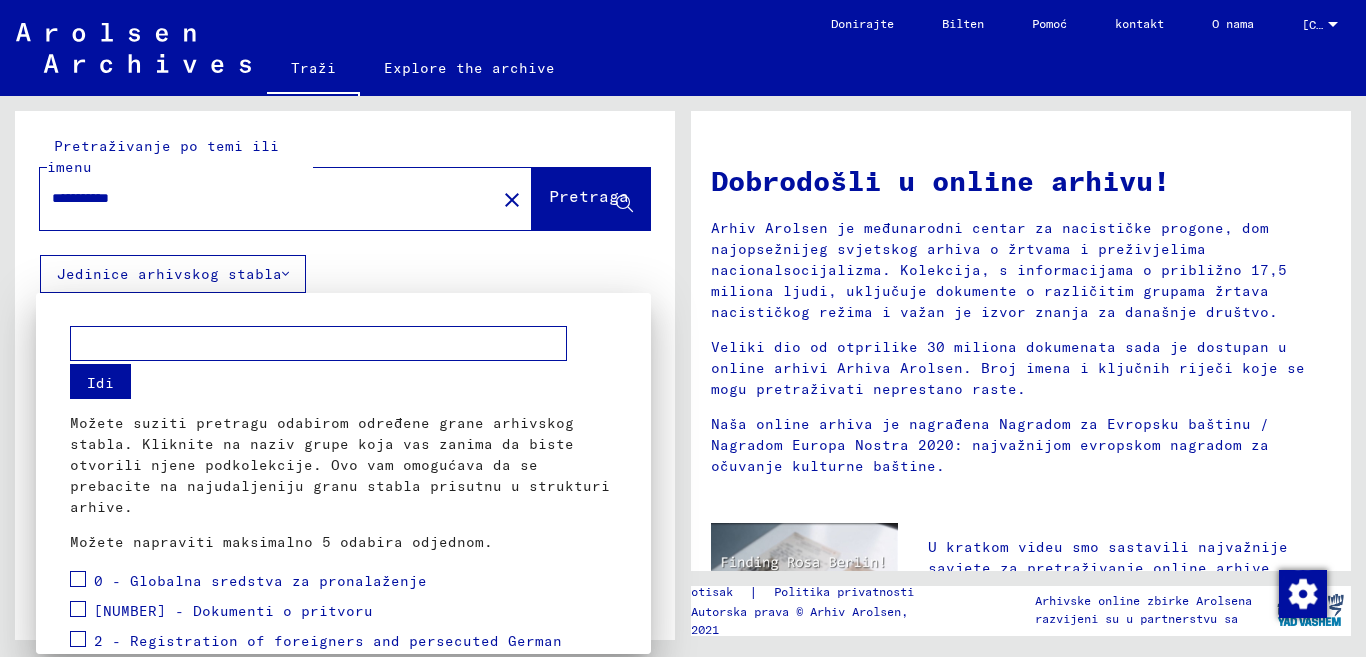 click on "[NUMBER]" at bounding box center [343, 473] 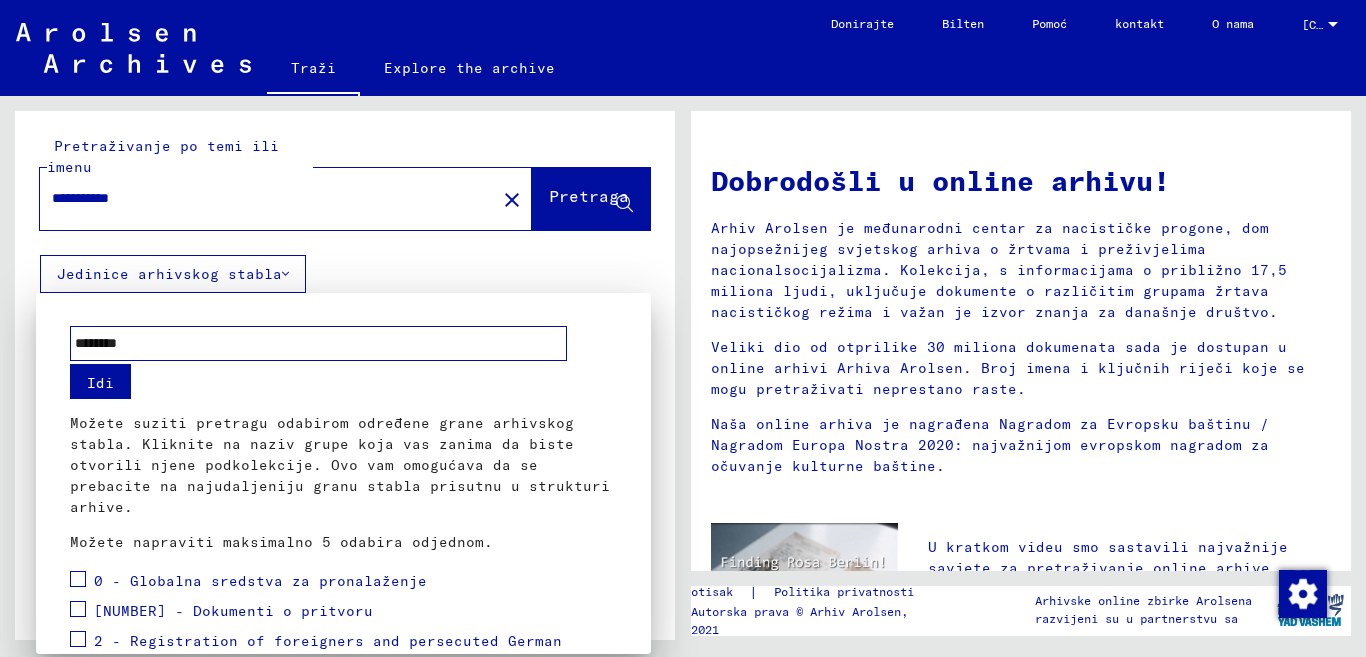 click on "Idi" at bounding box center [100, 383] 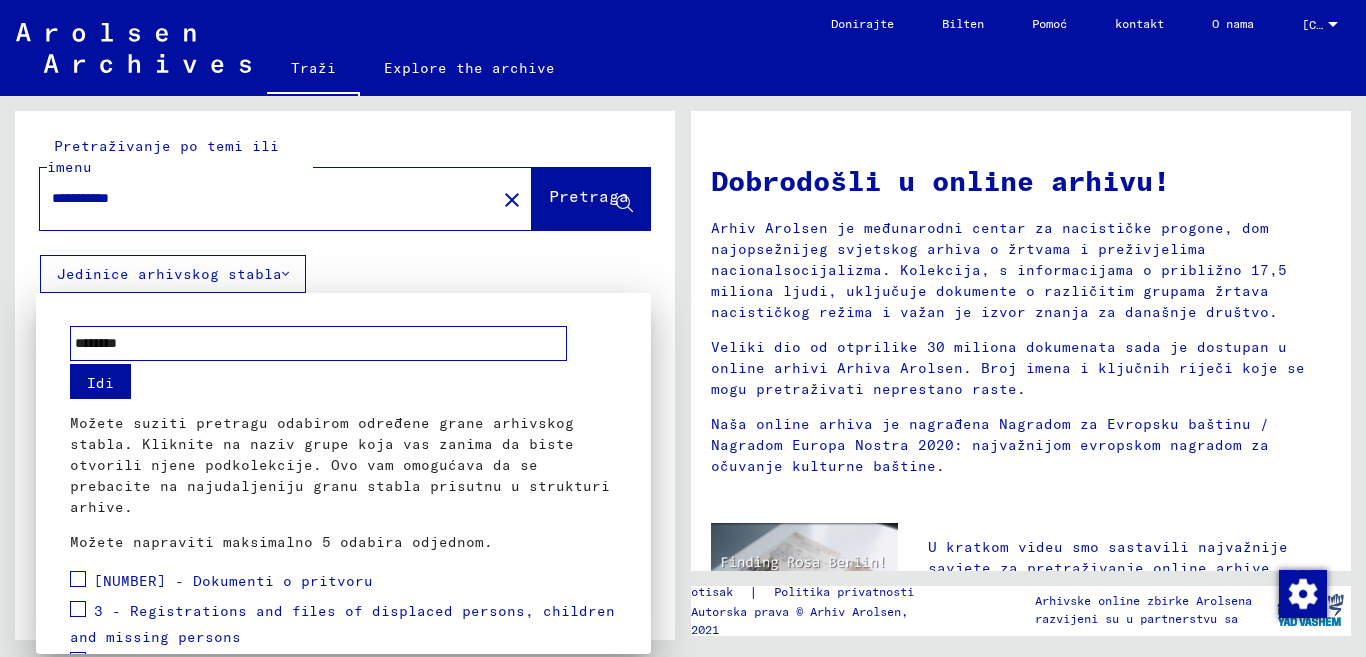 click on "Idi" at bounding box center [100, 383] 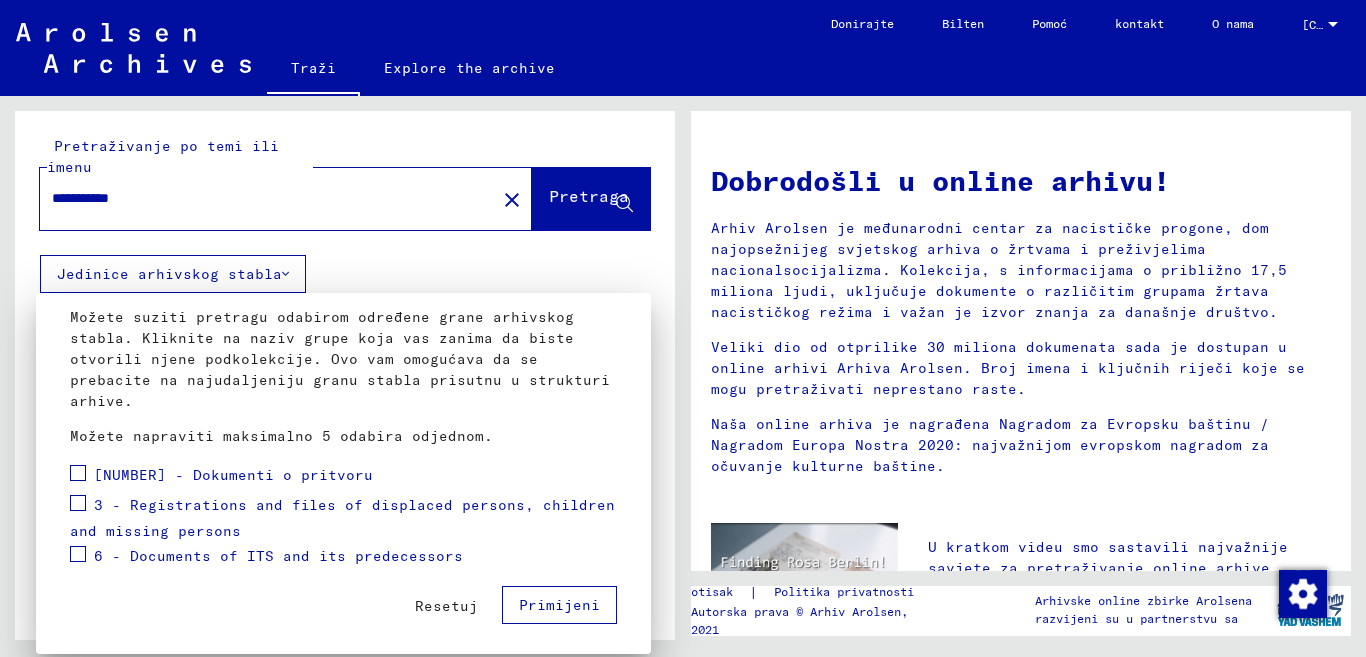 scroll, scrollTop: 110, scrollLeft: 0, axis: vertical 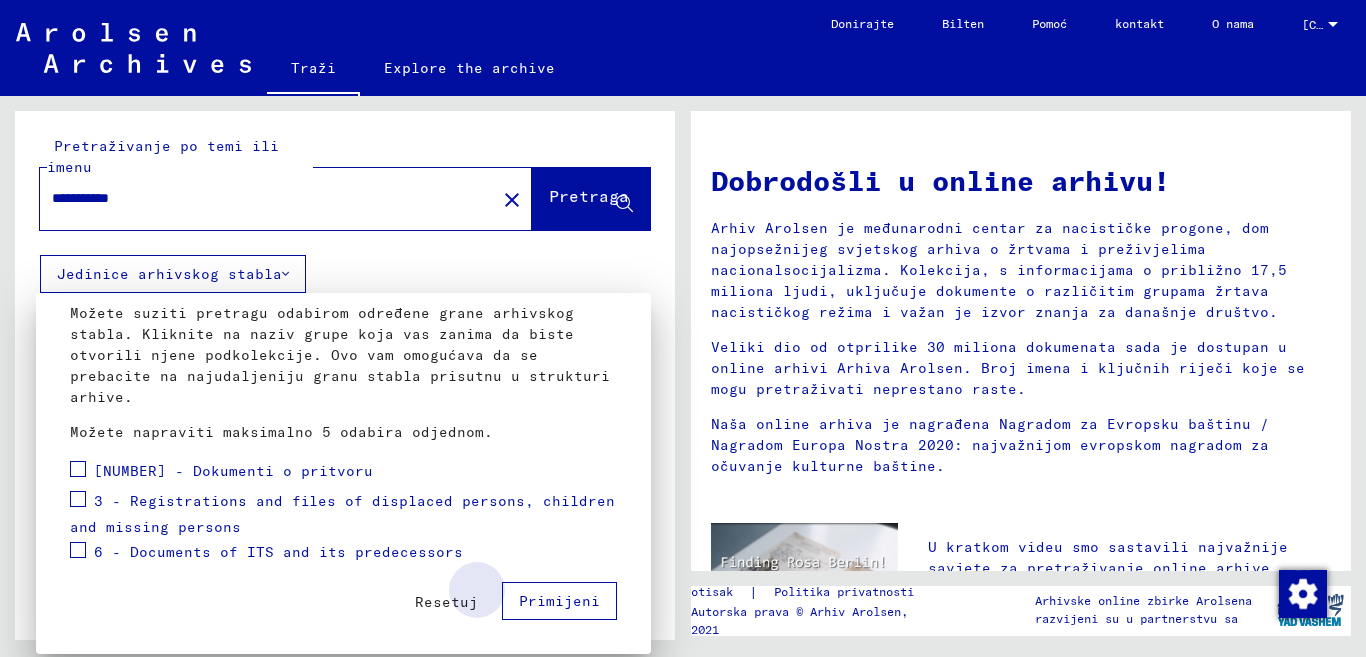 click on "Primijeni" at bounding box center (559, 601) 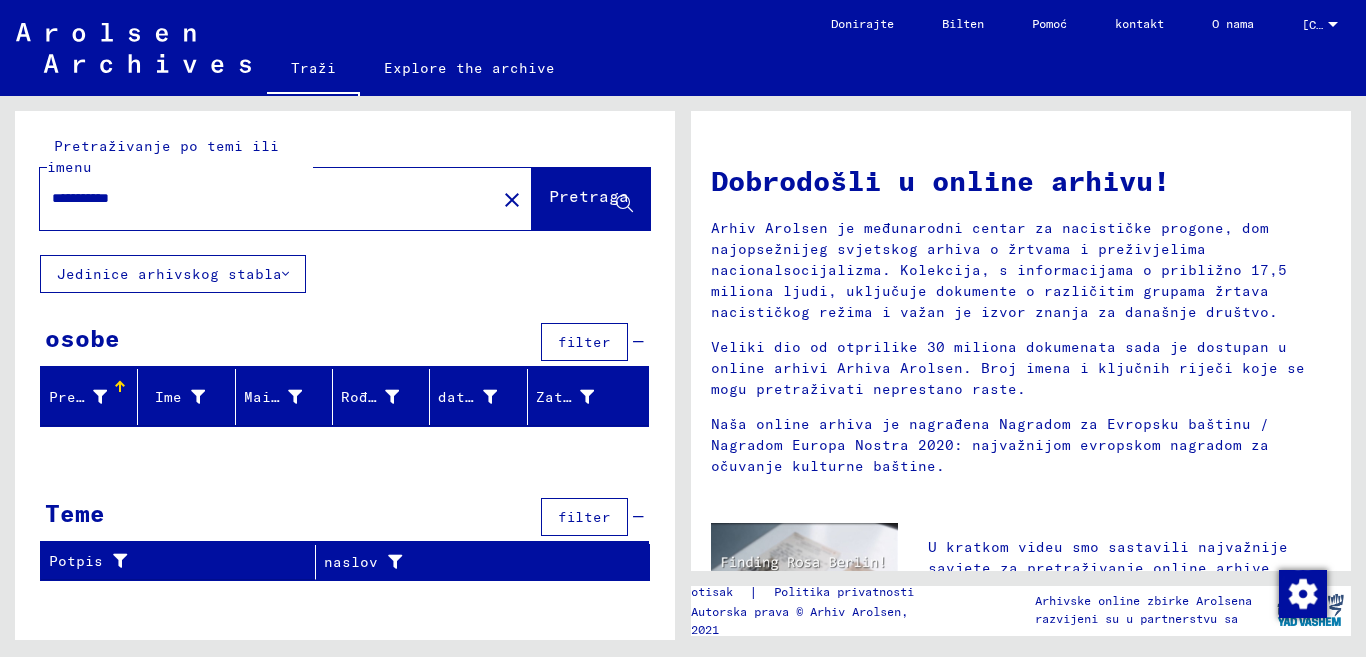 click on "filter" at bounding box center (584, 342) 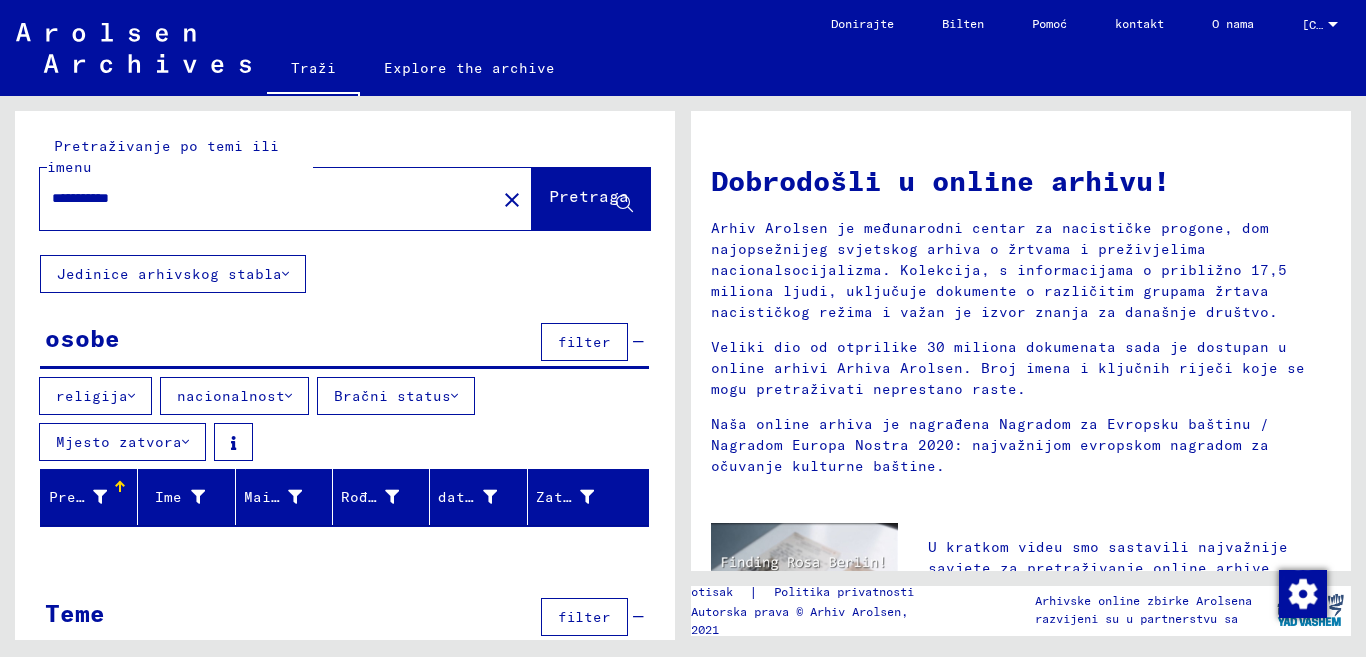 click on "Mjesto zatvora" at bounding box center (119, 442) 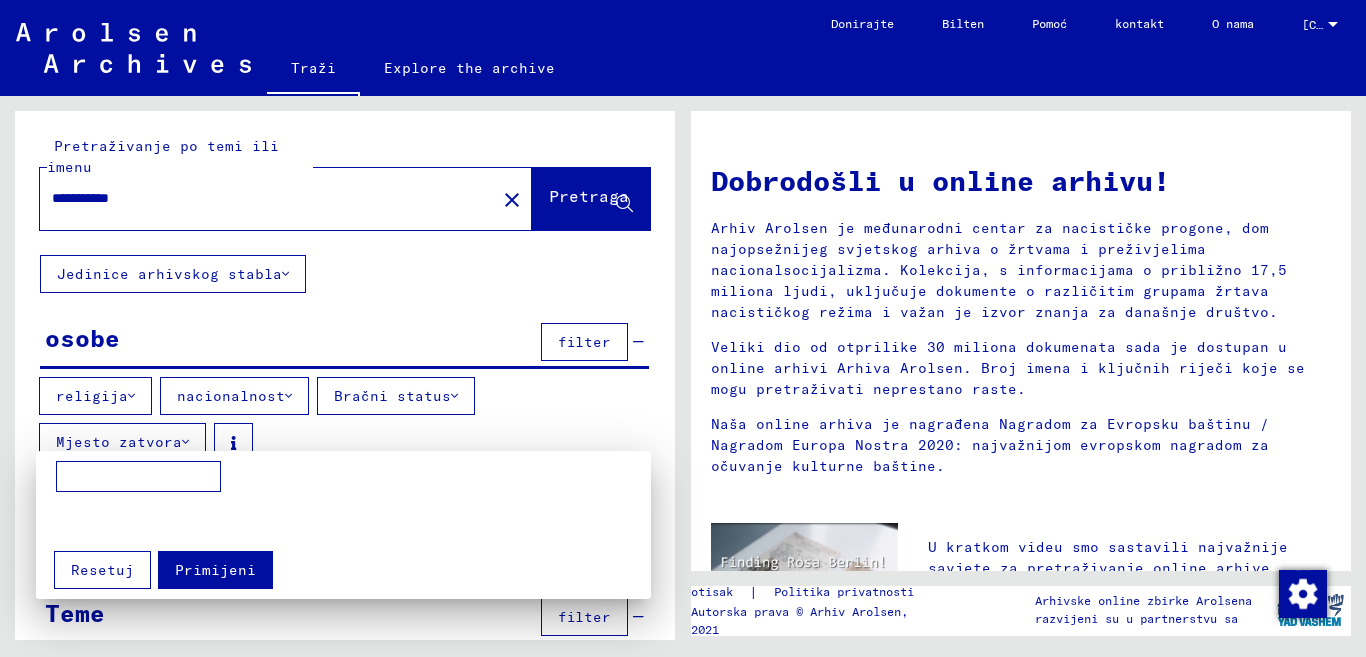 click at bounding box center (138, 477) 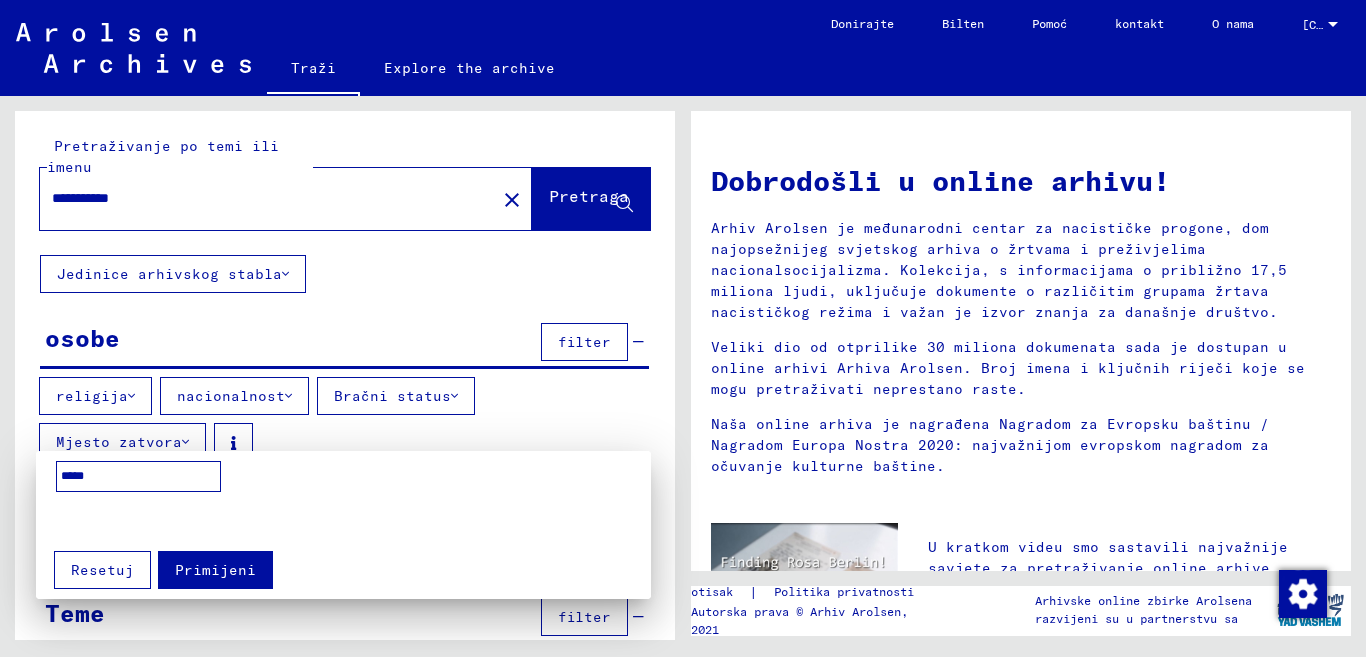 type on "*****" 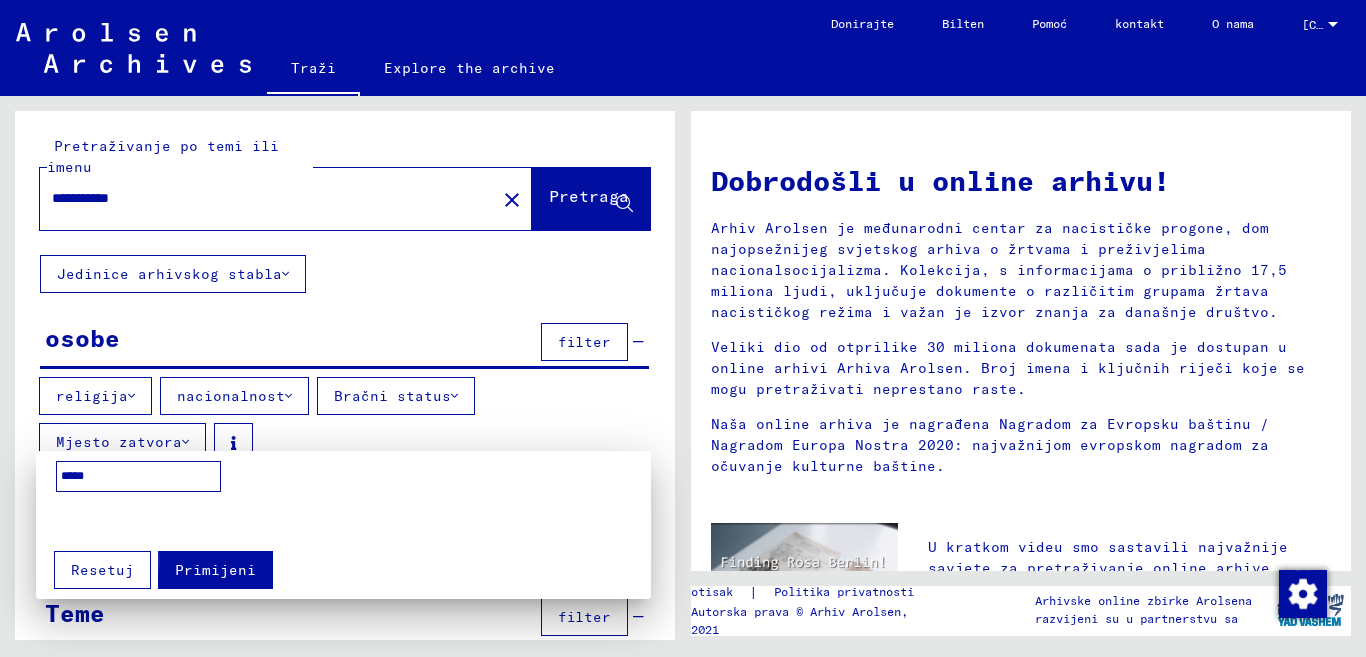 click on "Primijeni" at bounding box center [215, 570] 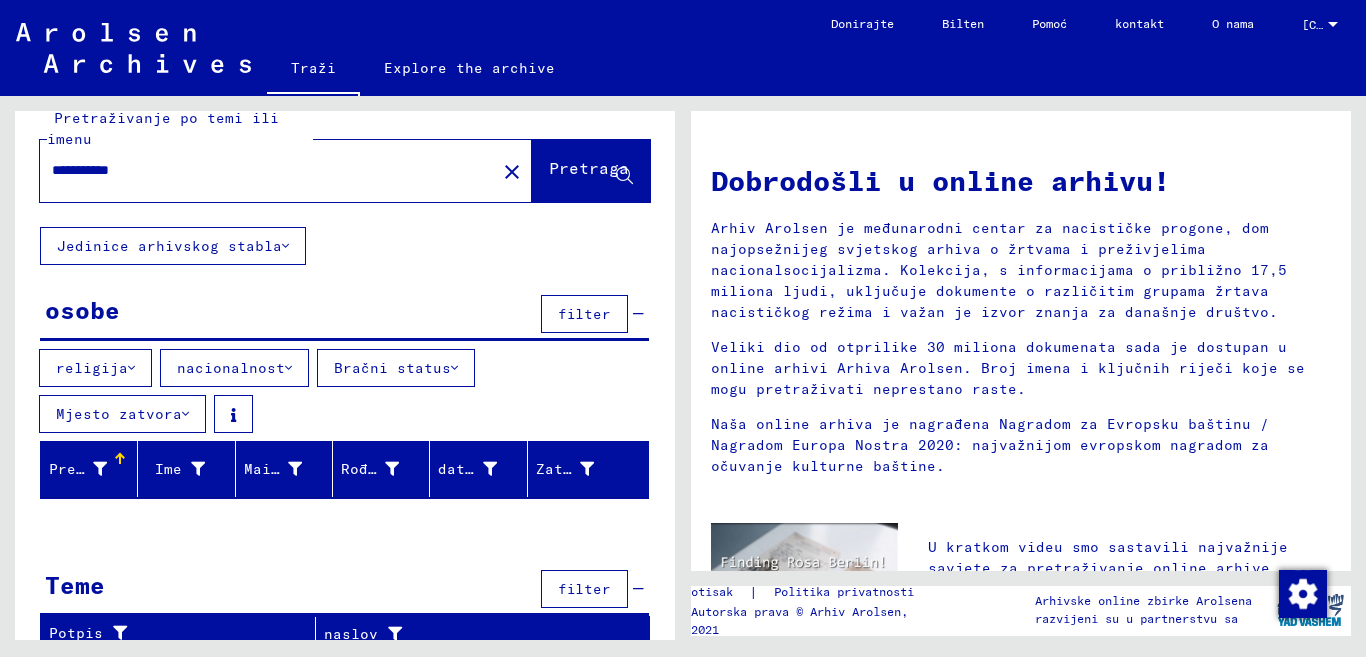 scroll, scrollTop: 42, scrollLeft: 0, axis: vertical 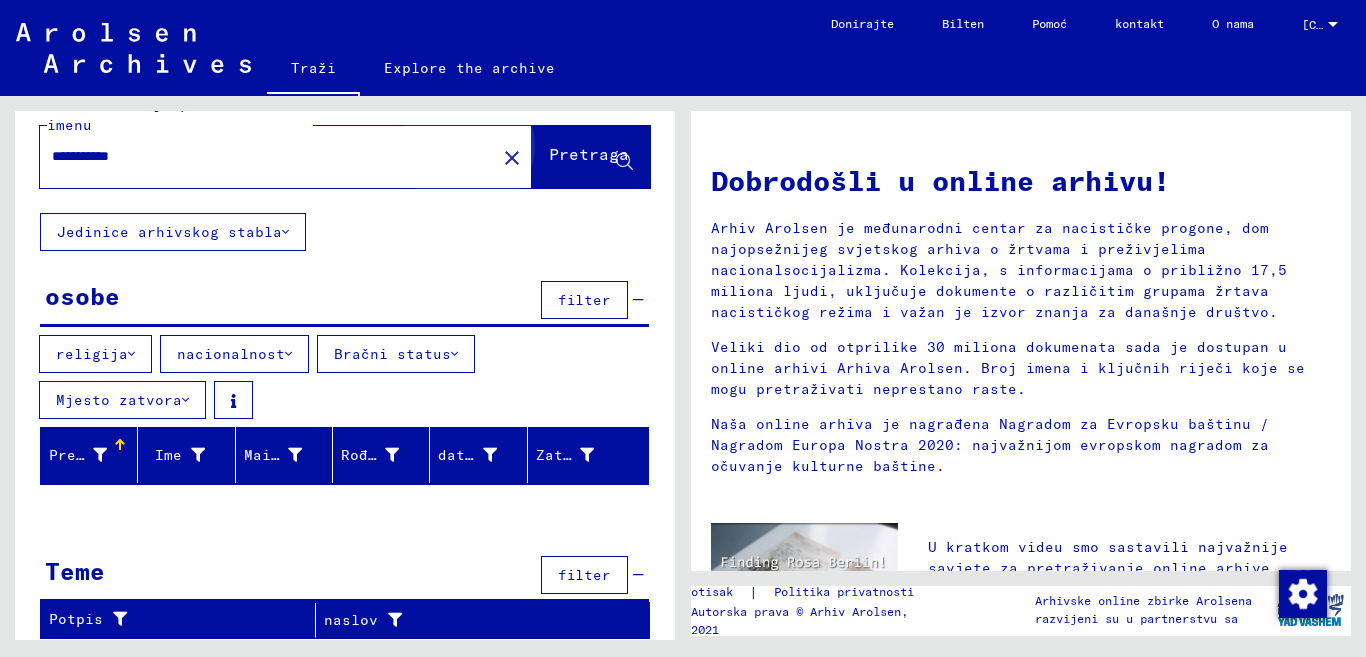 click on "Pretraga" 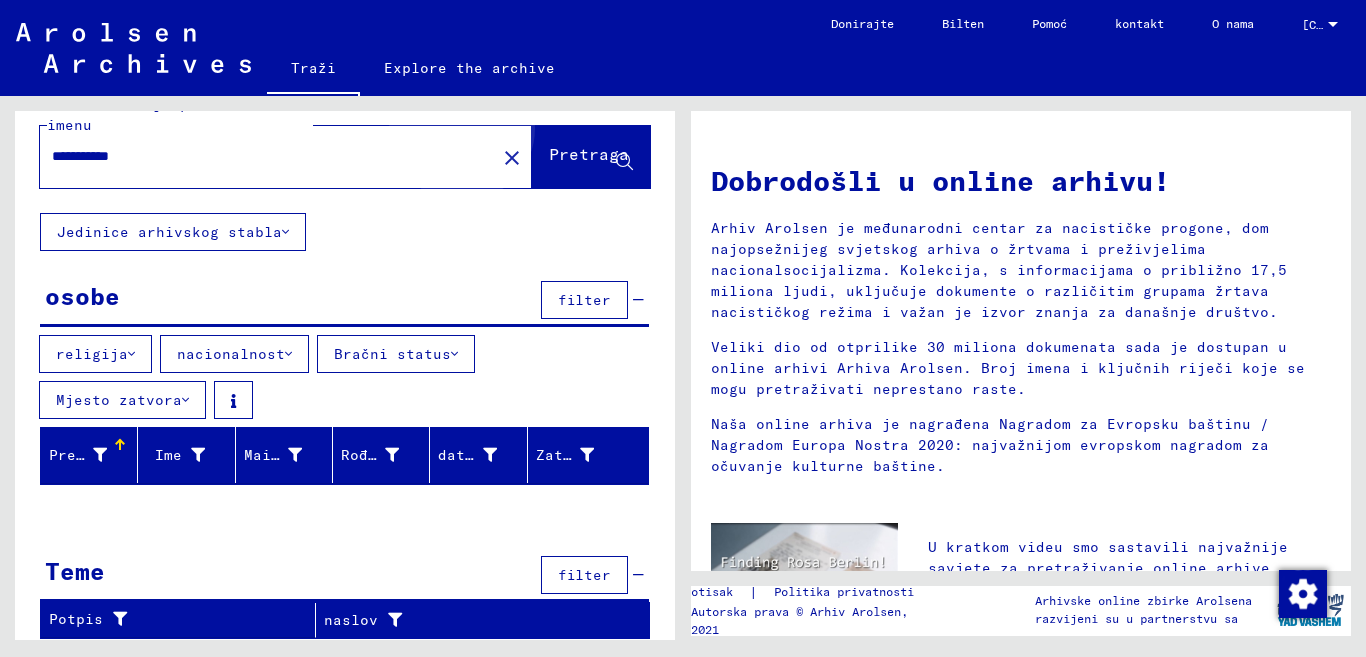 click on "Pretraga" 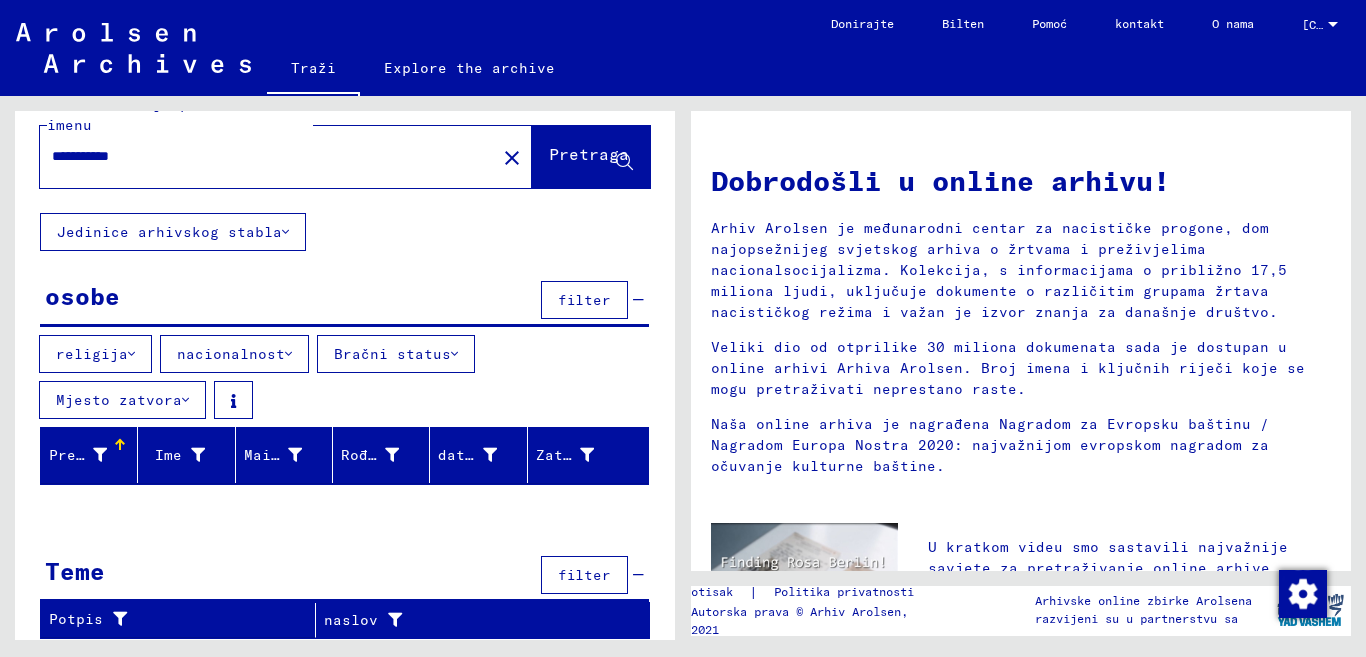click on "**********" 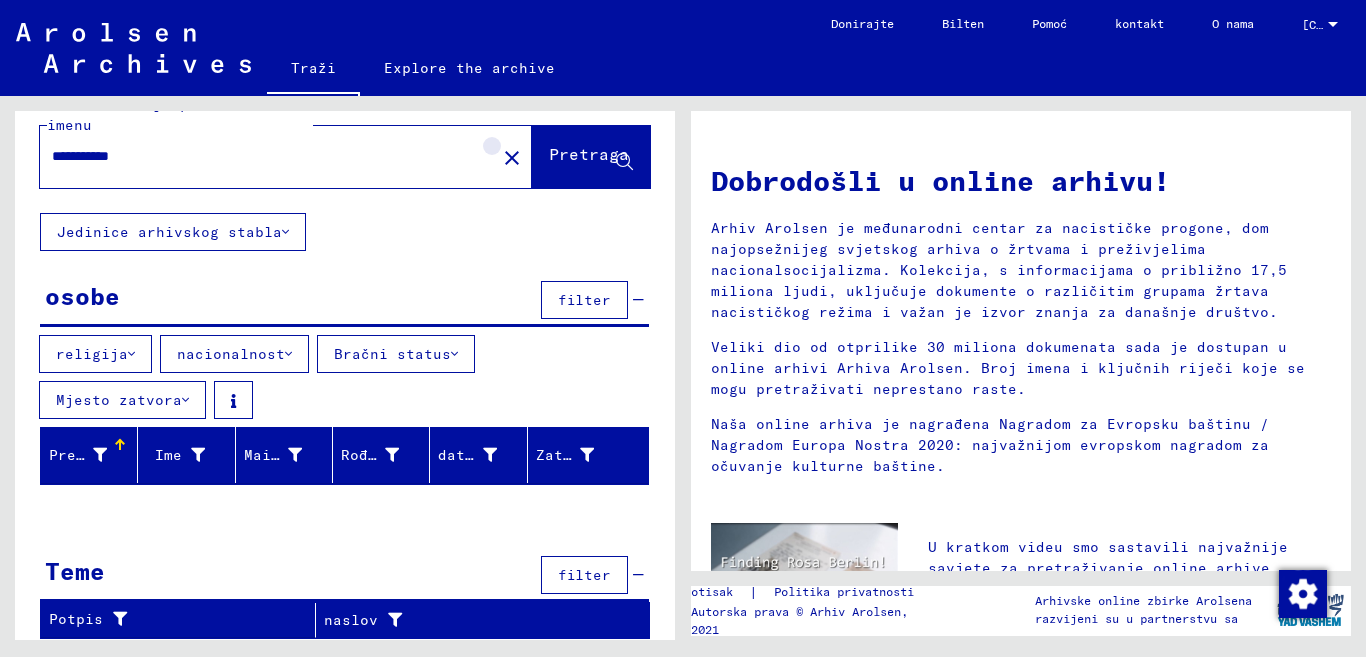 click on "close" 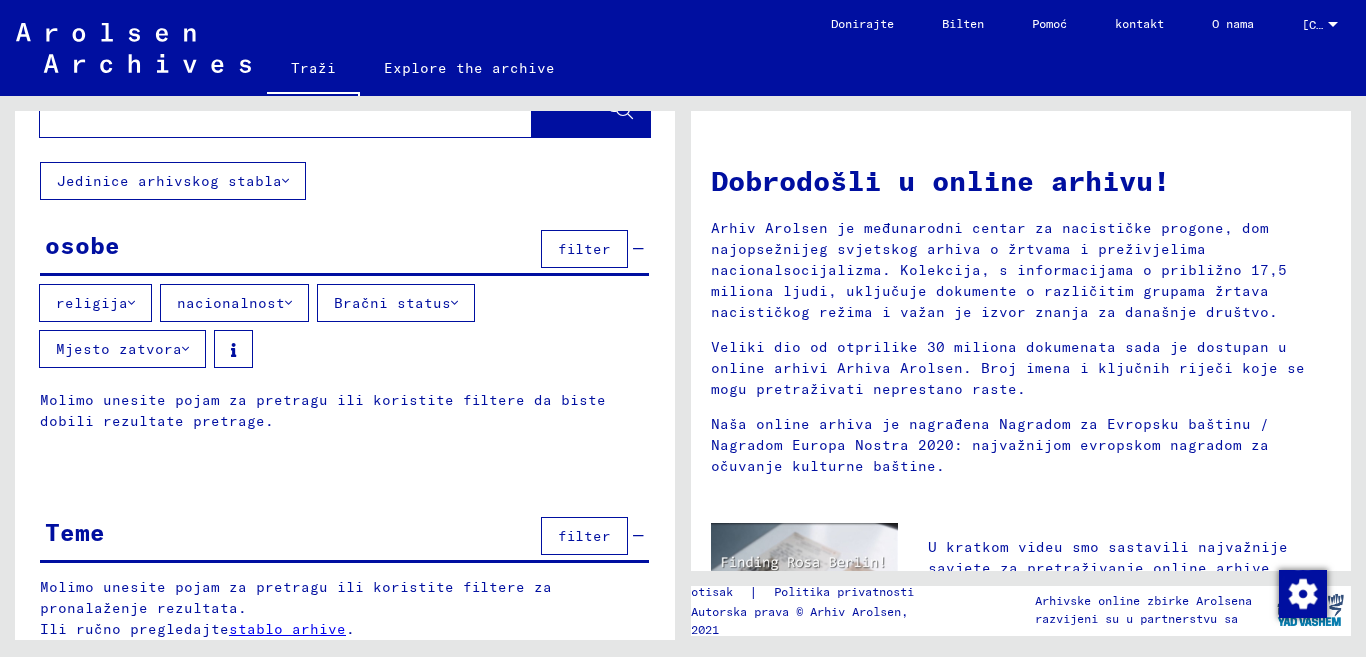 scroll, scrollTop: 108, scrollLeft: 0, axis: vertical 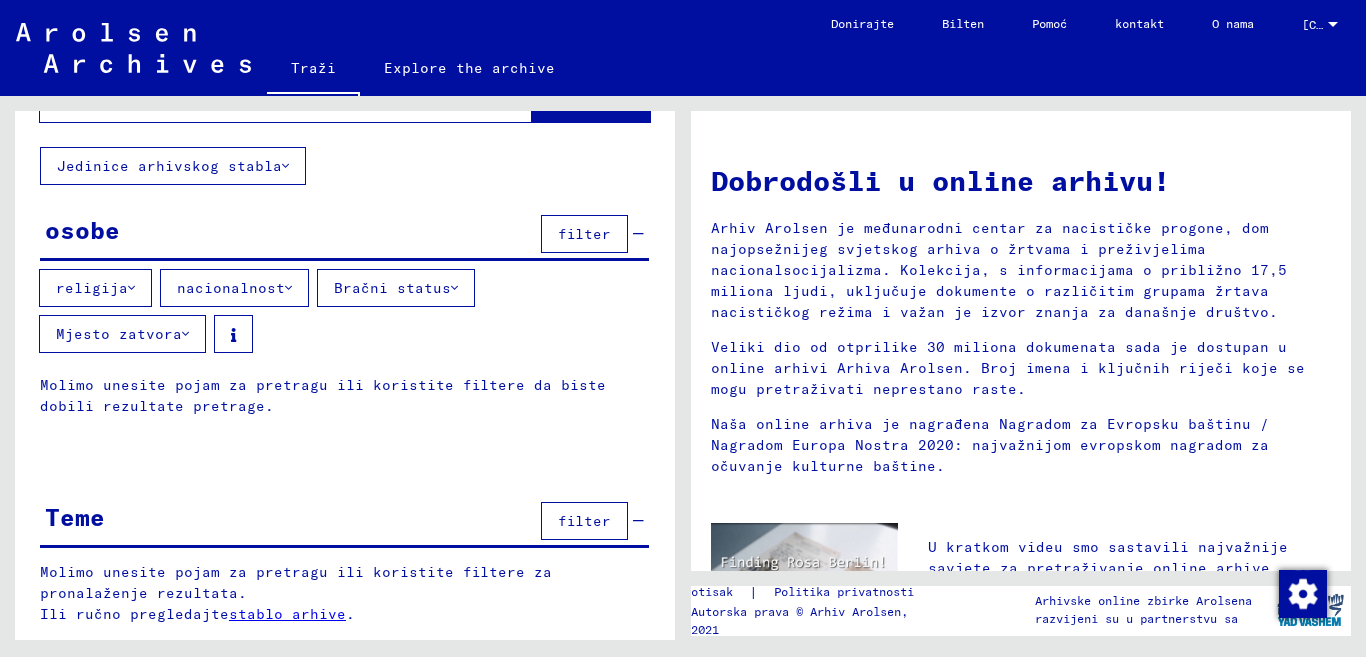 click on "filter" at bounding box center [584, 234] 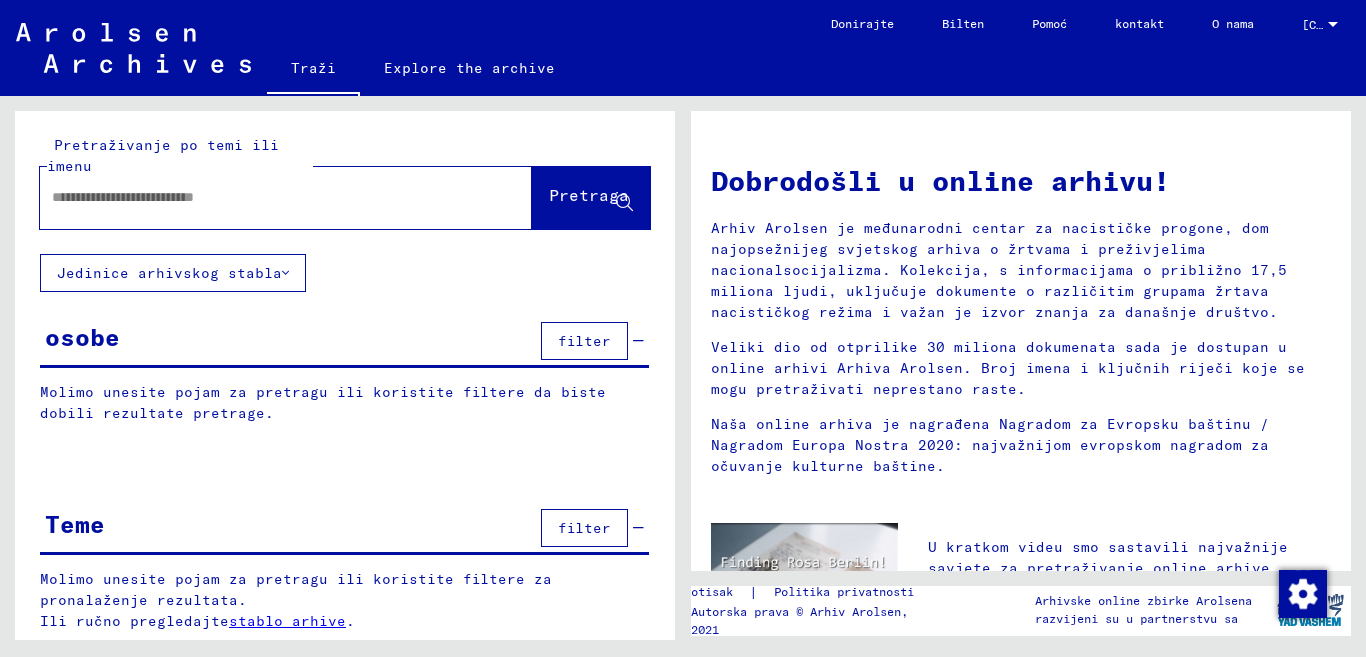 scroll, scrollTop: 0, scrollLeft: 0, axis: both 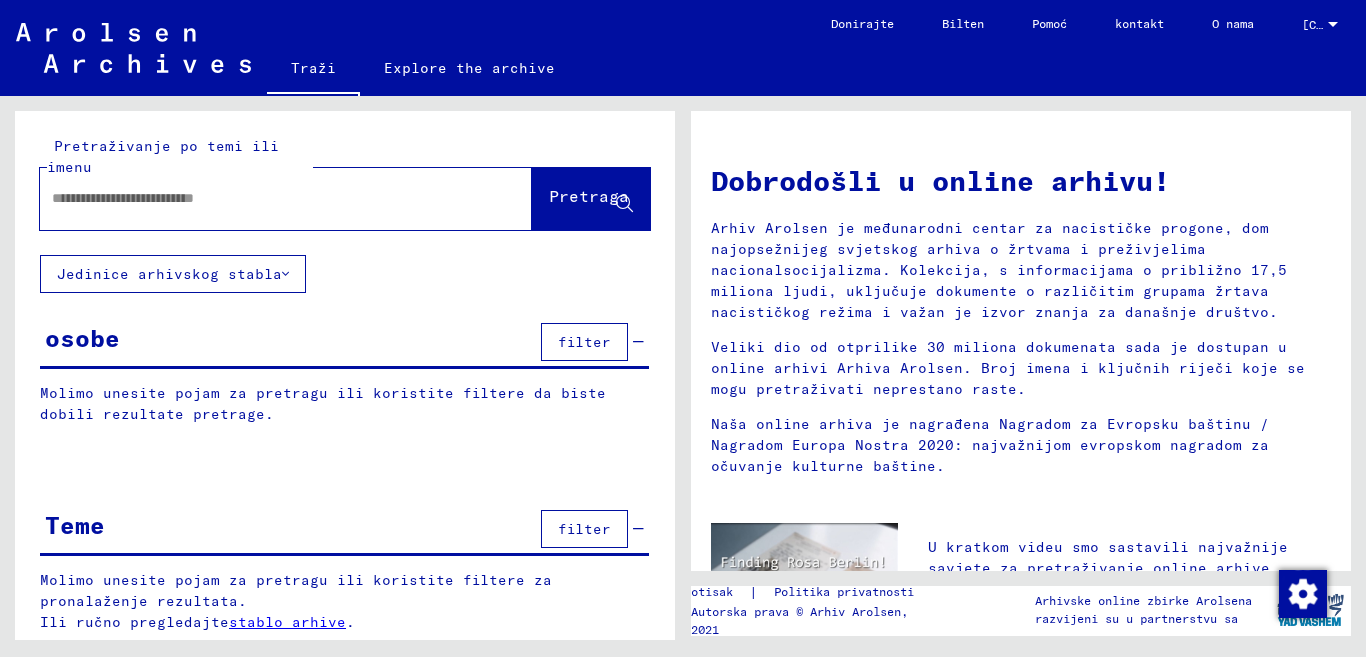 click at bounding box center (262, 198) 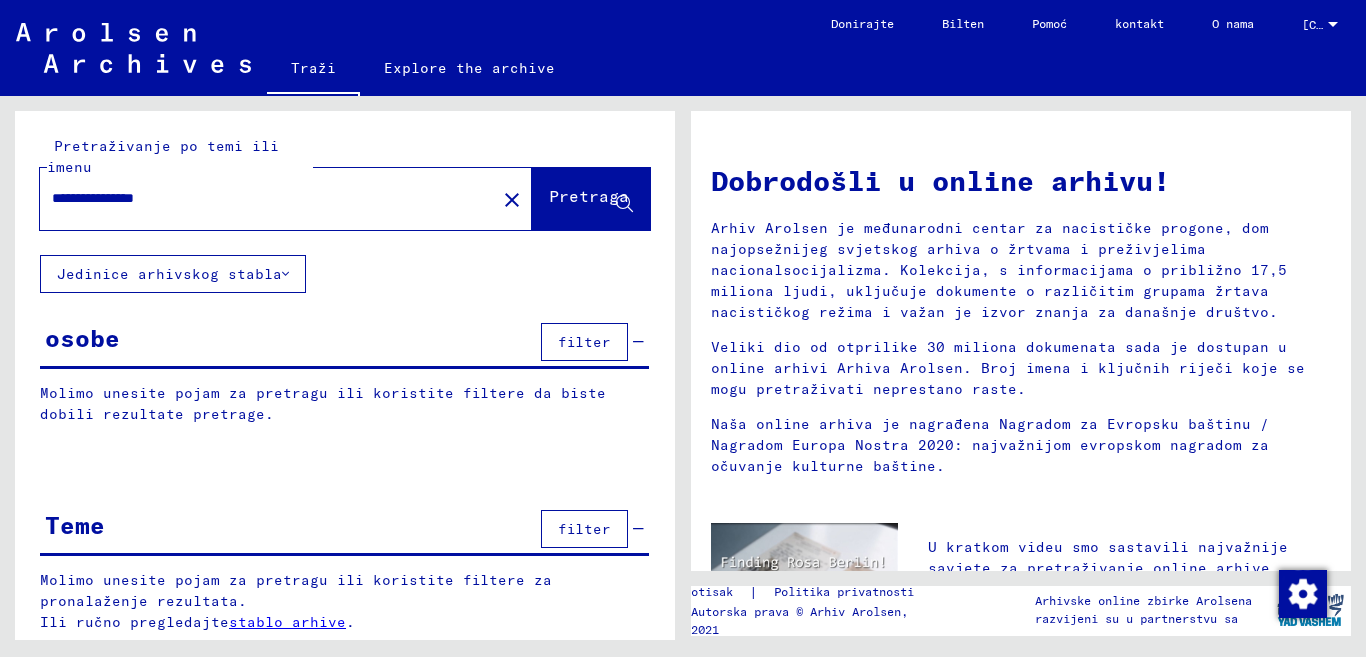 click on "Pretraga" 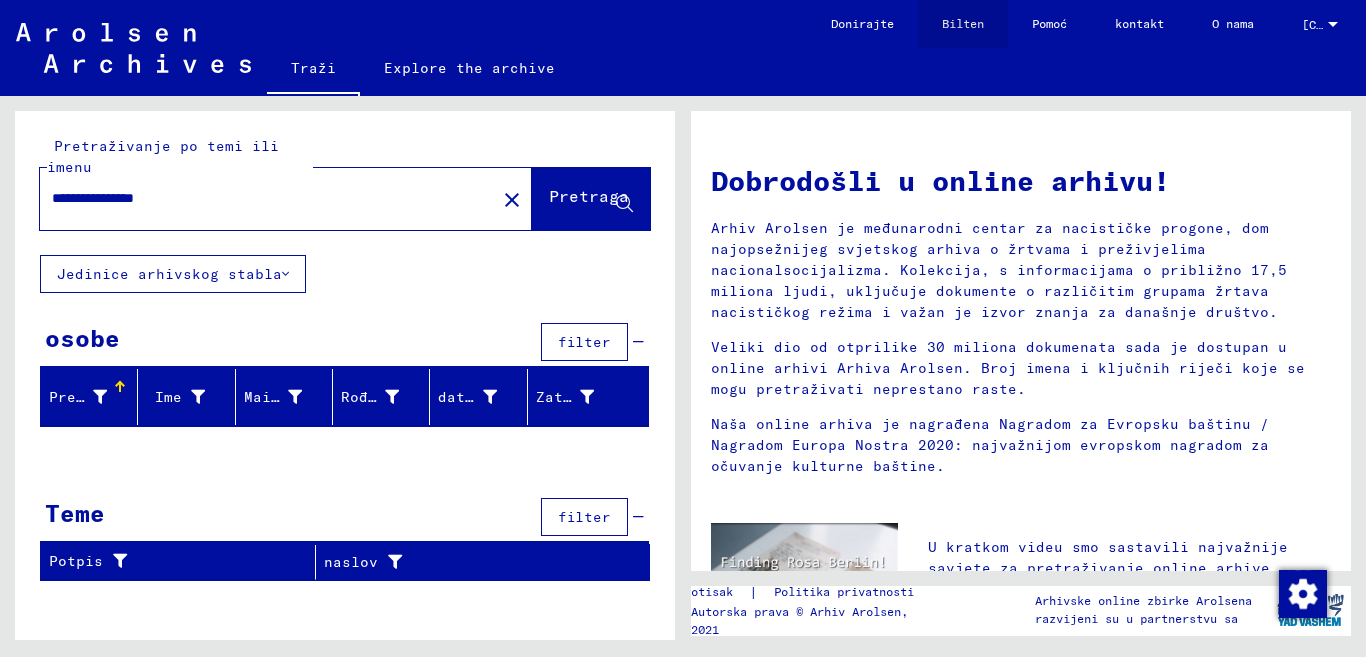 click on "Bilten" 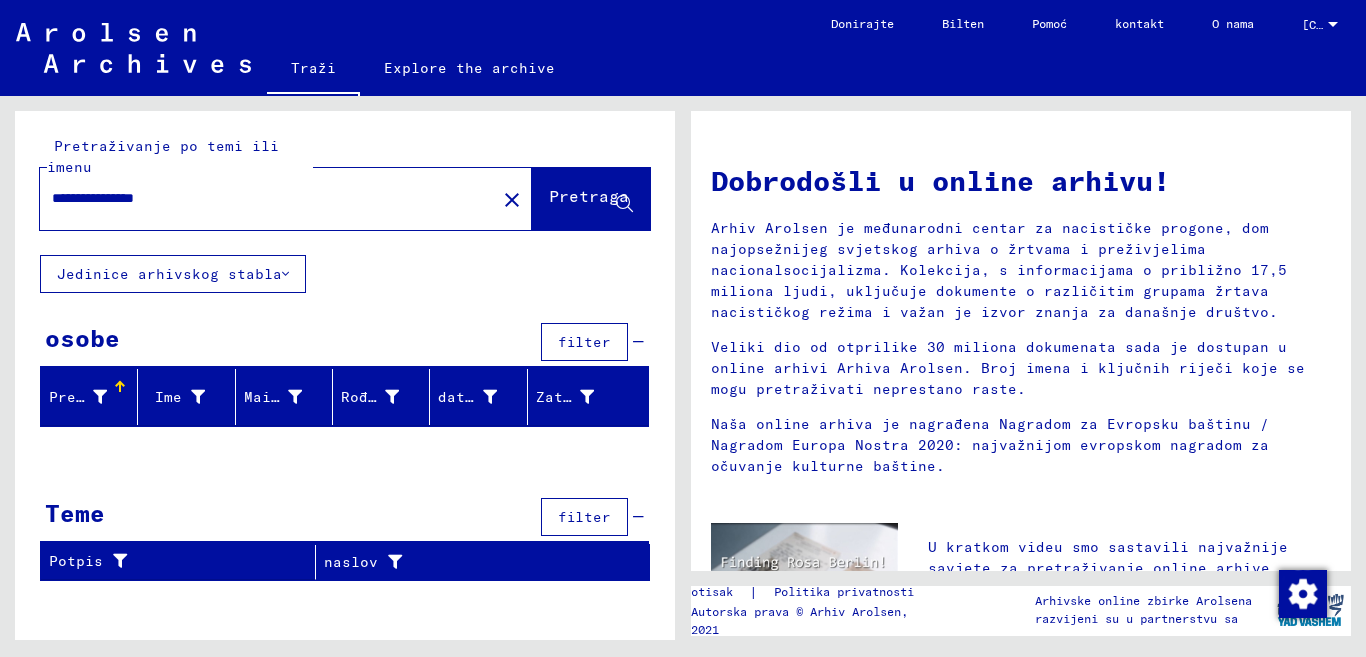 drag, startPoint x: 216, startPoint y: 206, endPoint x: 18, endPoint y: 205, distance: 198.00252 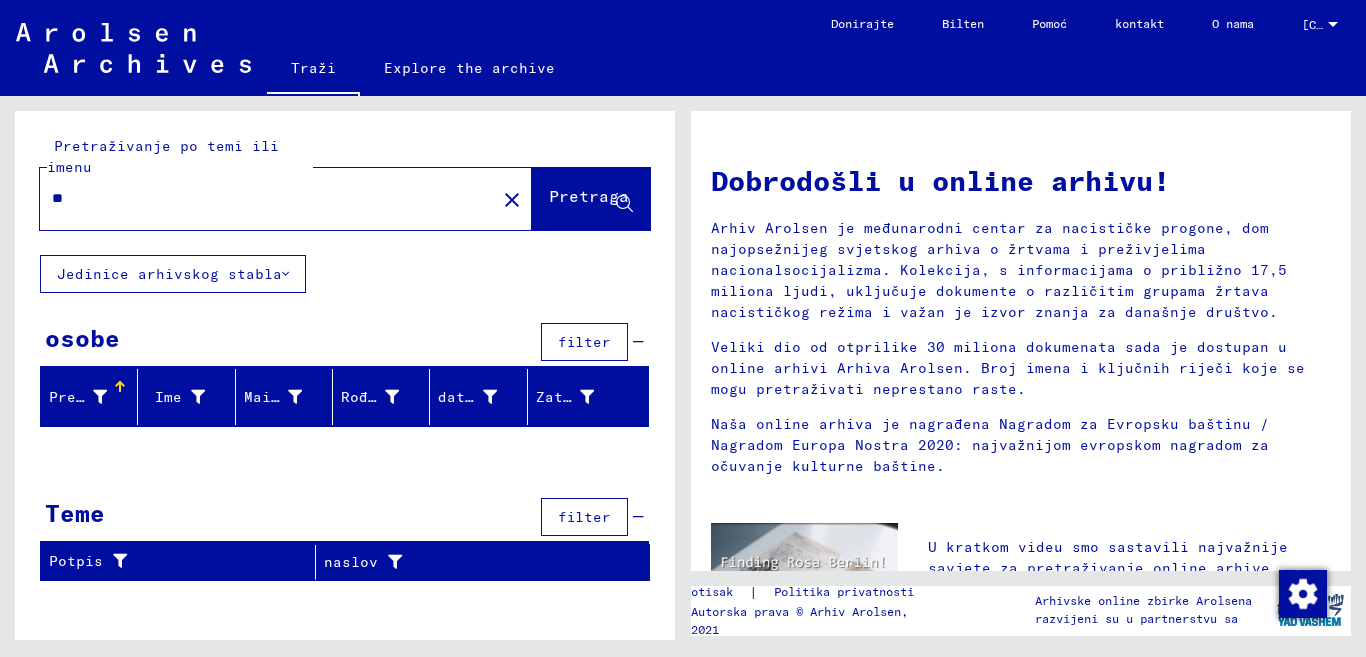type on "*" 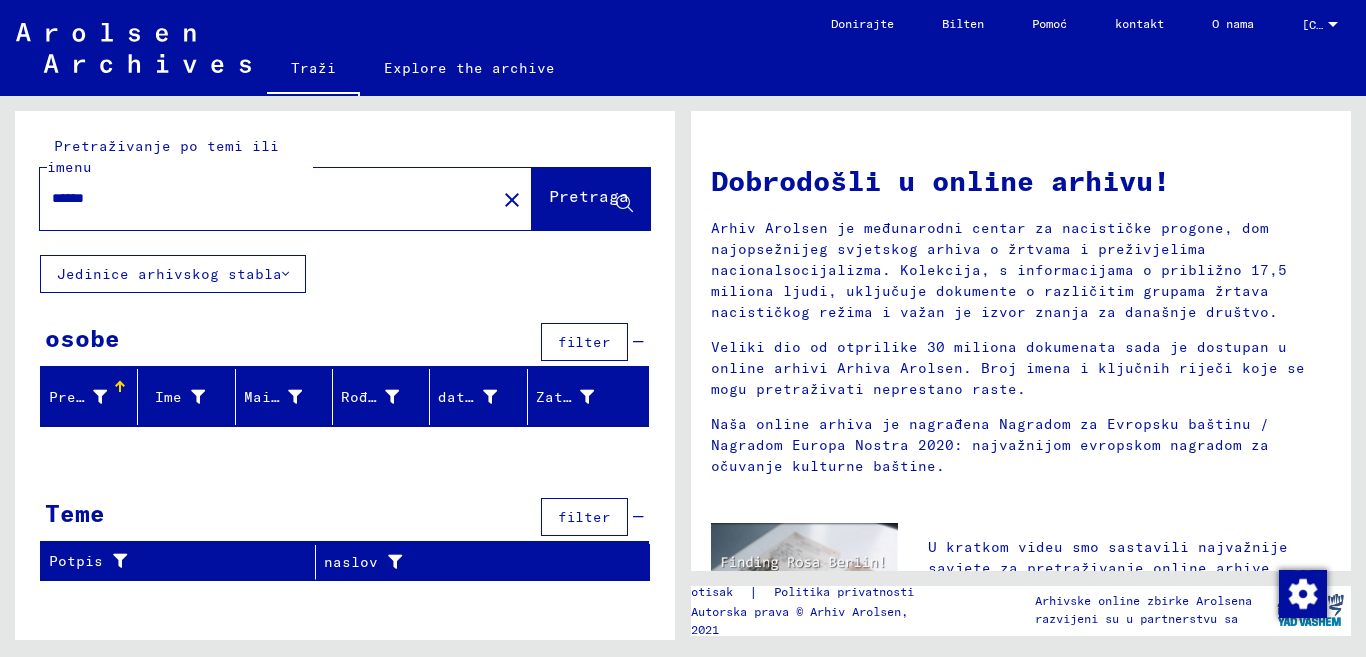 type on "******" 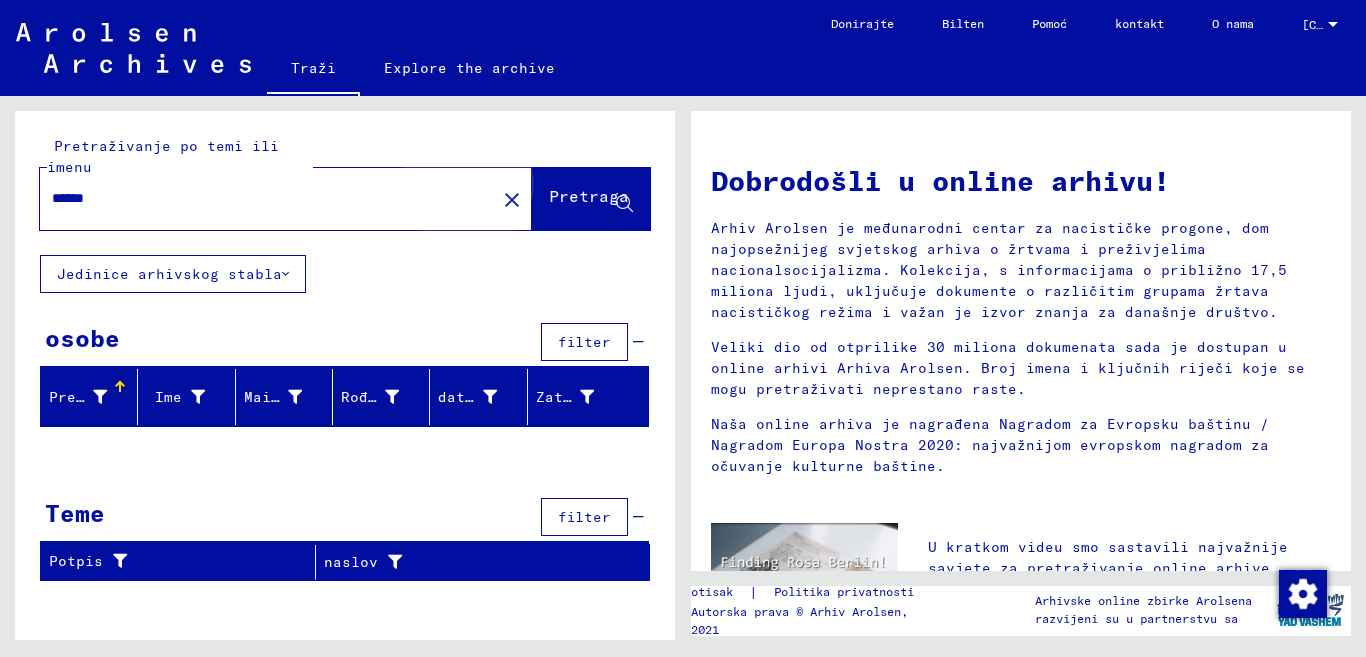 drag, startPoint x: 568, startPoint y: 207, endPoint x: 557, endPoint y: 210, distance: 11.401754 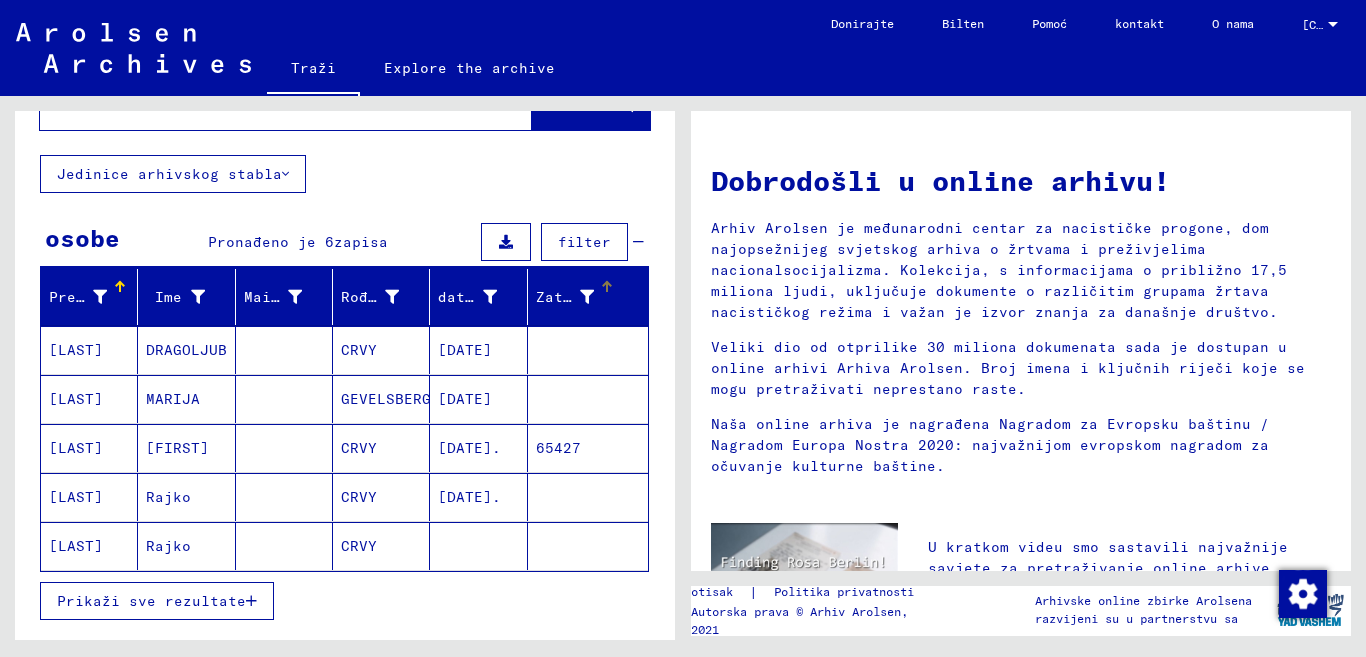 scroll, scrollTop: 200, scrollLeft: 0, axis: vertical 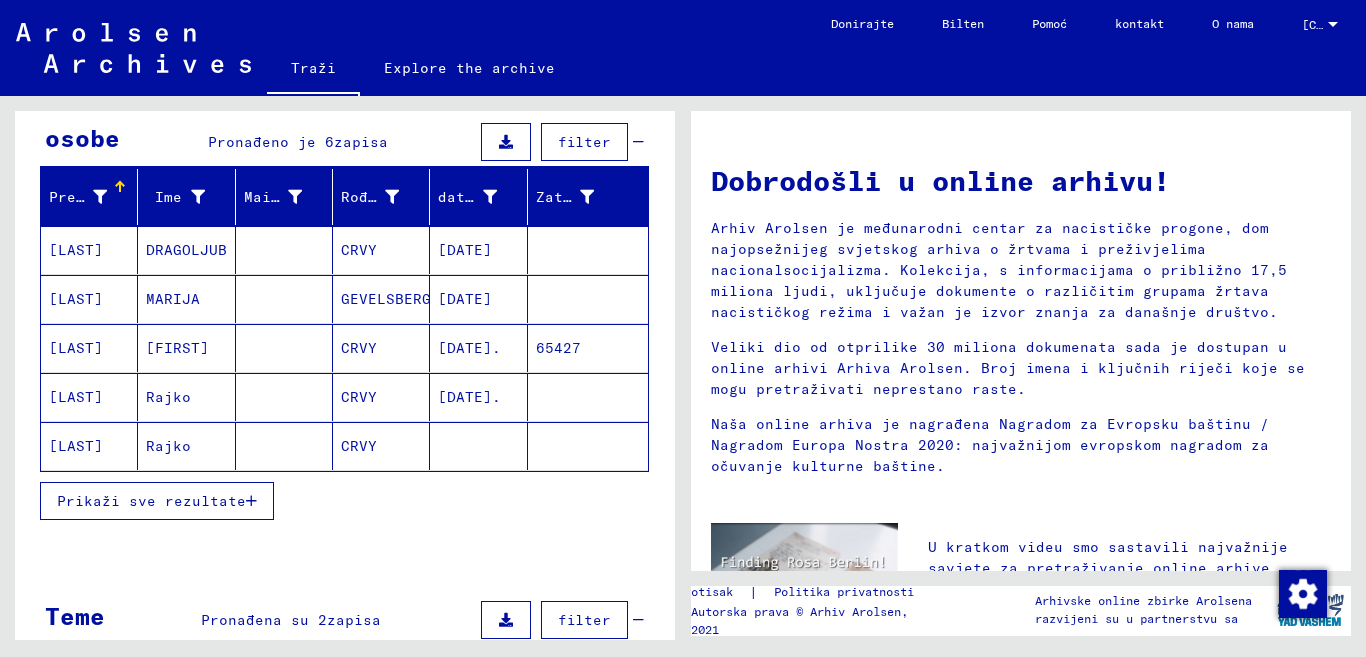 click on "Prikaži sve rezultate" at bounding box center [157, 501] 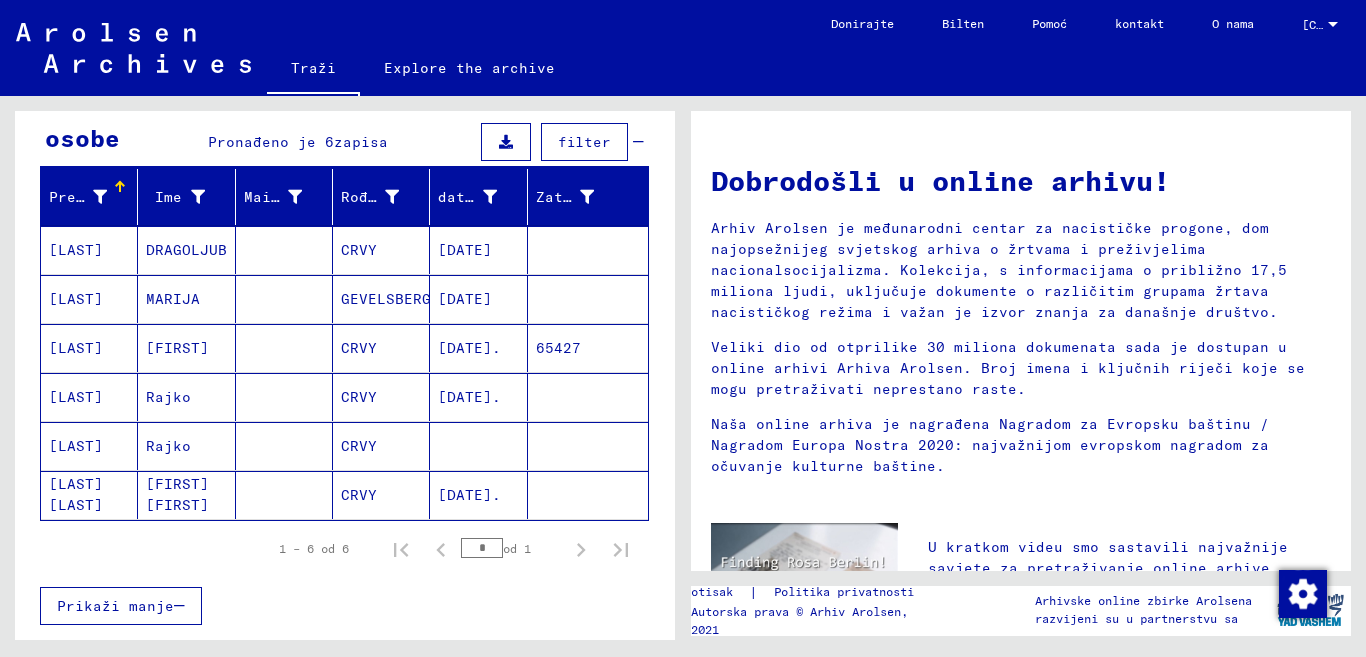 click on "[FIRST]" at bounding box center [168, 397] 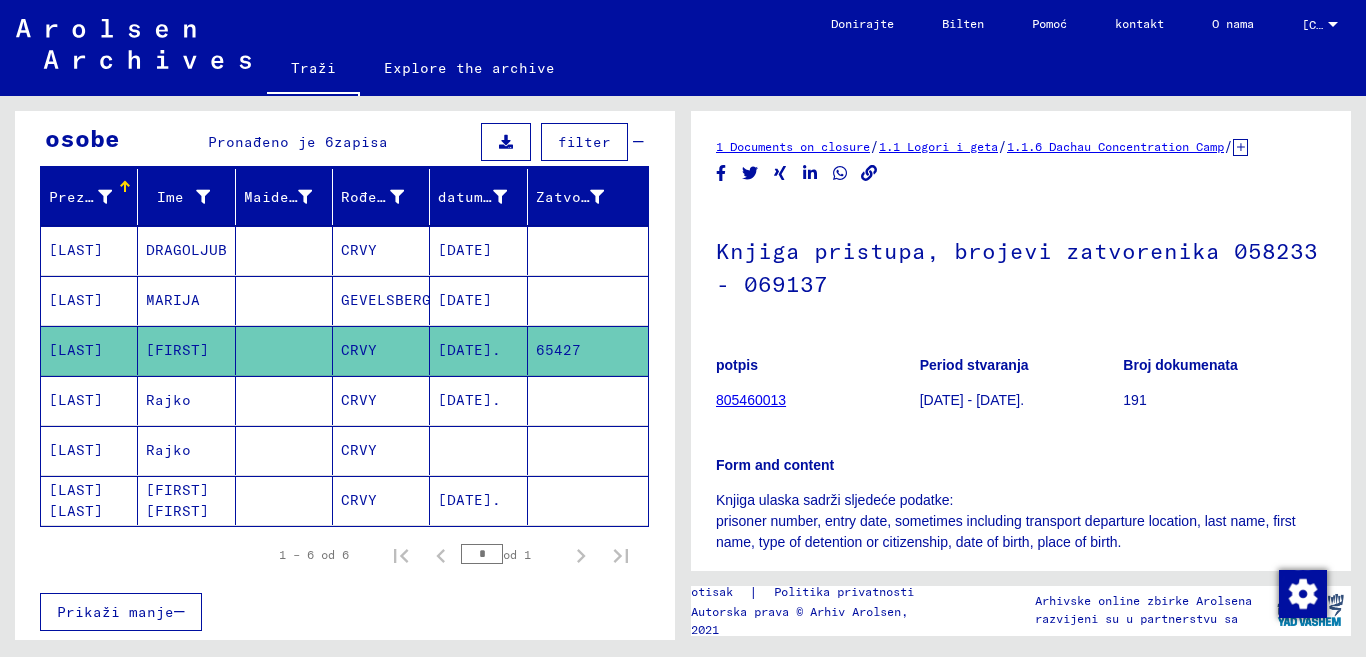 scroll, scrollTop: 0, scrollLeft: 0, axis: both 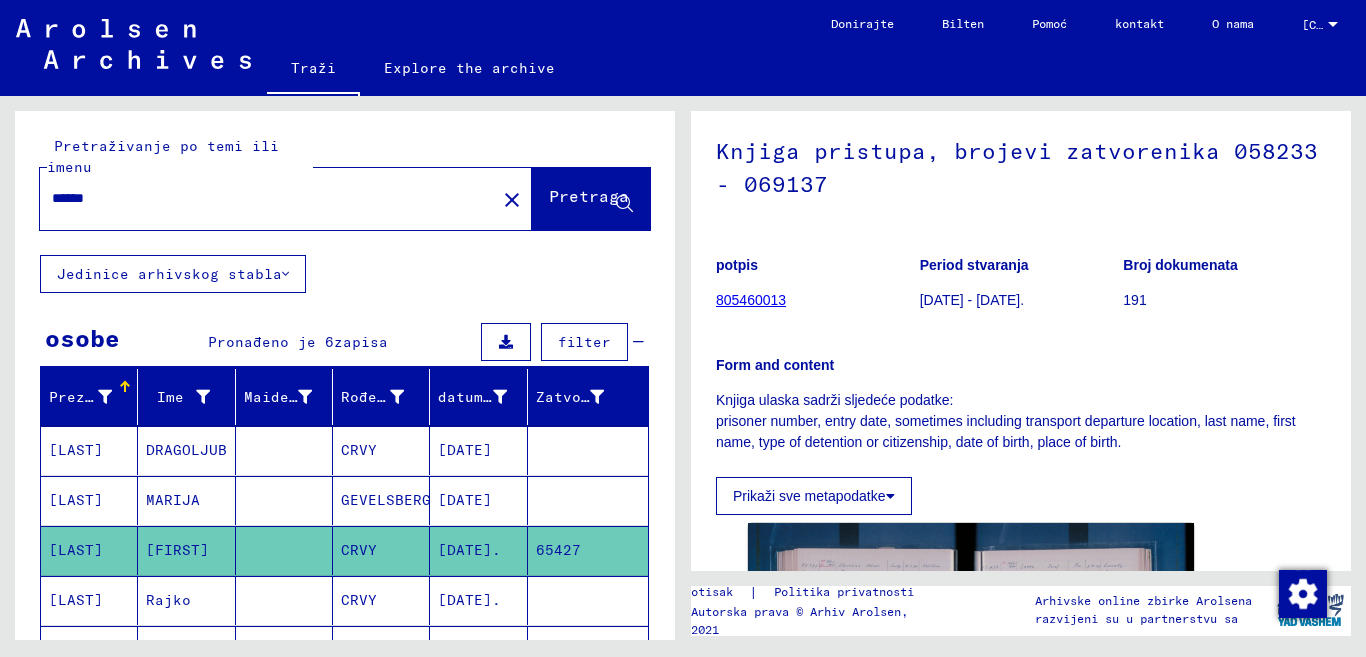 click on "******" at bounding box center [268, 198] 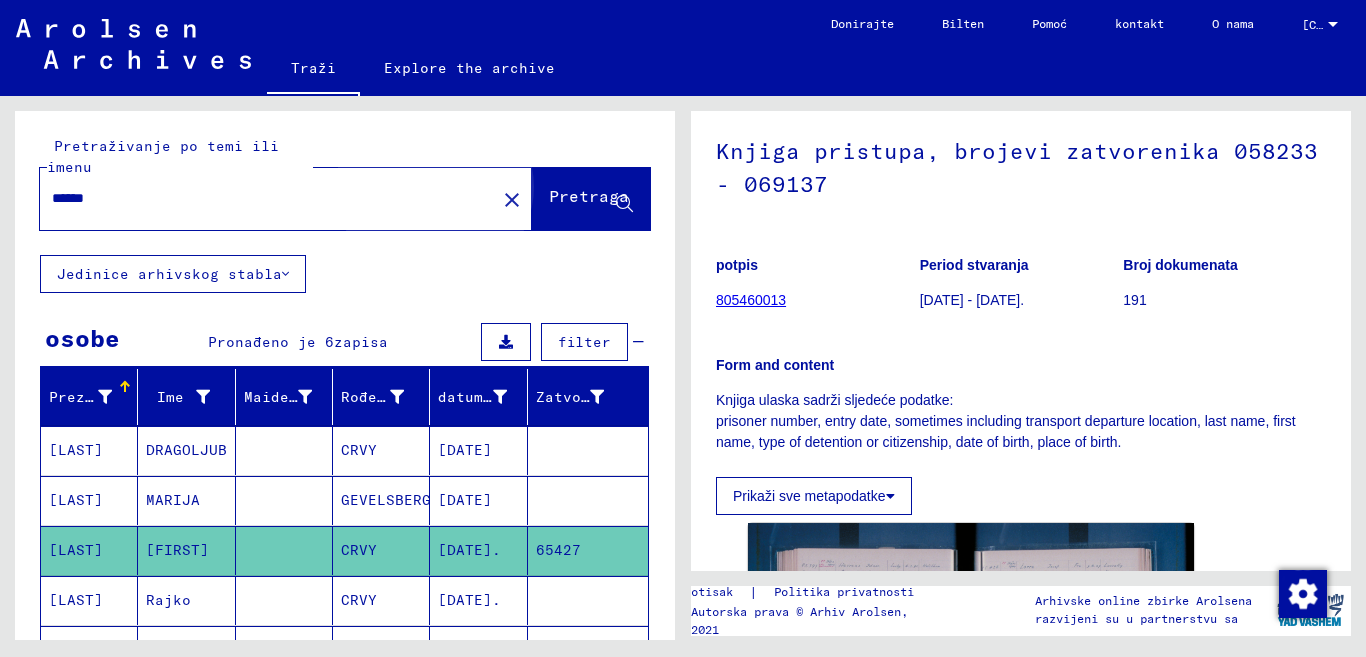 click on "Pretraga" 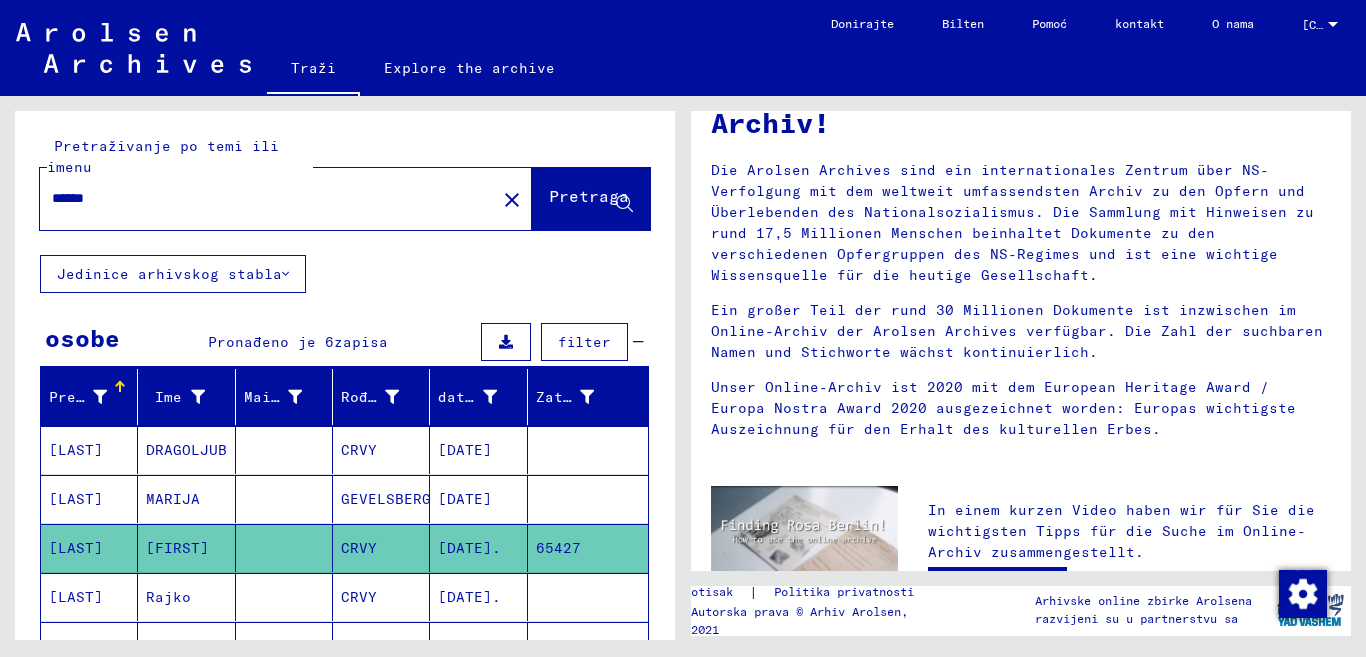 scroll, scrollTop: 0, scrollLeft: 0, axis: both 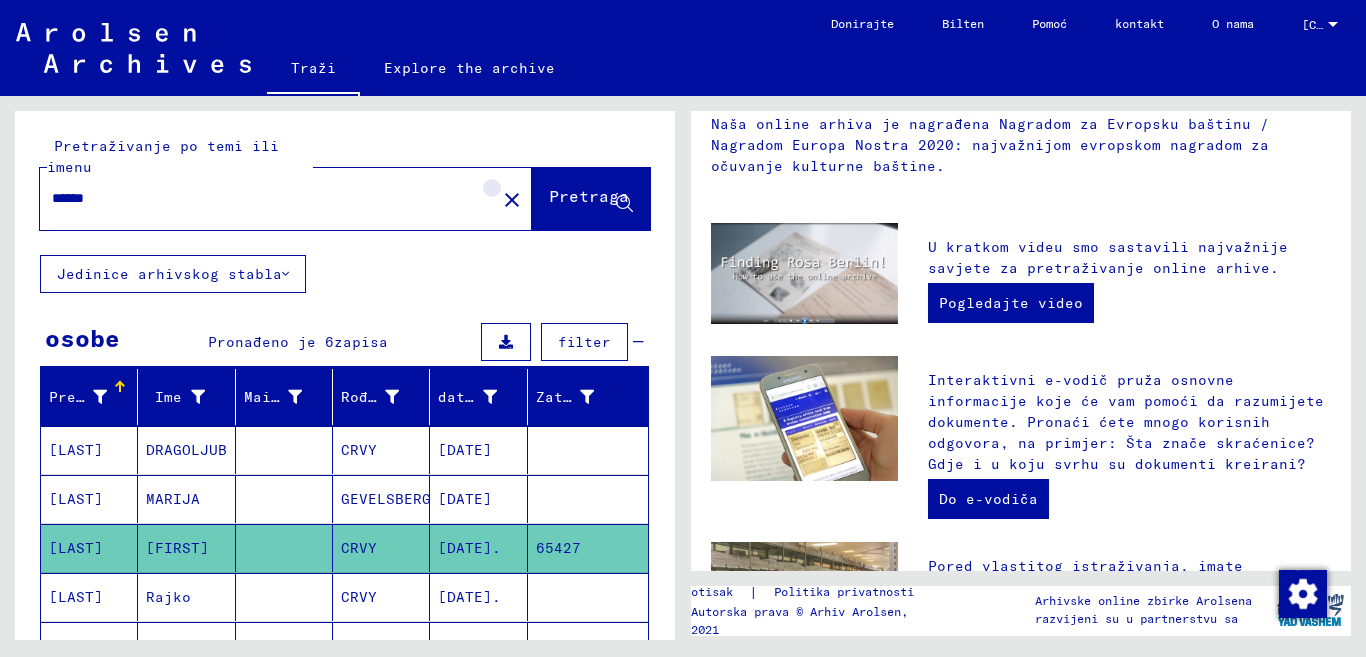 click on "close" 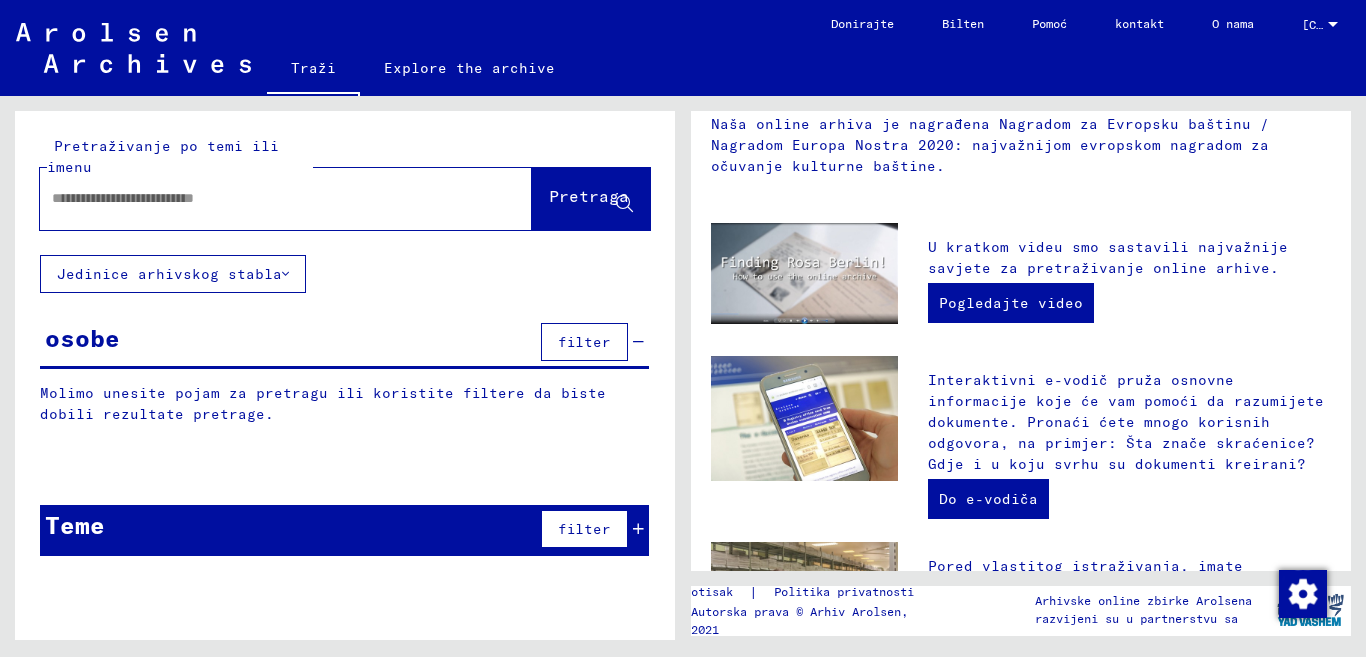 click at bounding box center (262, 198) 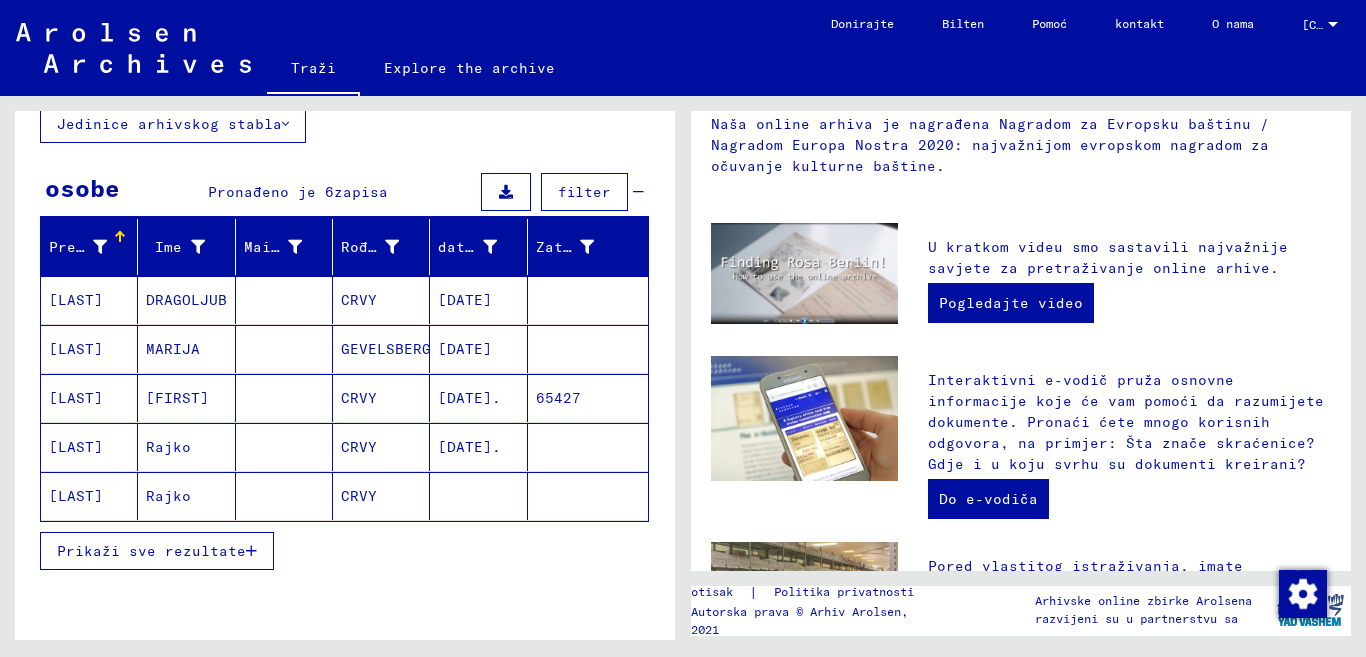 scroll, scrollTop: 100, scrollLeft: 0, axis: vertical 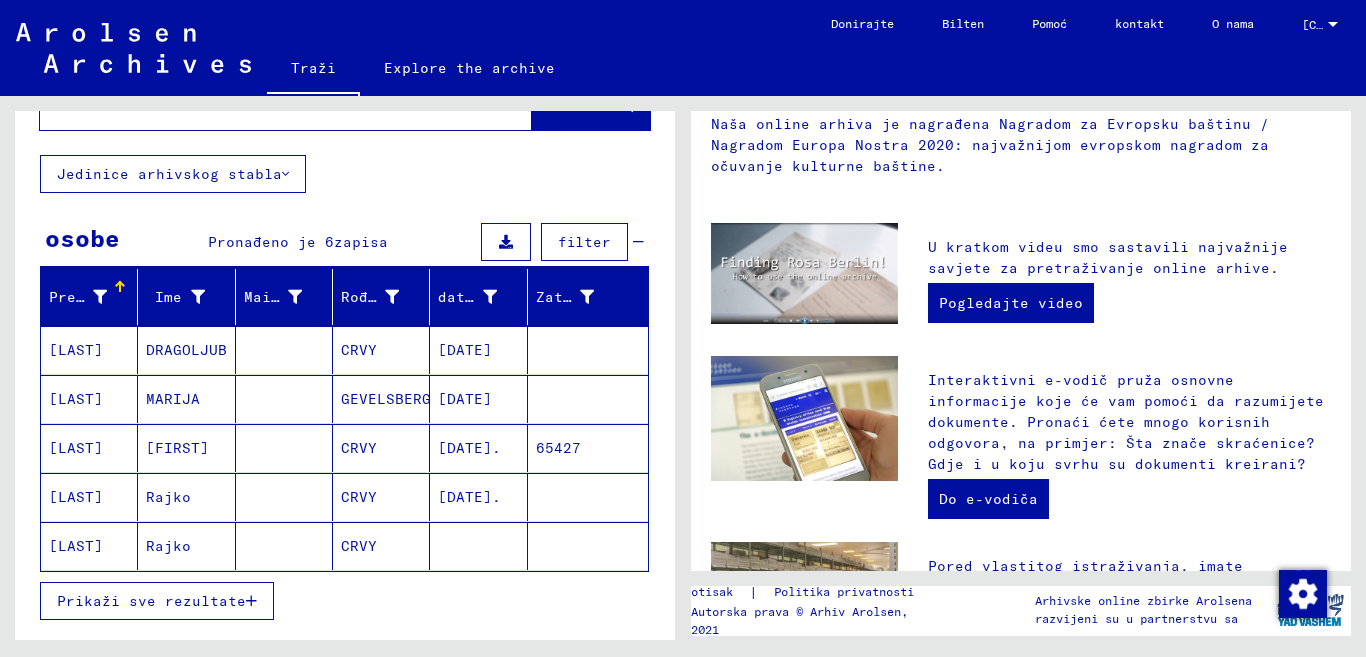 click on "DRAGOLJUB" at bounding box center (173, 399) 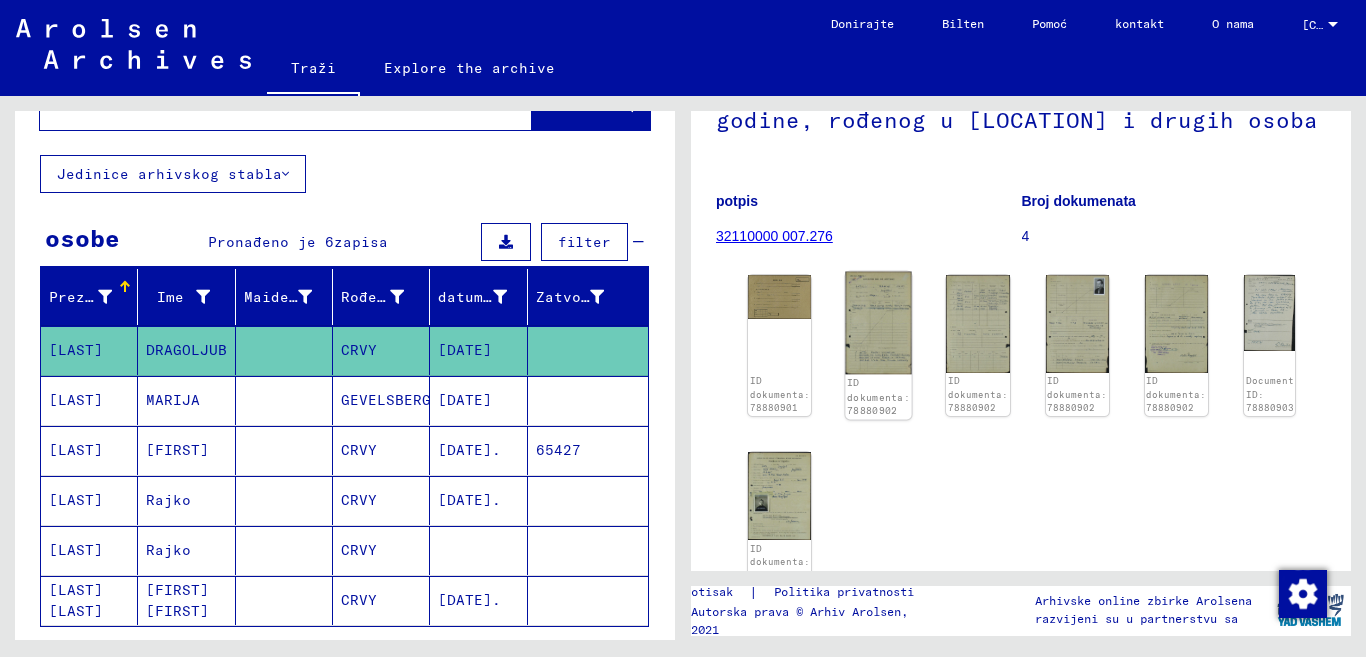 scroll, scrollTop: 200, scrollLeft: 0, axis: vertical 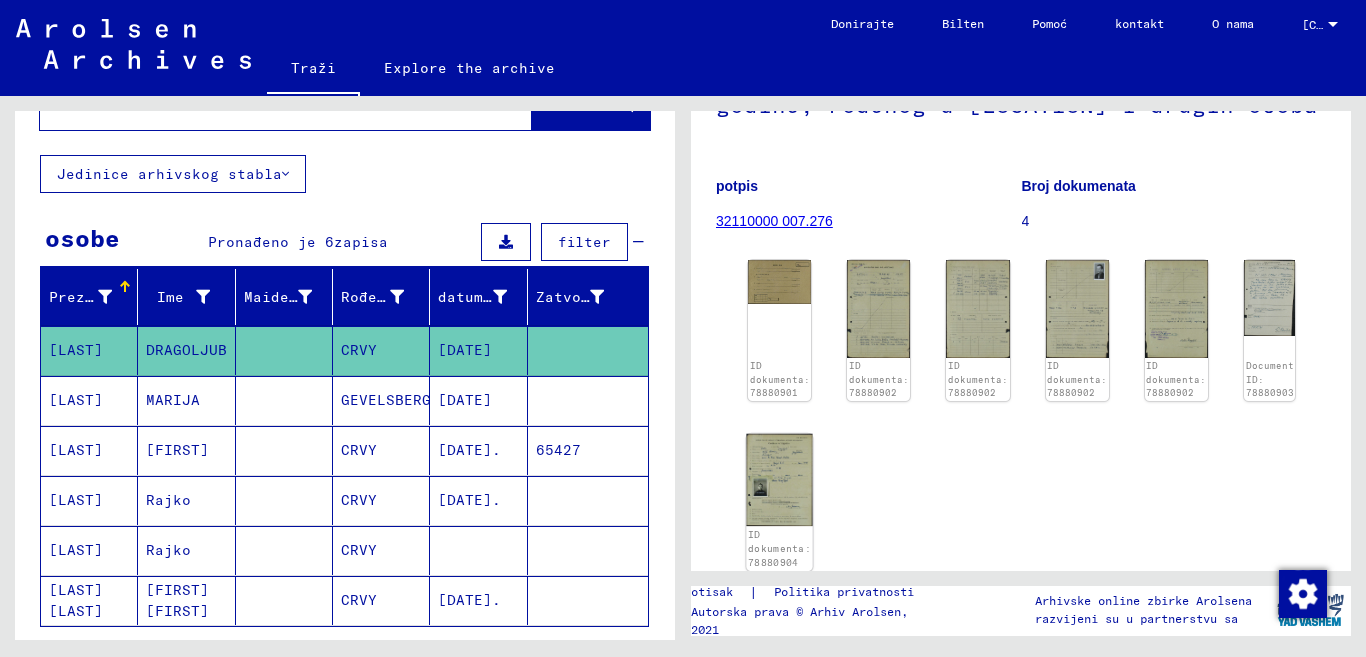 click 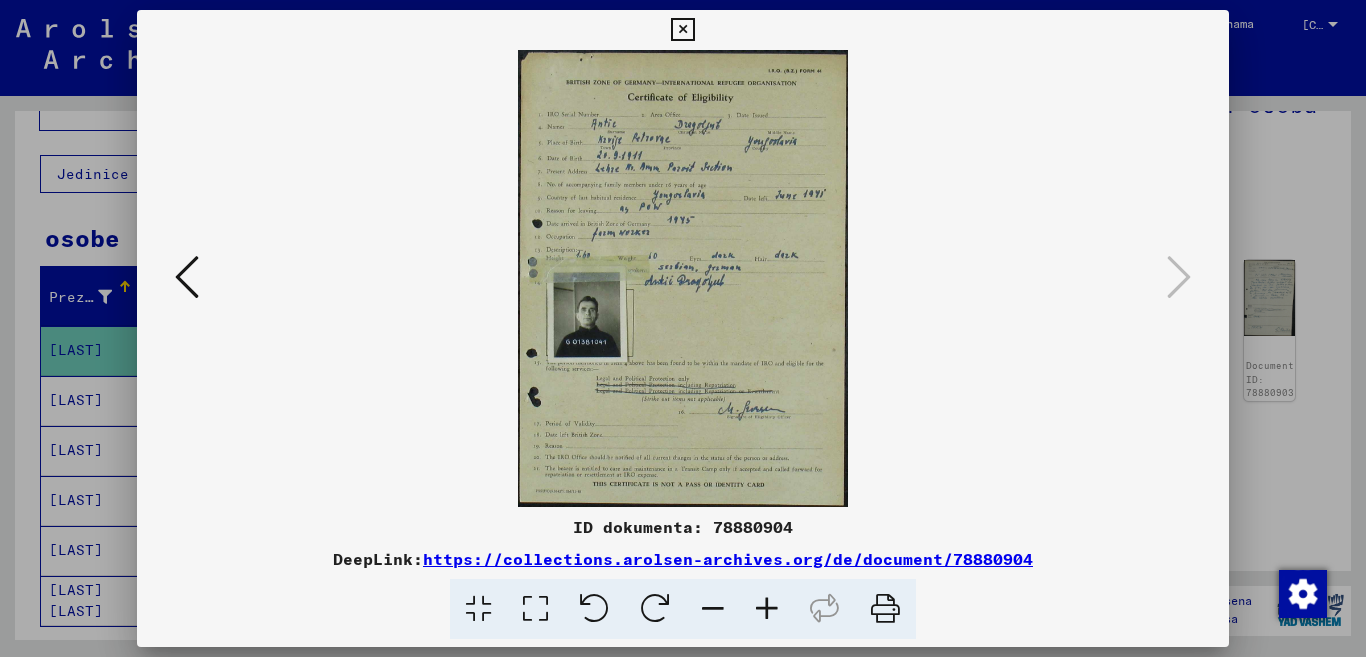 click at bounding box center (767, 609) 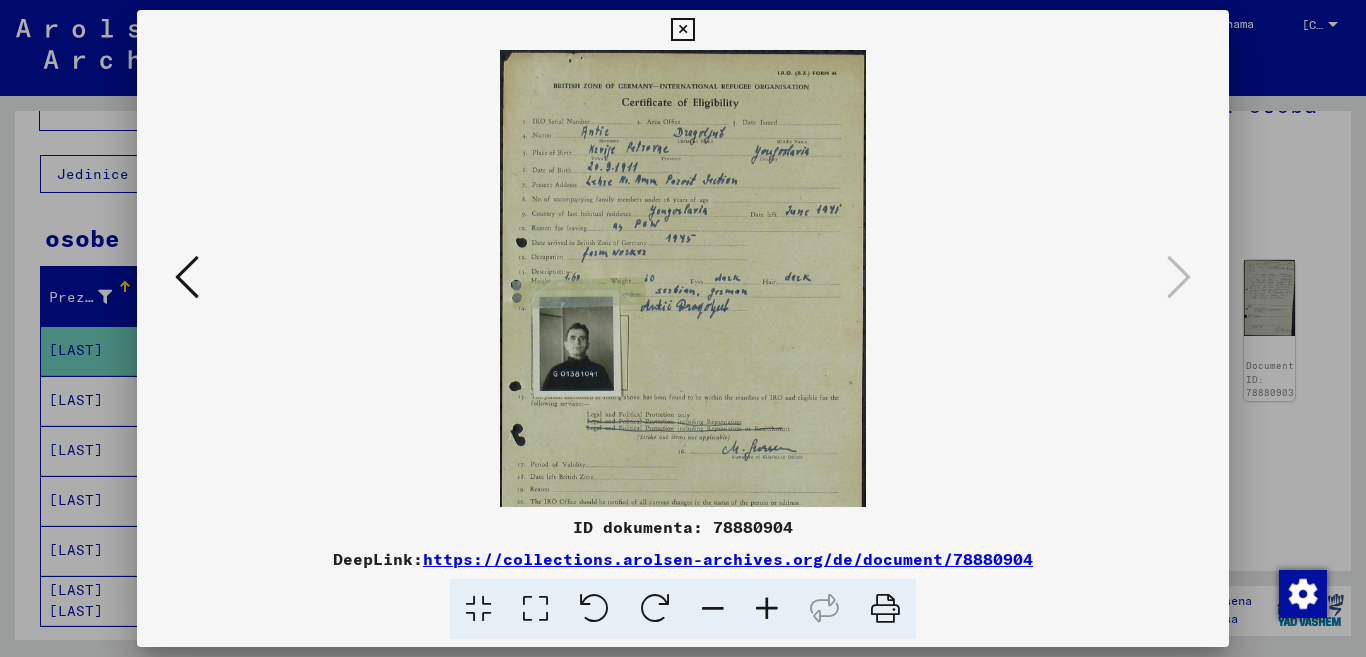 click at bounding box center (767, 609) 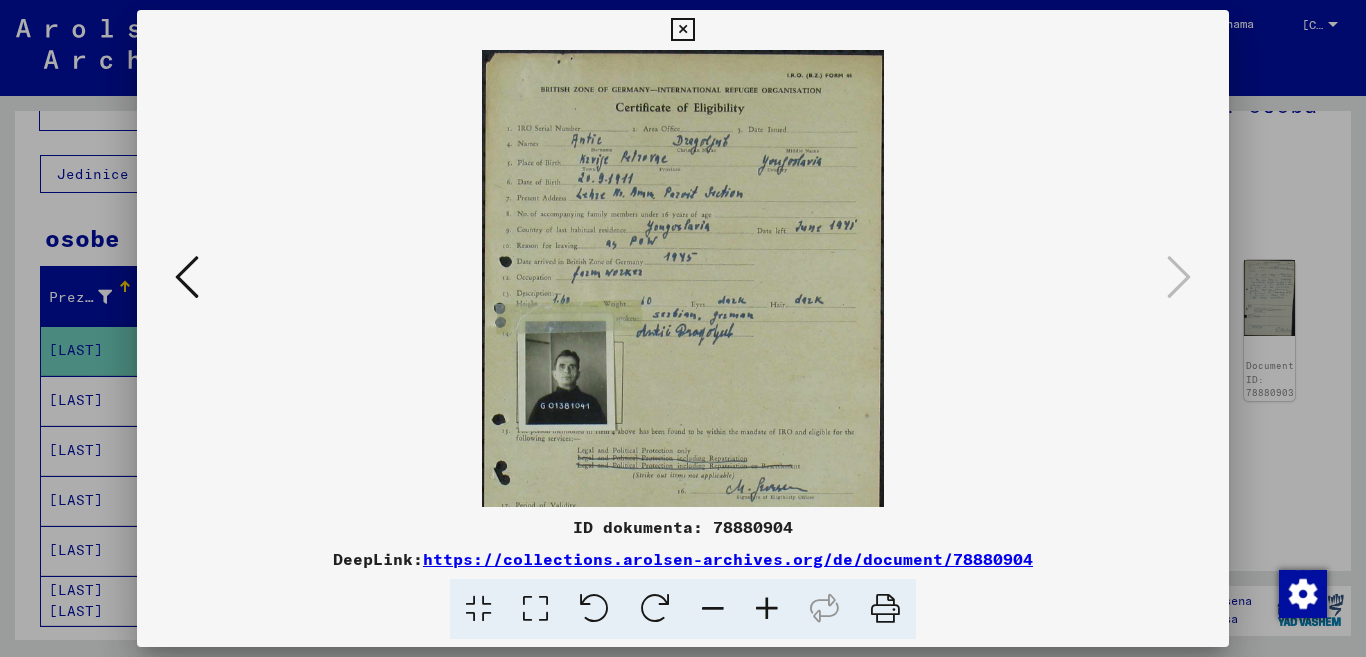 click at bounding box center (767, 609) 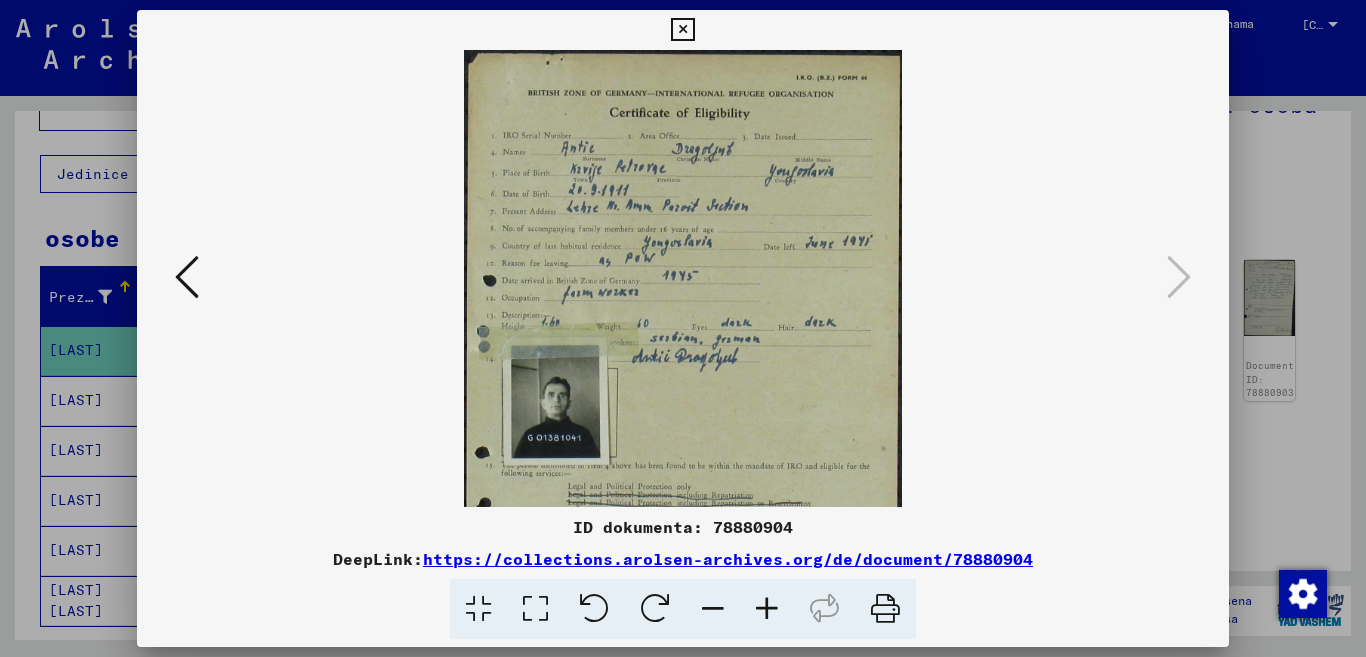 click at bounding box center [767, 609] 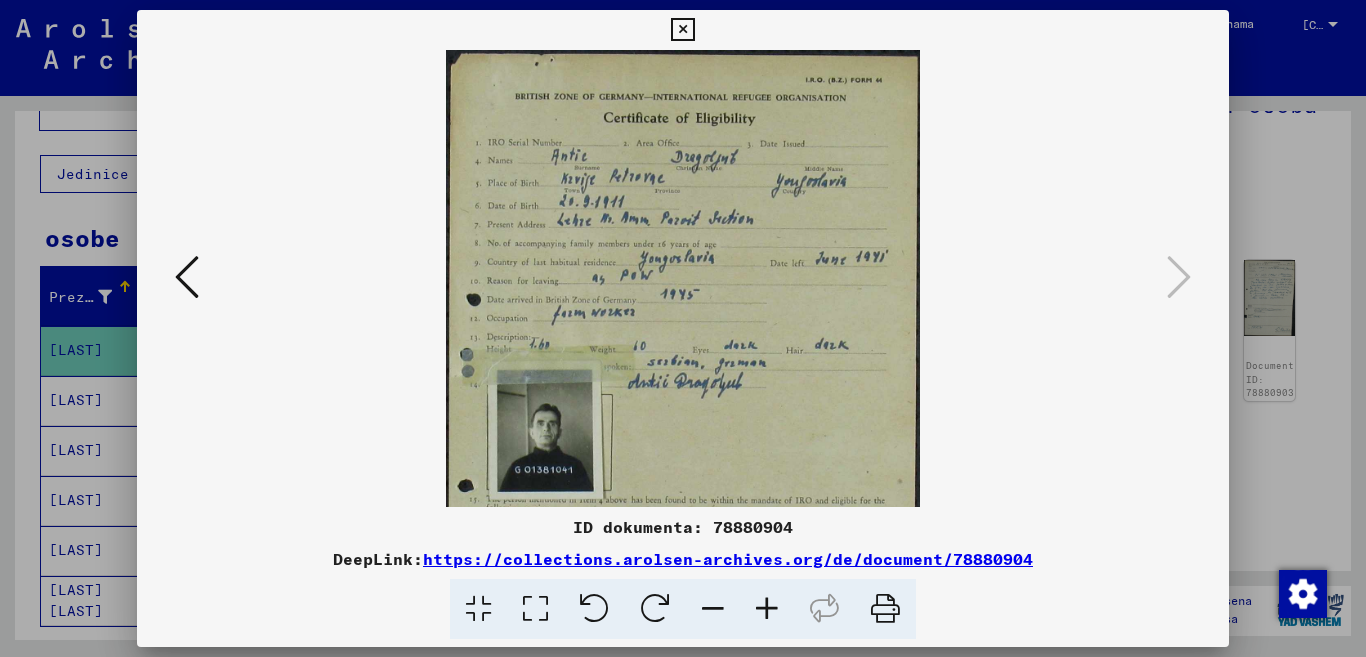 click at bounding box center (767, 609) 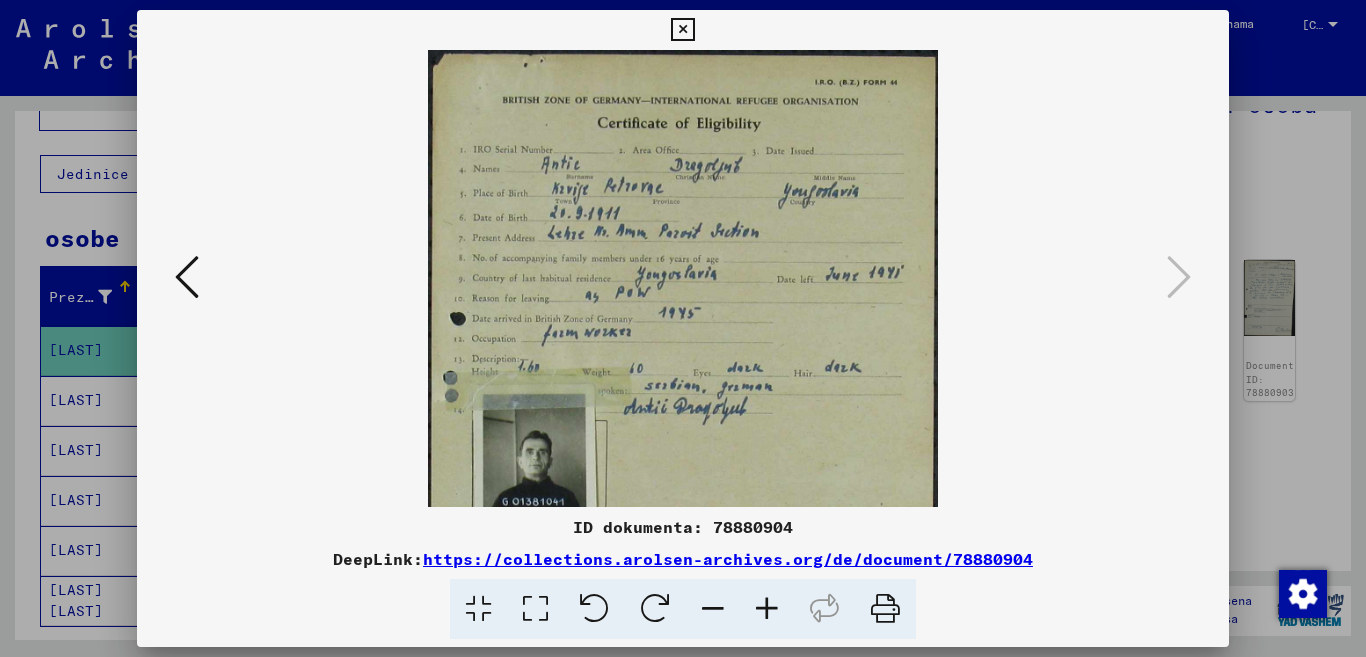 click at bounding box center (767, 609) 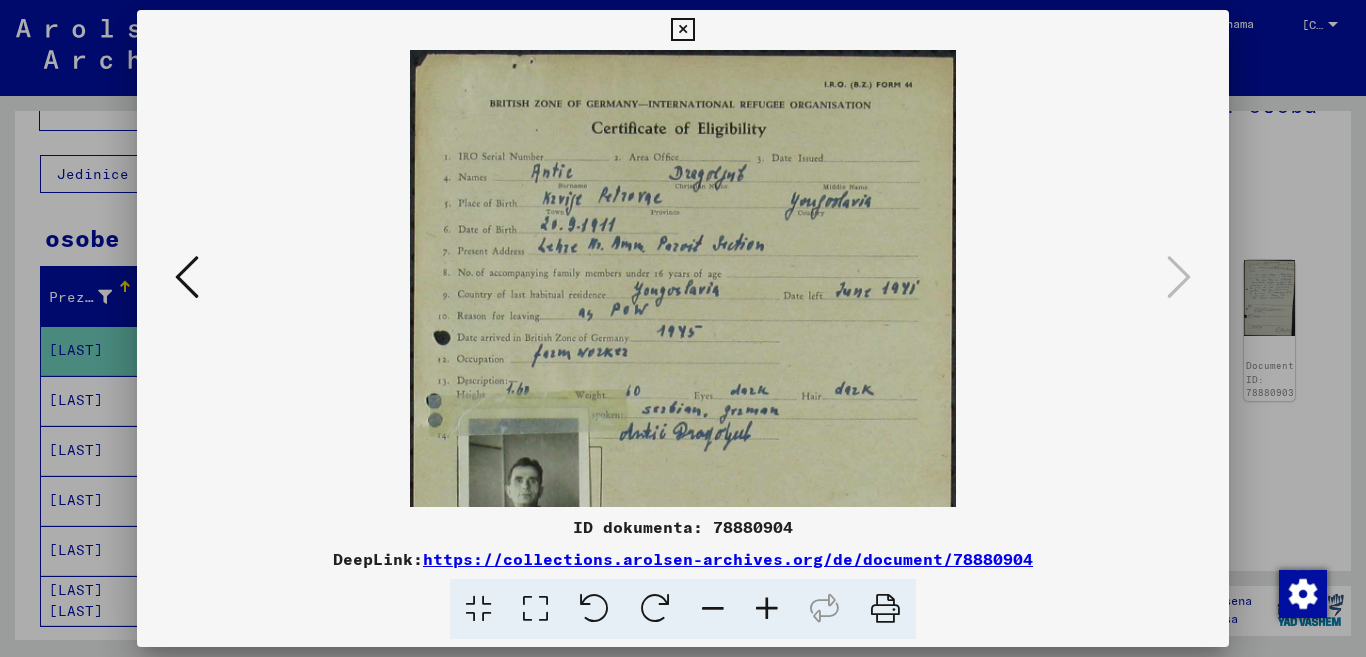 click at bounding box center (1179, 277) 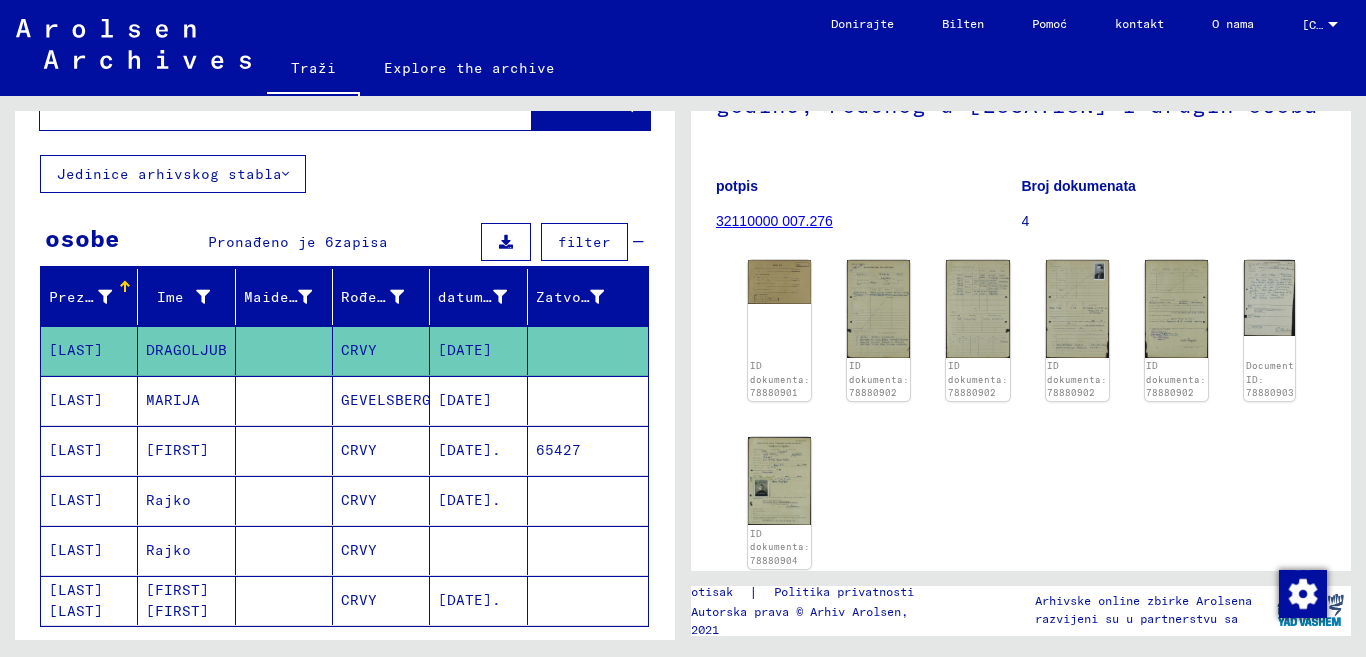 scroll, scrollTop: 0, scrollLeft: 0, axis: both 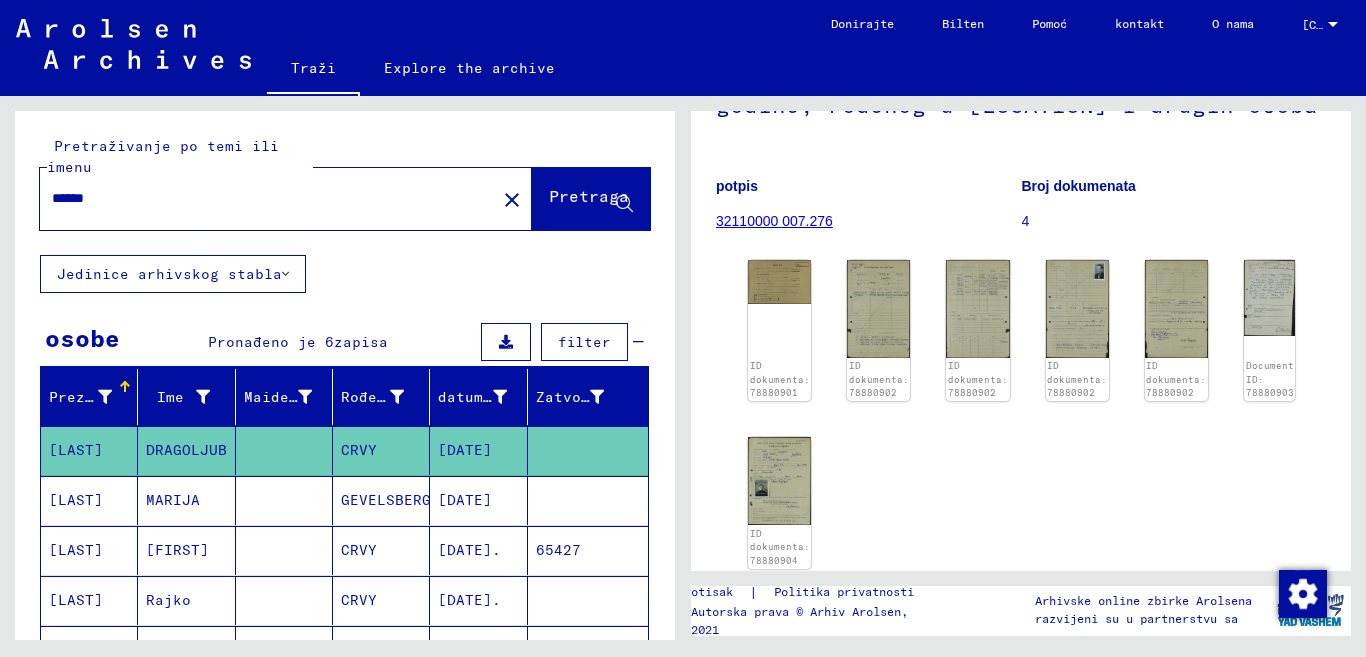 click on "******" at bounding box center (268, 198) 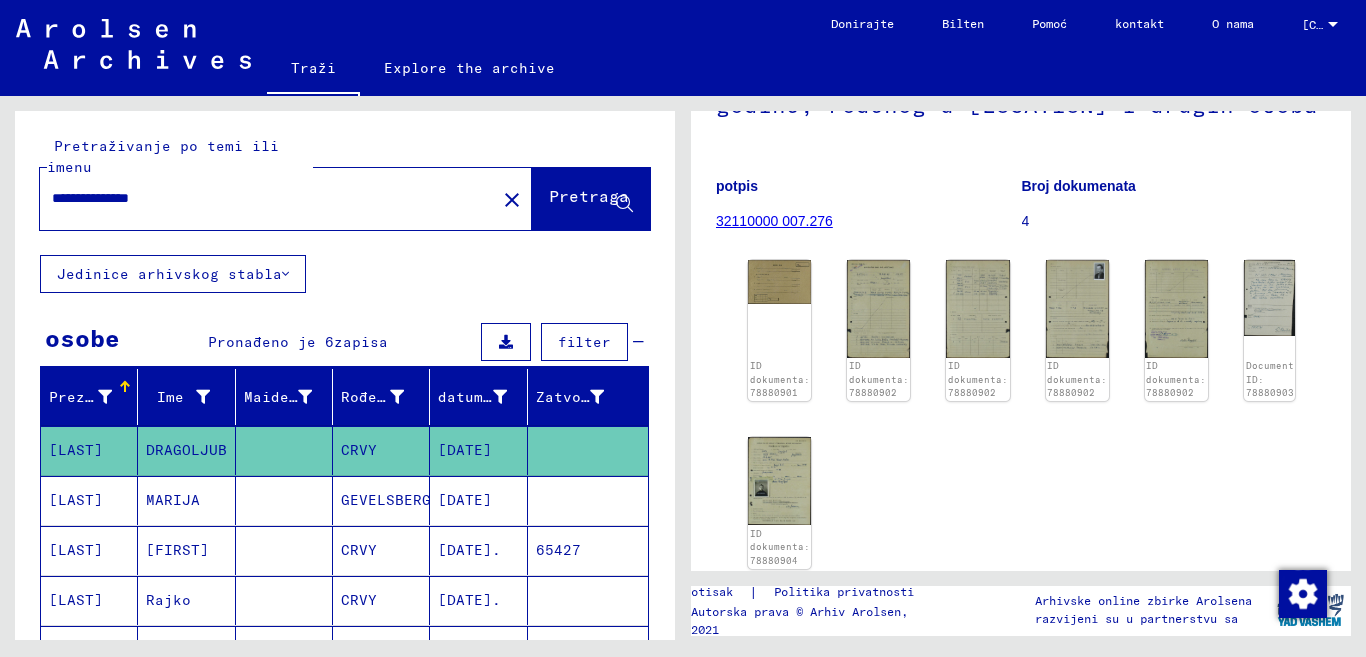 click on "Pretraga" 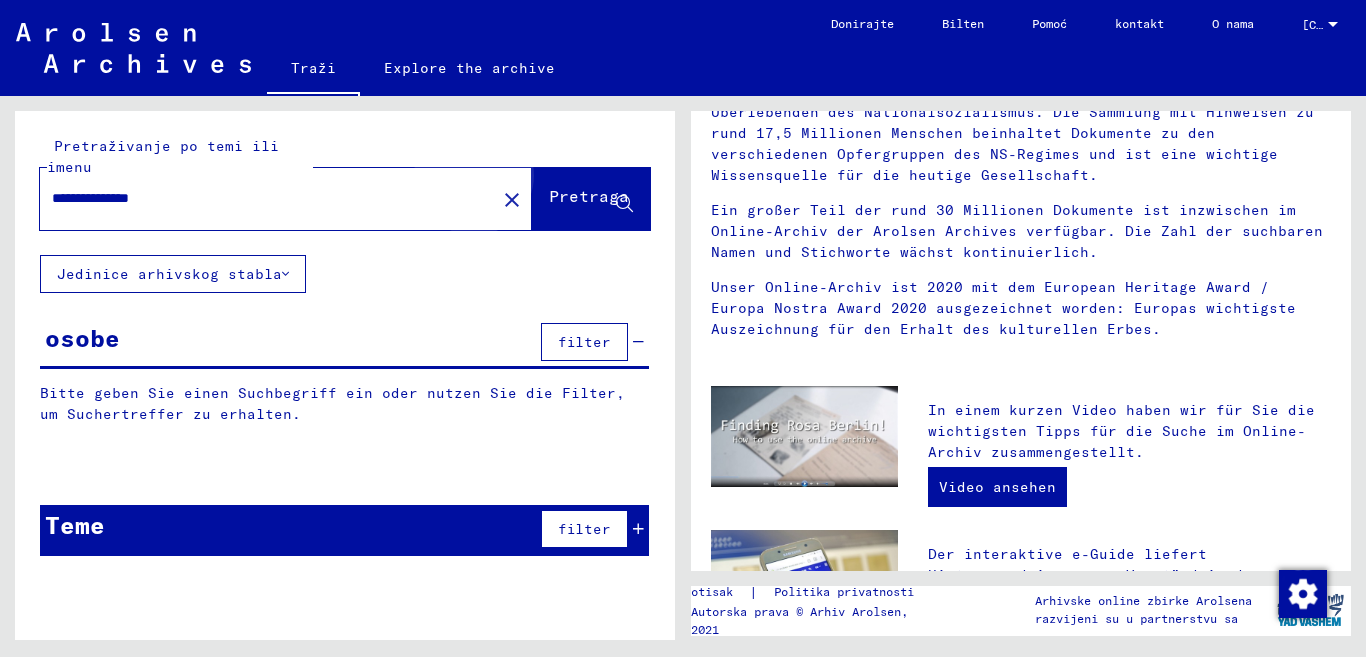 scroll, scrollTop: 0, scrollLeft: 0, axis: both 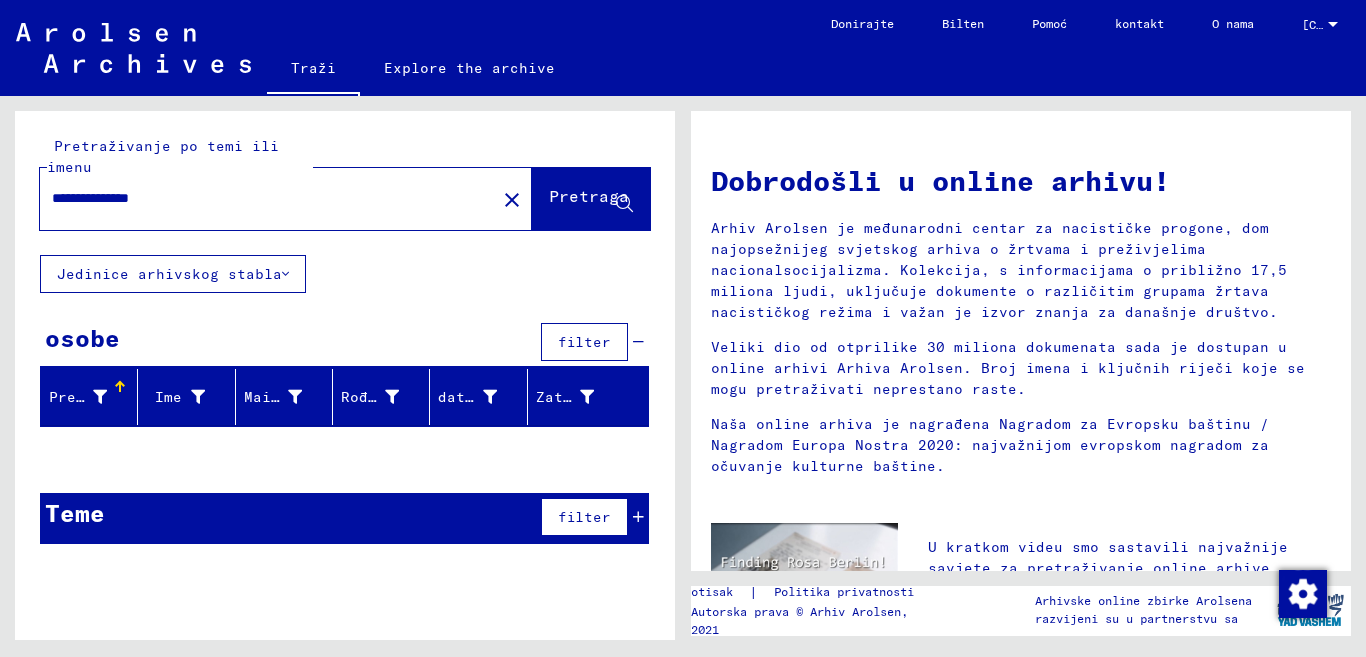 drag, startPoint x: 216, startPoint y: 198, endPoint x: 0, endPoint y: 194, distance: 216.03703 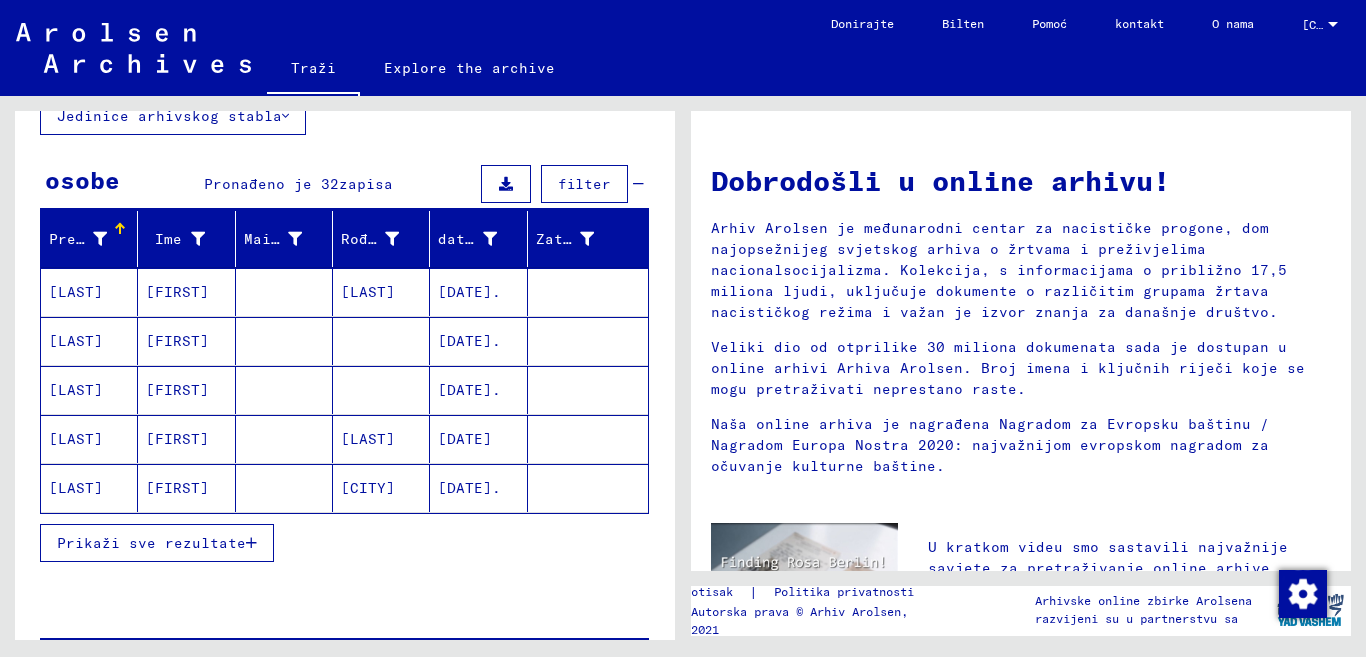 scroll, scrollTop: 200, scrollLeft: 0, axis: vertical 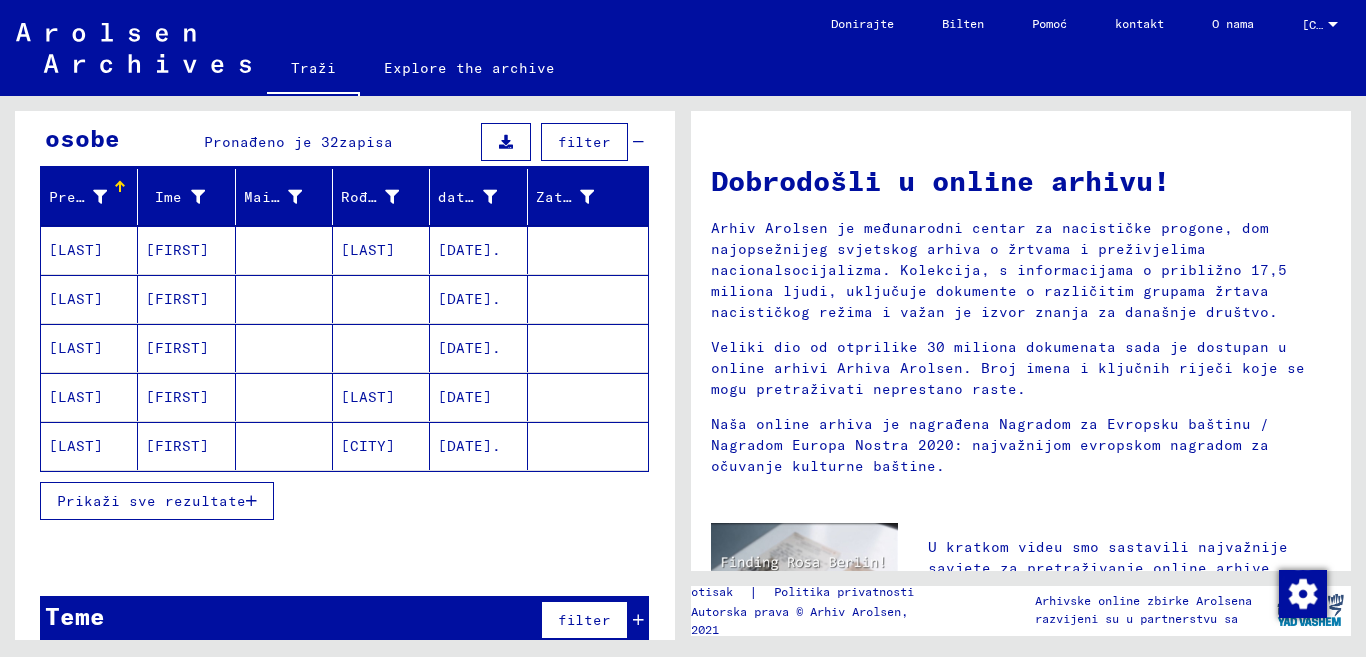 click on "Prikaži sve rezultate" at bounding box center [151, 501] 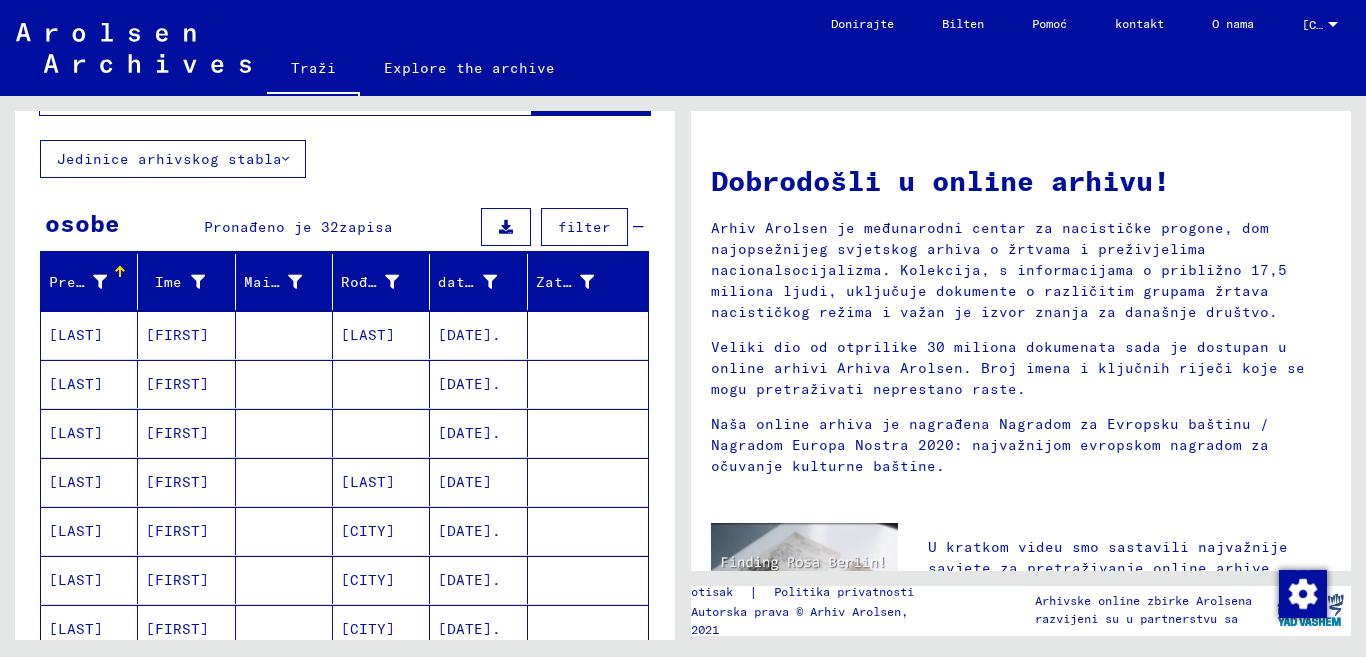 scroll, scrollTop: 0, scrollLeft: 0, axis: both 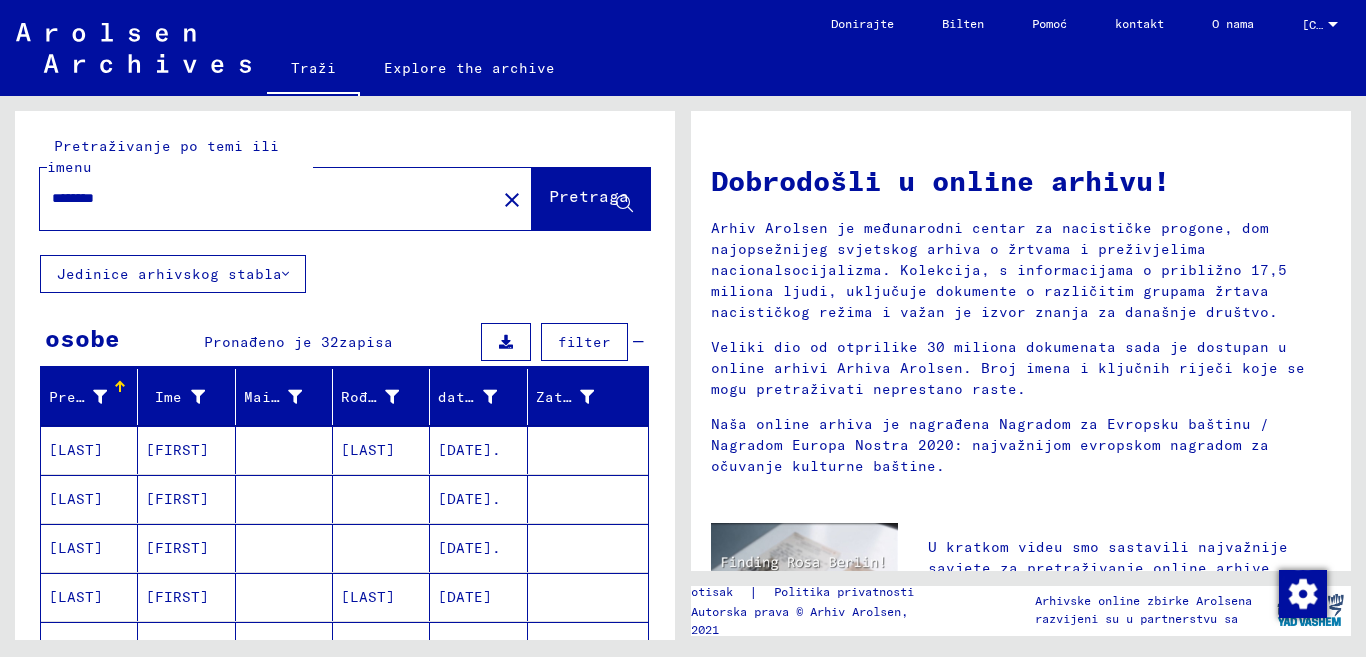 click on "********" at bounding box center [262, 198] 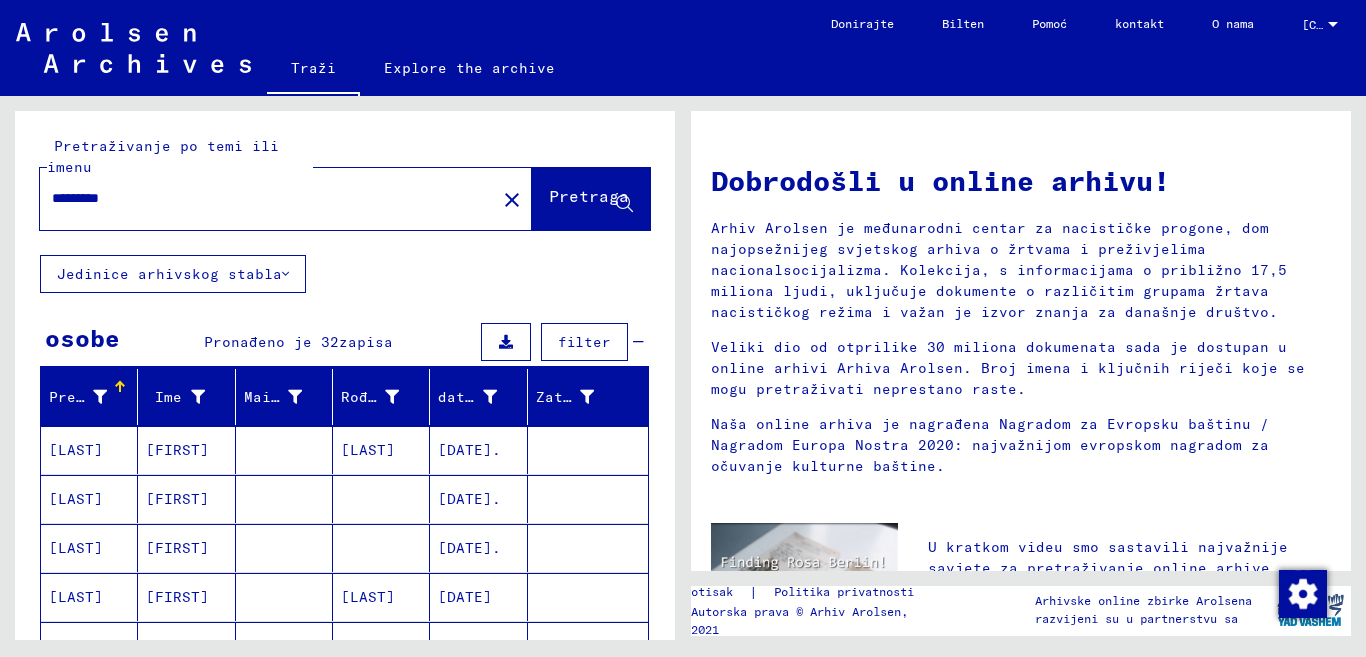 click on "Pretraga" 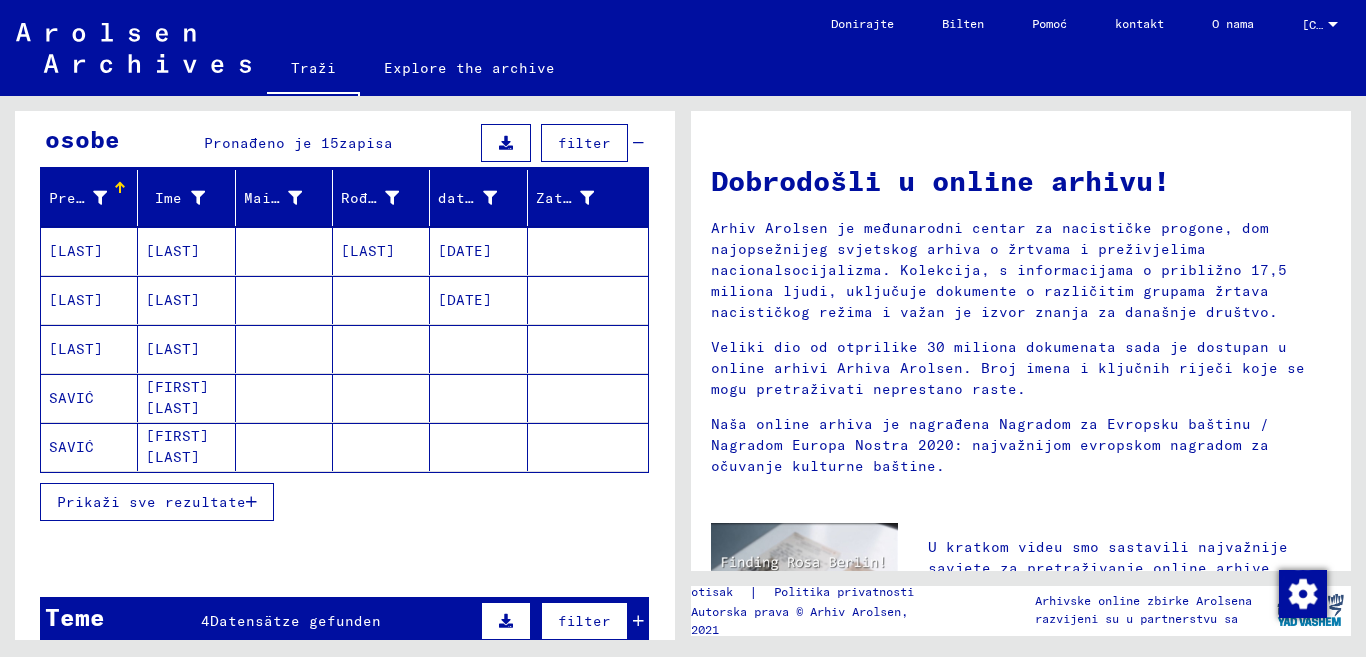 scroll, scrollTop: 200, scrollLeft: 0, axis: vertical 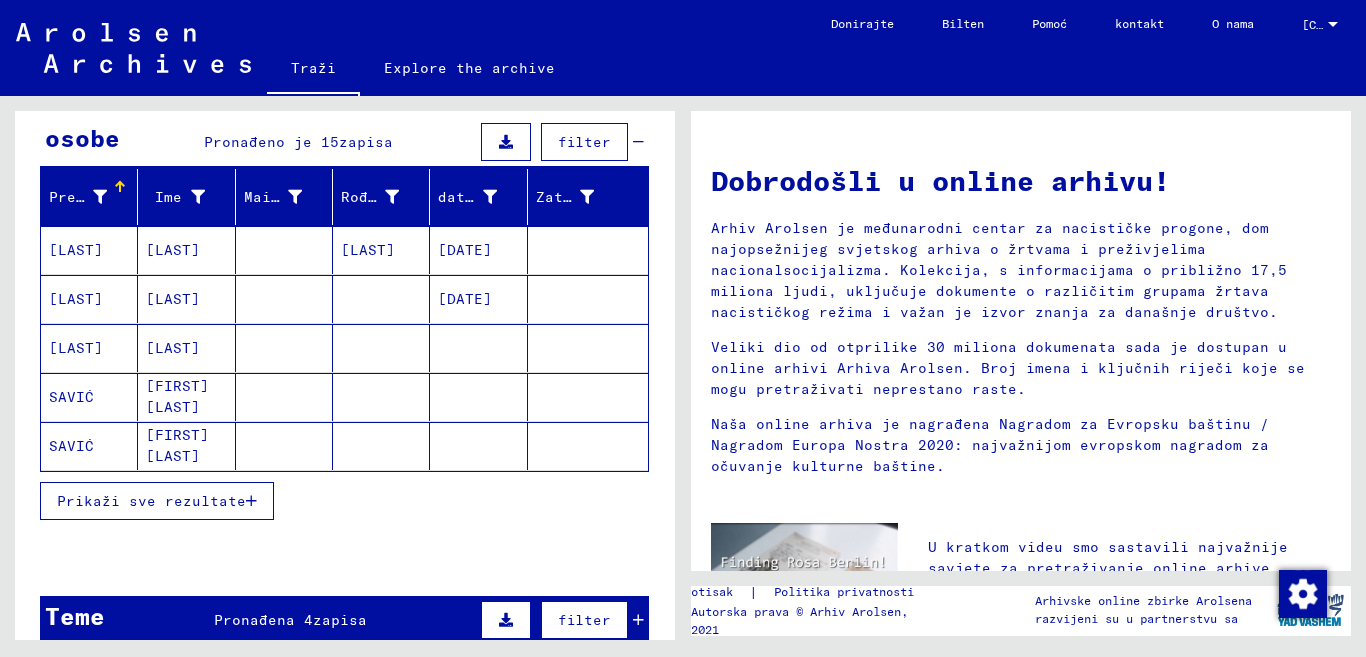 click on "Prikaži sve rezultate" at bounding box center [151, 501] 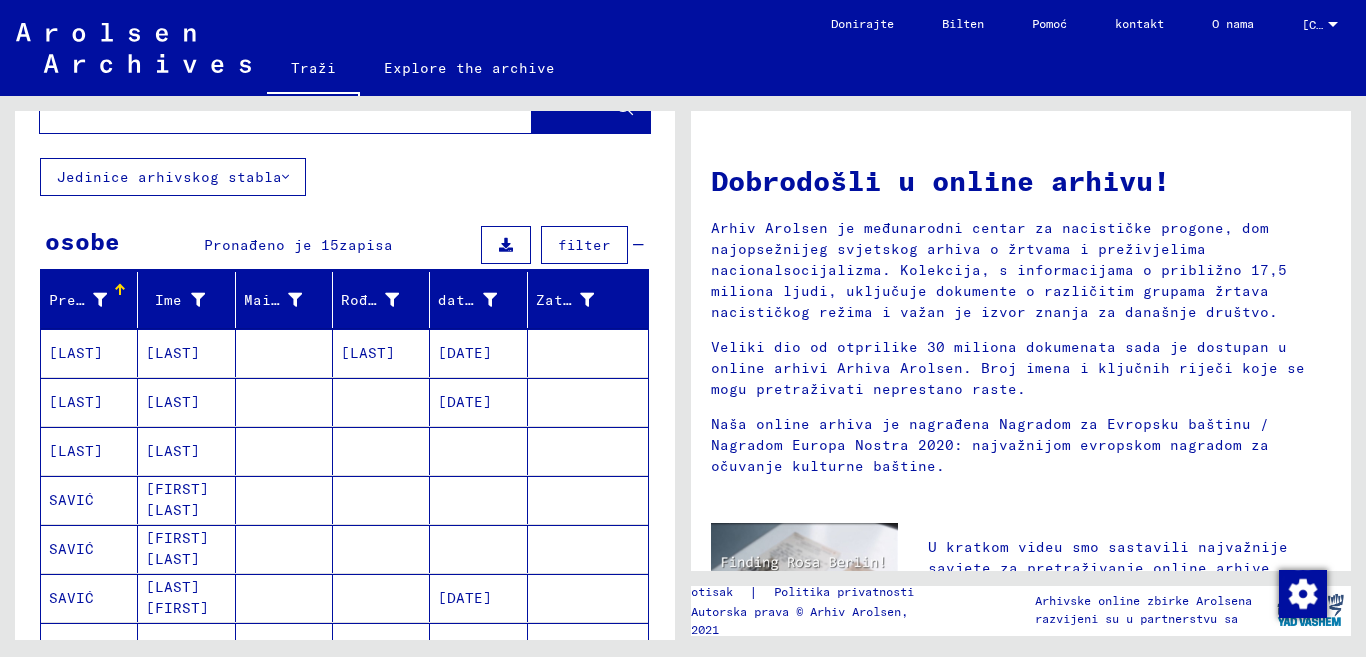scroll, scrollTop: 0, scrollLeft: 0, axis: both 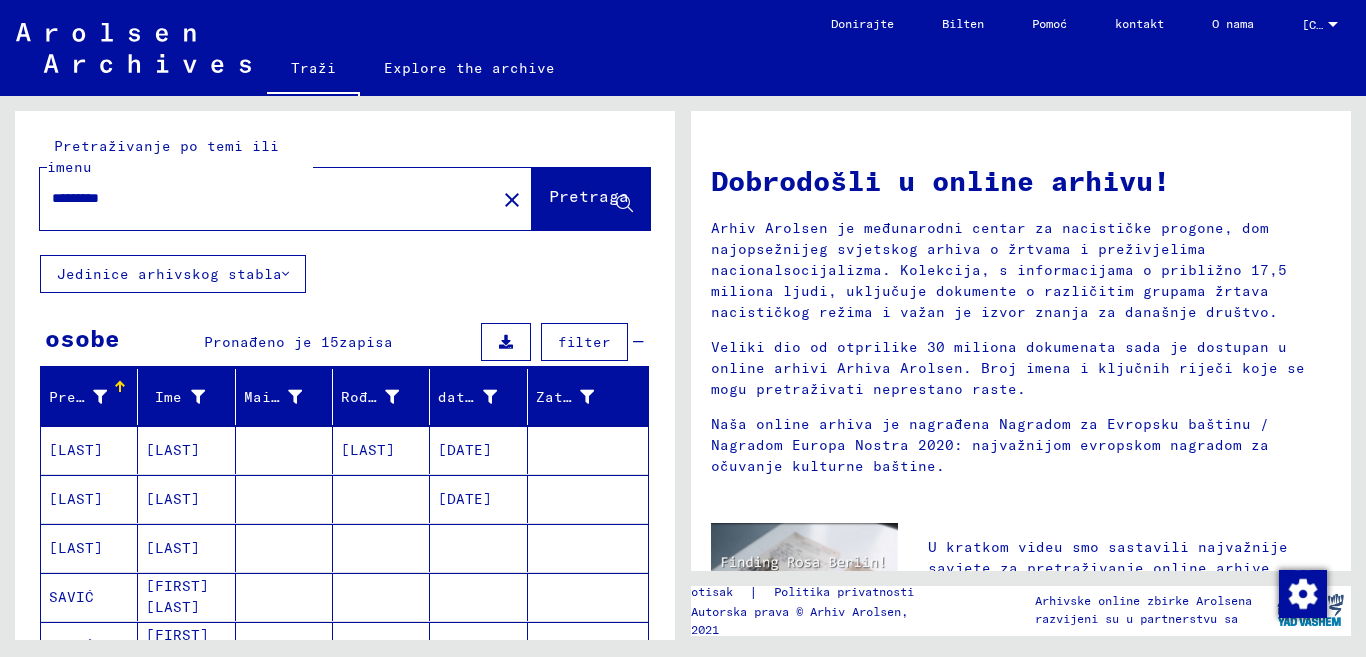 click on "*********" at bounding box center (262, 198) 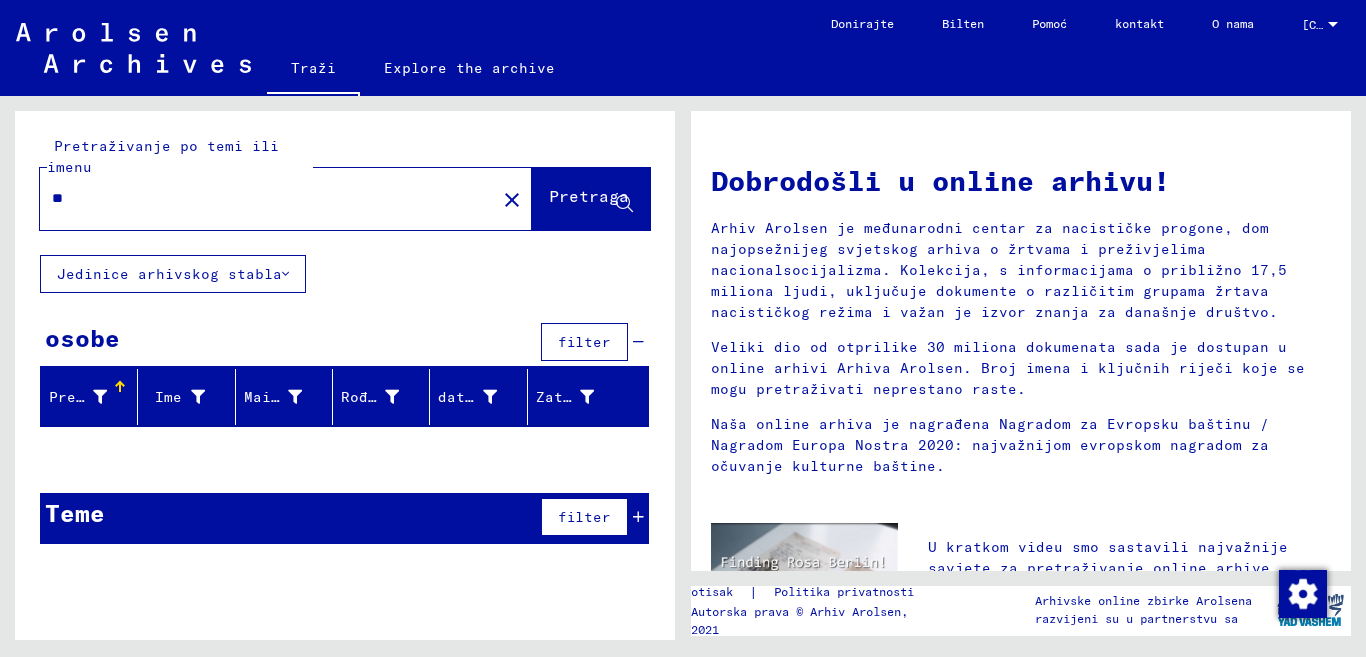 type on "*" 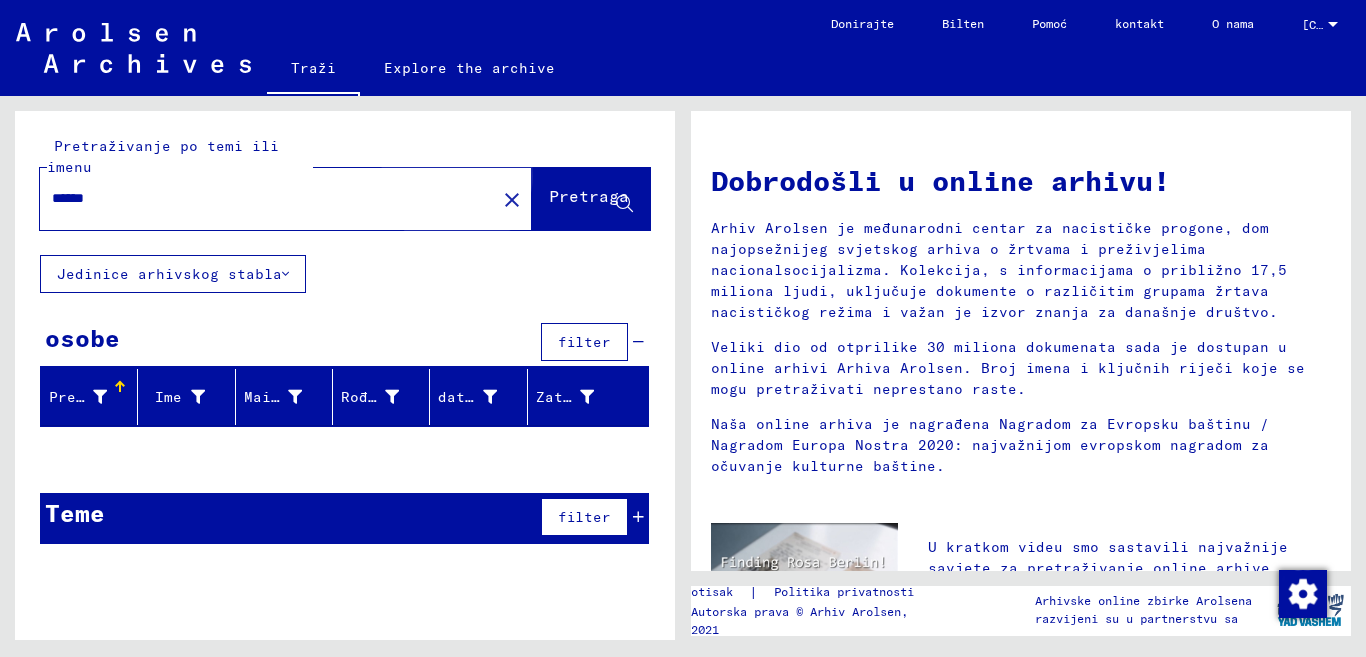 click on "Pretraga" 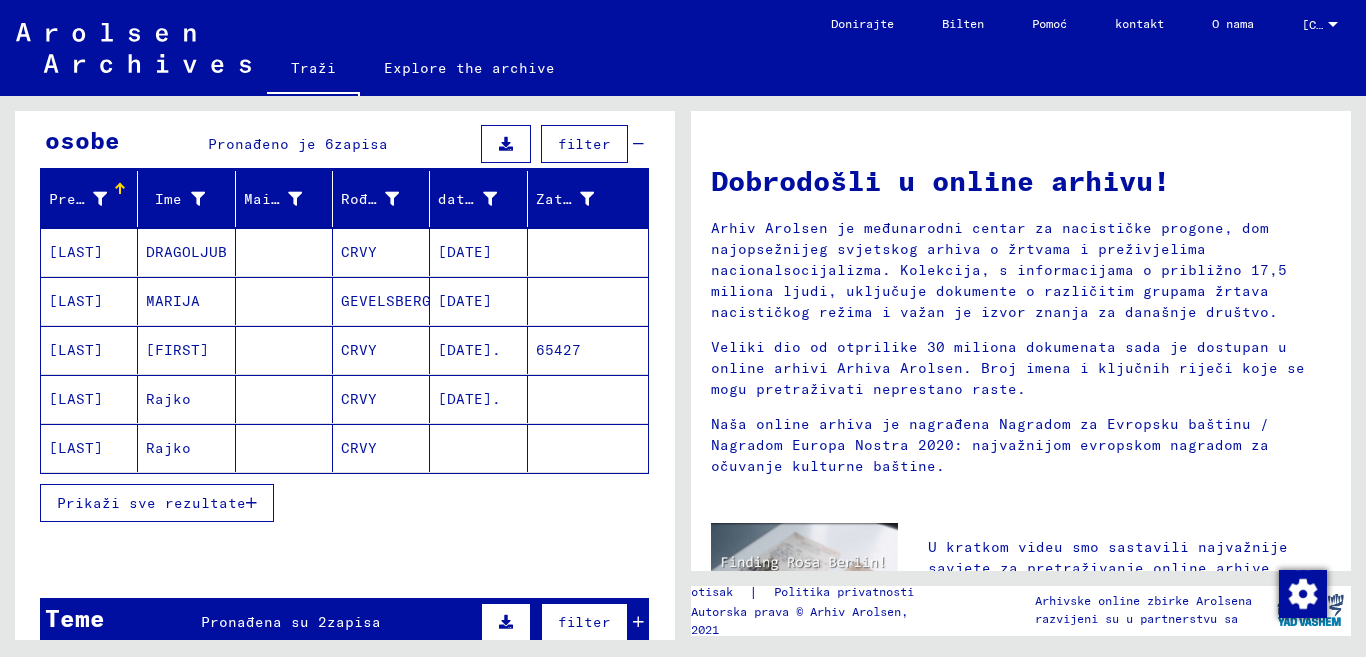 scroll, scrollTop: 200, scrollLeft: 0, axis: vertical 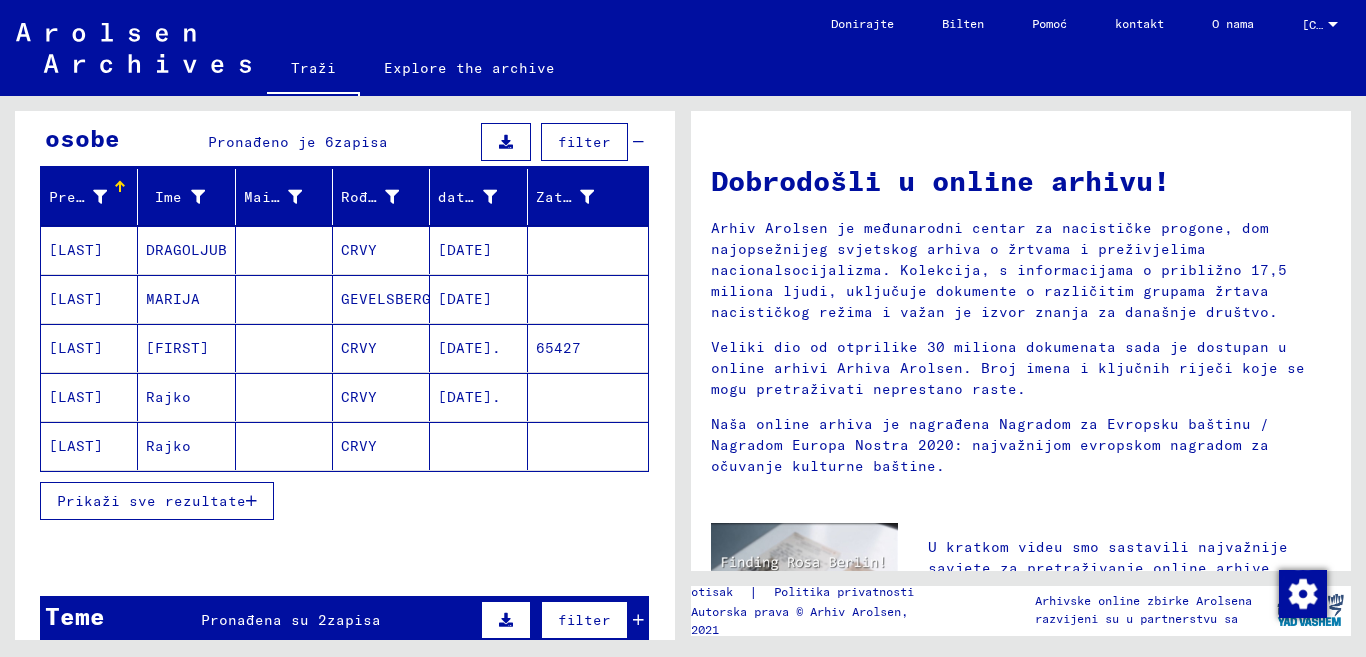 click on "[DATE]." at bounding box center [469, 397] 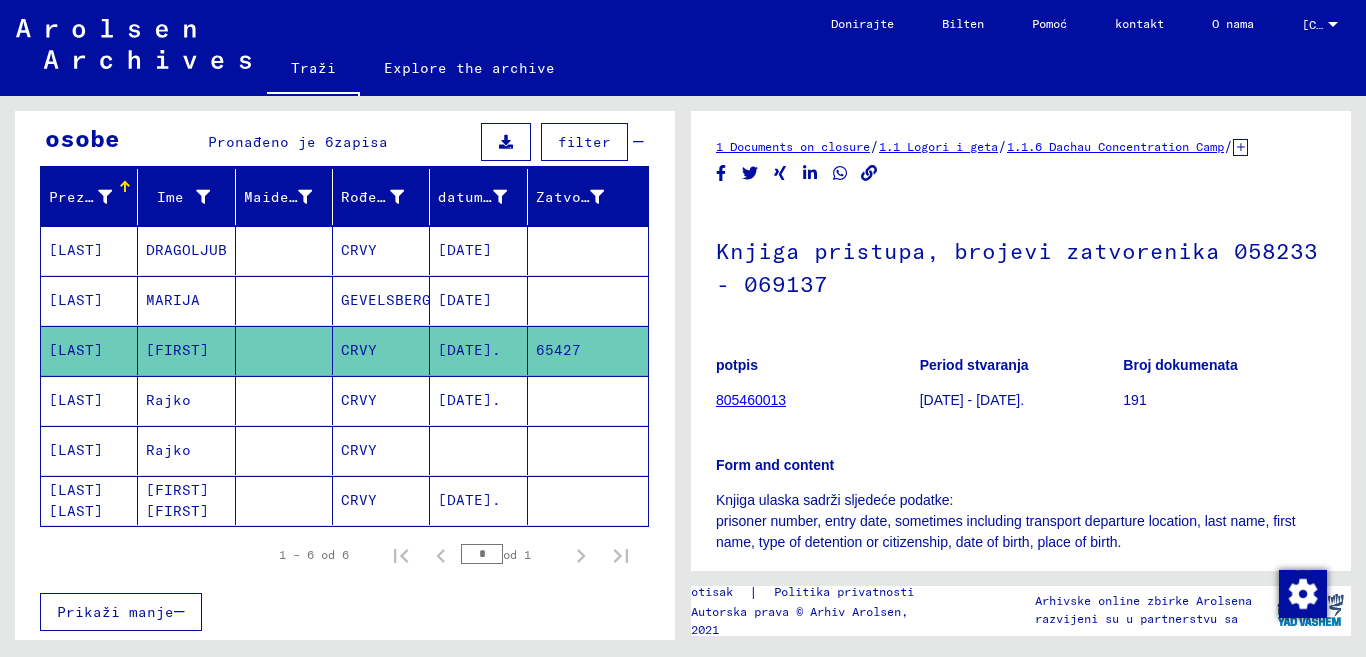 scroll, scrollTop: 100, scrollLeft: 0, axis: vertical 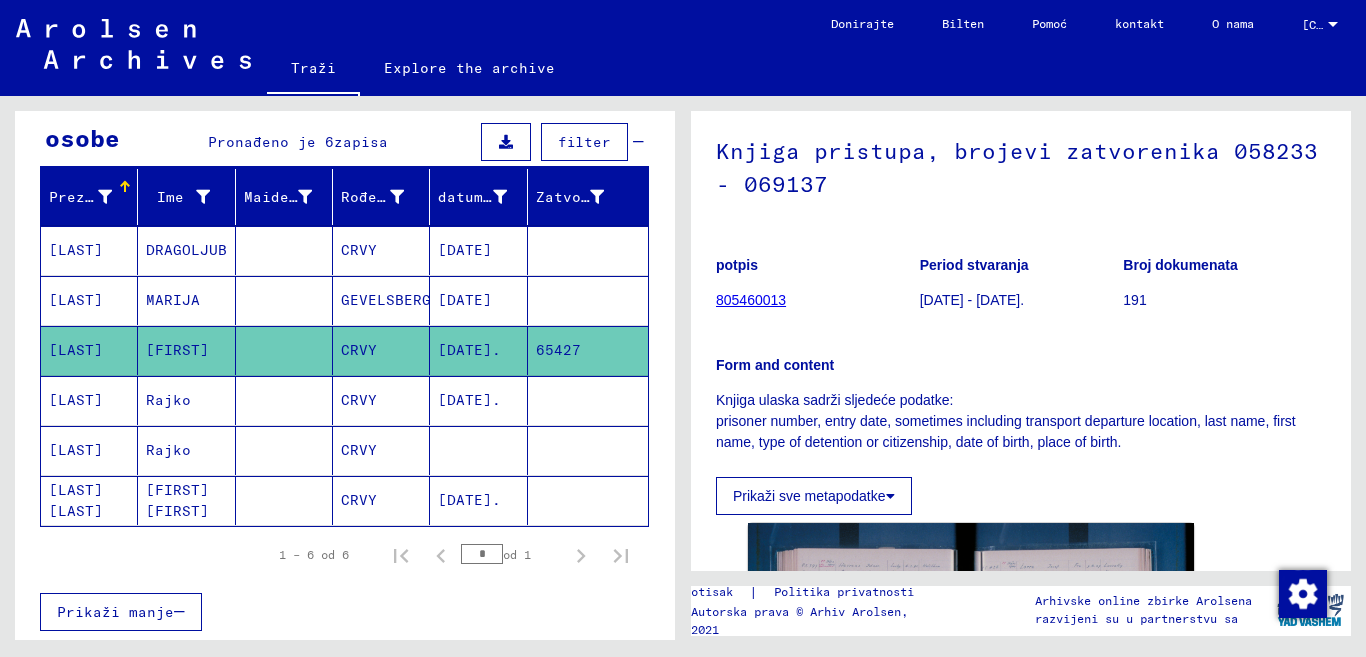 click on "[DATE]" at bounding box center [465, 300] 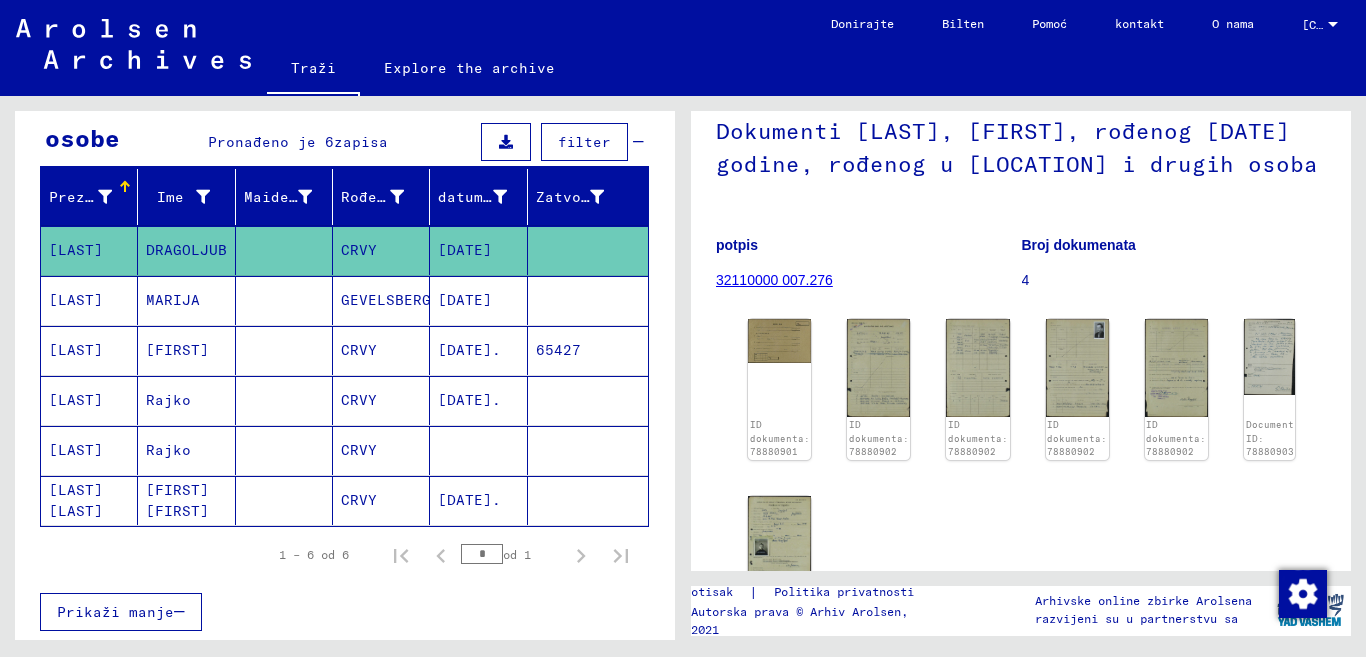 scroll, scrollTop: 200, scrollLeft: 0, axis: vertical 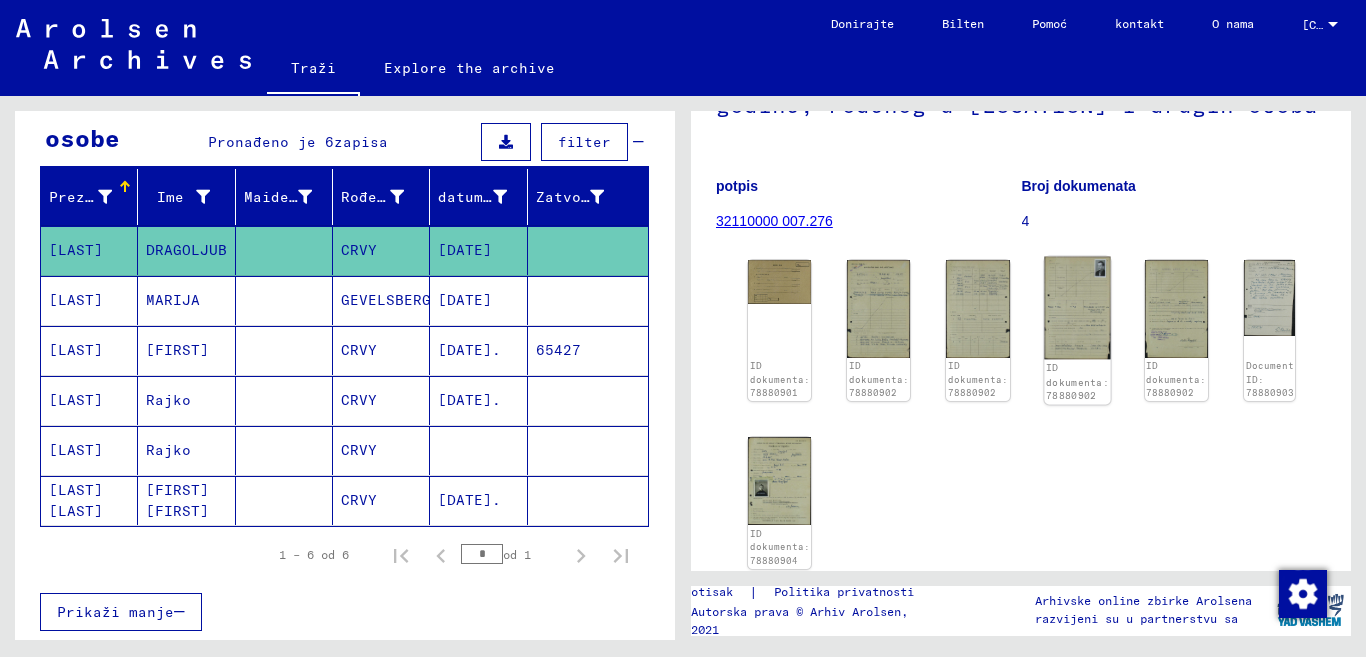 click 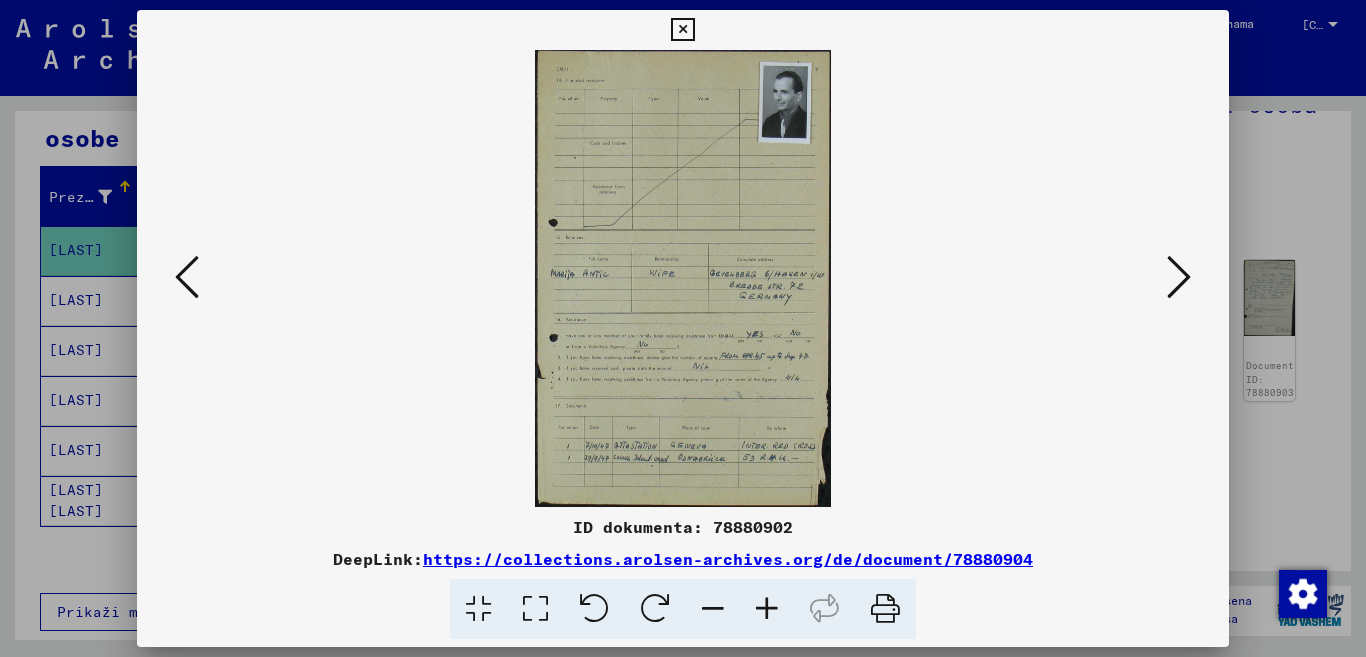 click at bounding box center (1179, 277) 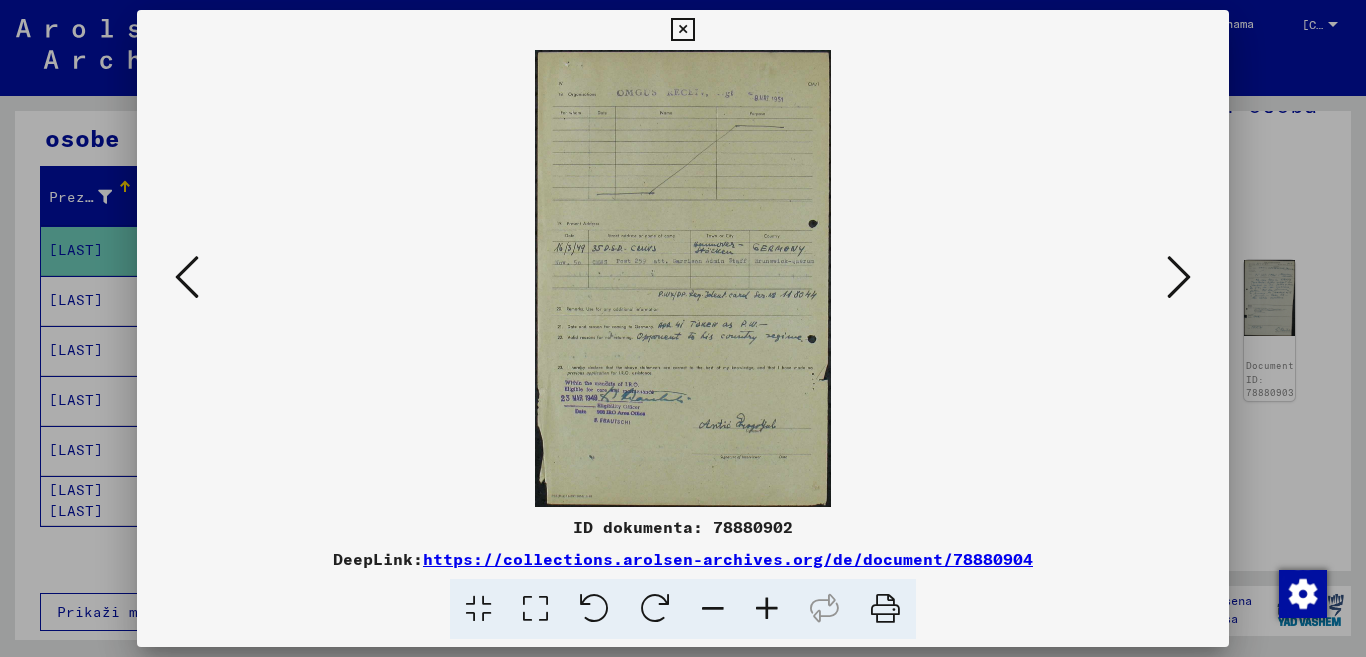 click at bounding box center (767, 609) 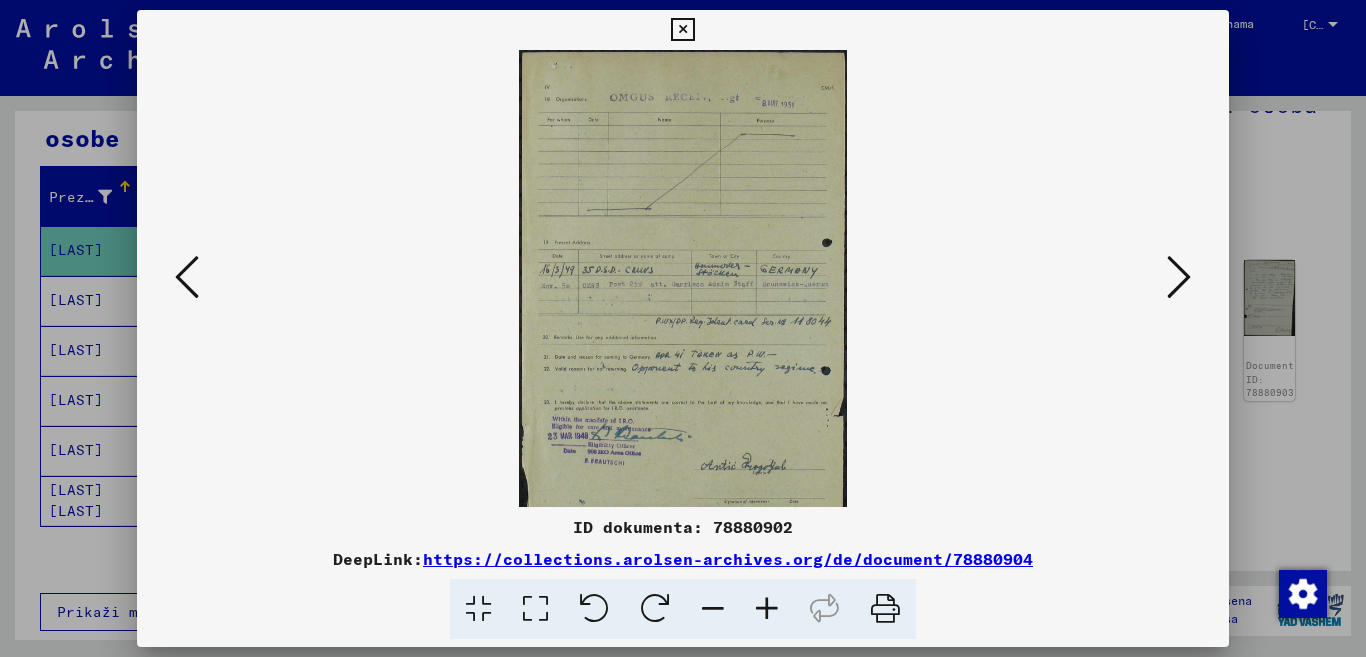 click at bounding box center (767, 609) 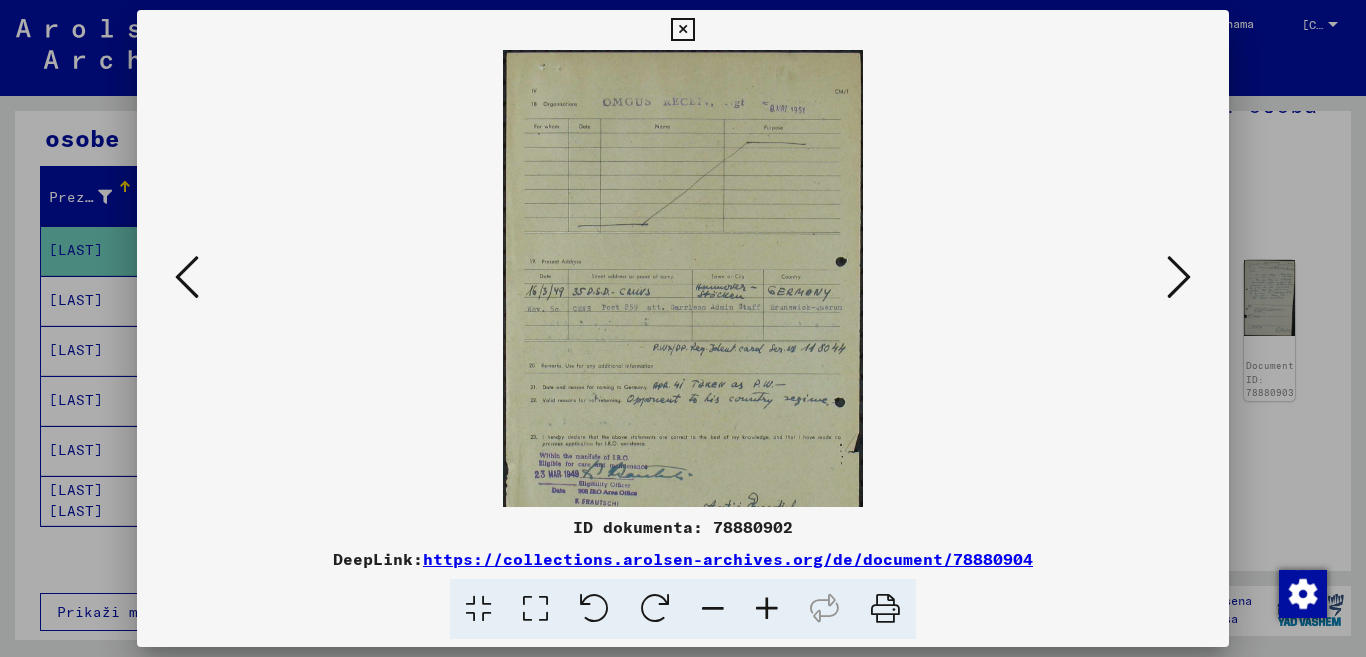 click at bounding box center (767, 609) 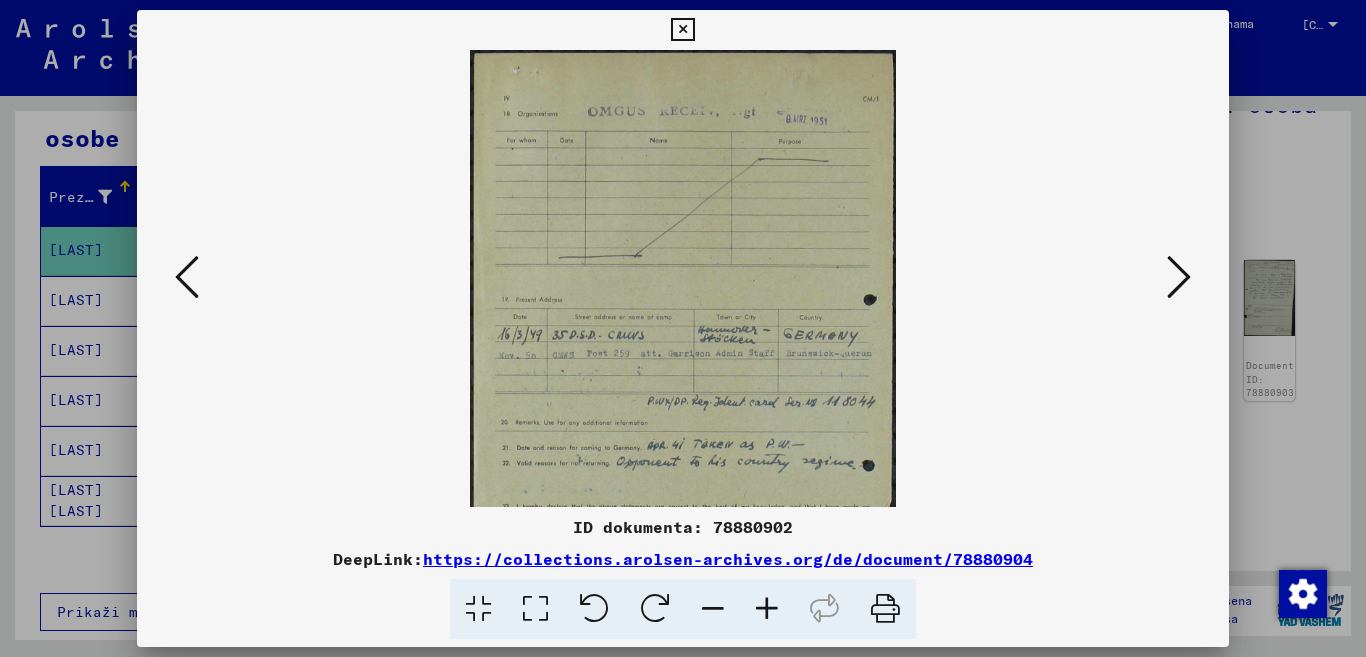 click at bounding box center [767, 609] 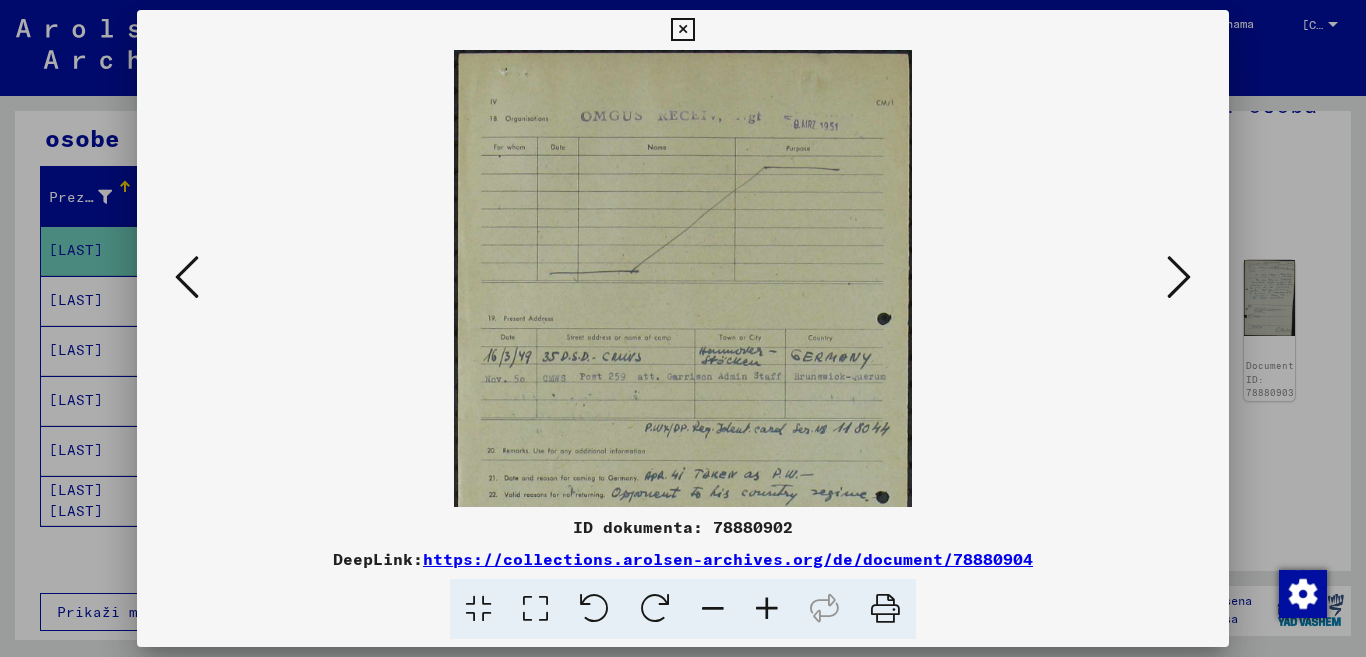 click at bounding box center (1179, 277) 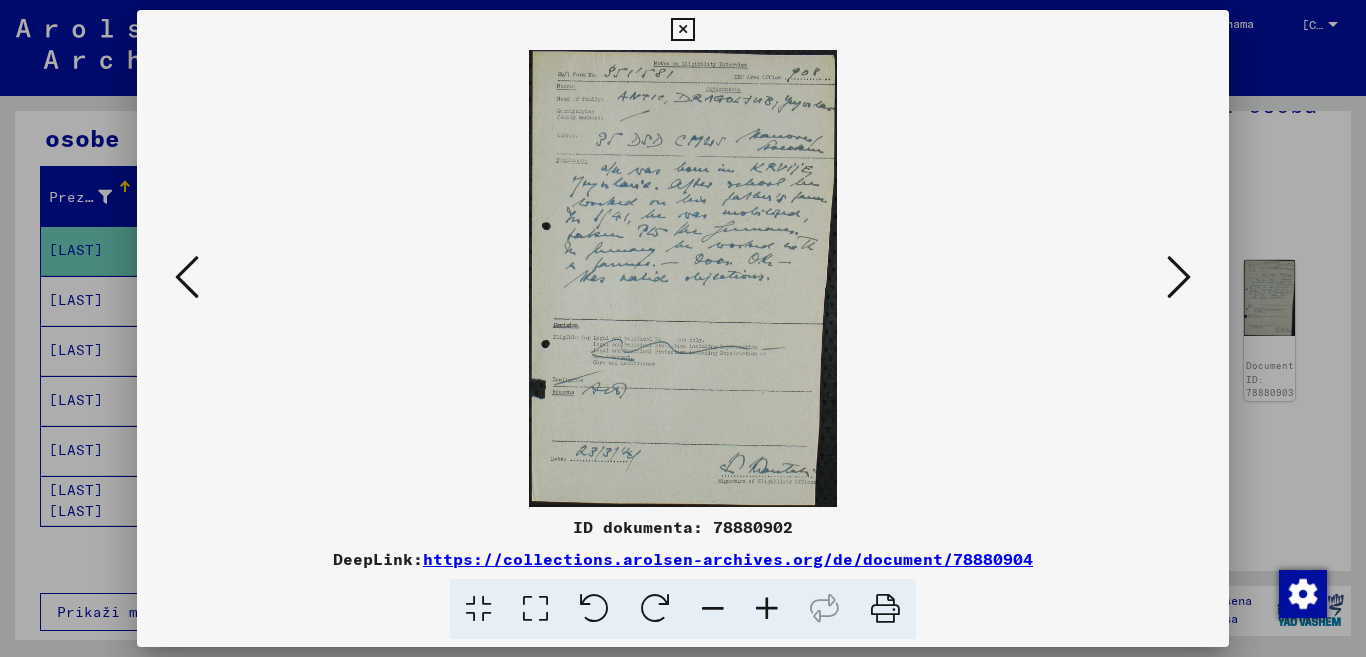 click at bounding box center (1179, 277) 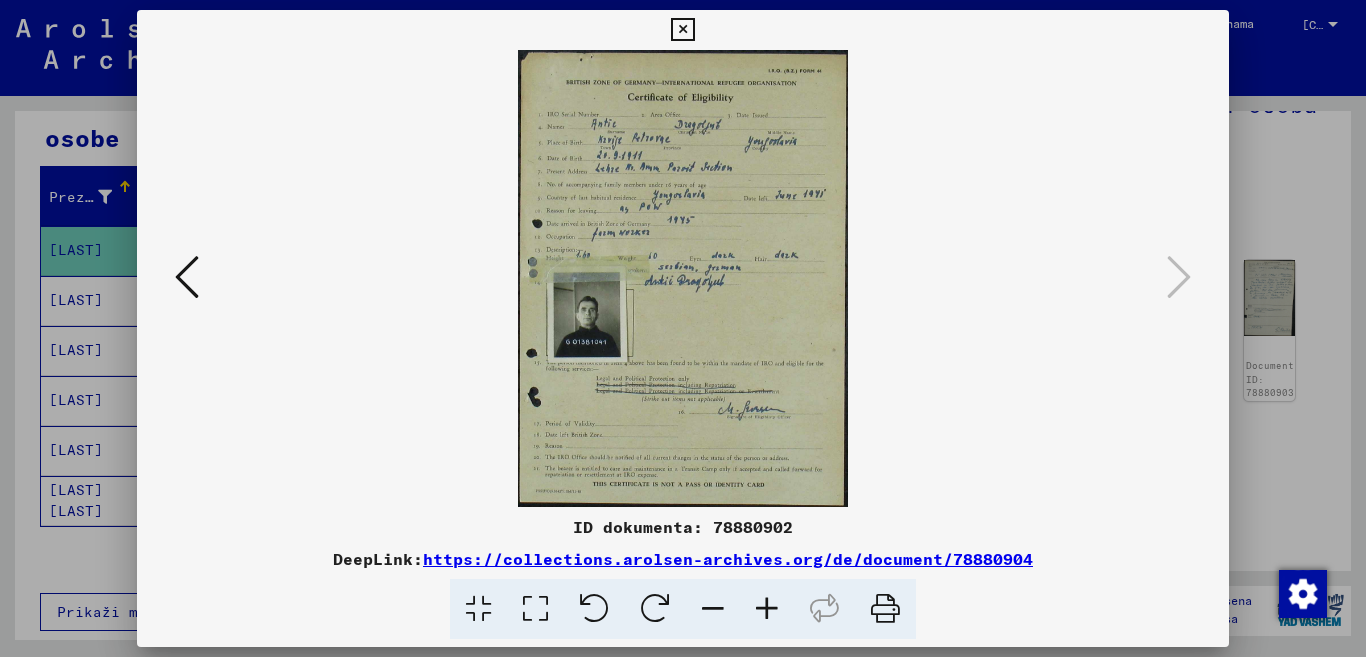 click at bounding box center [767, 609] 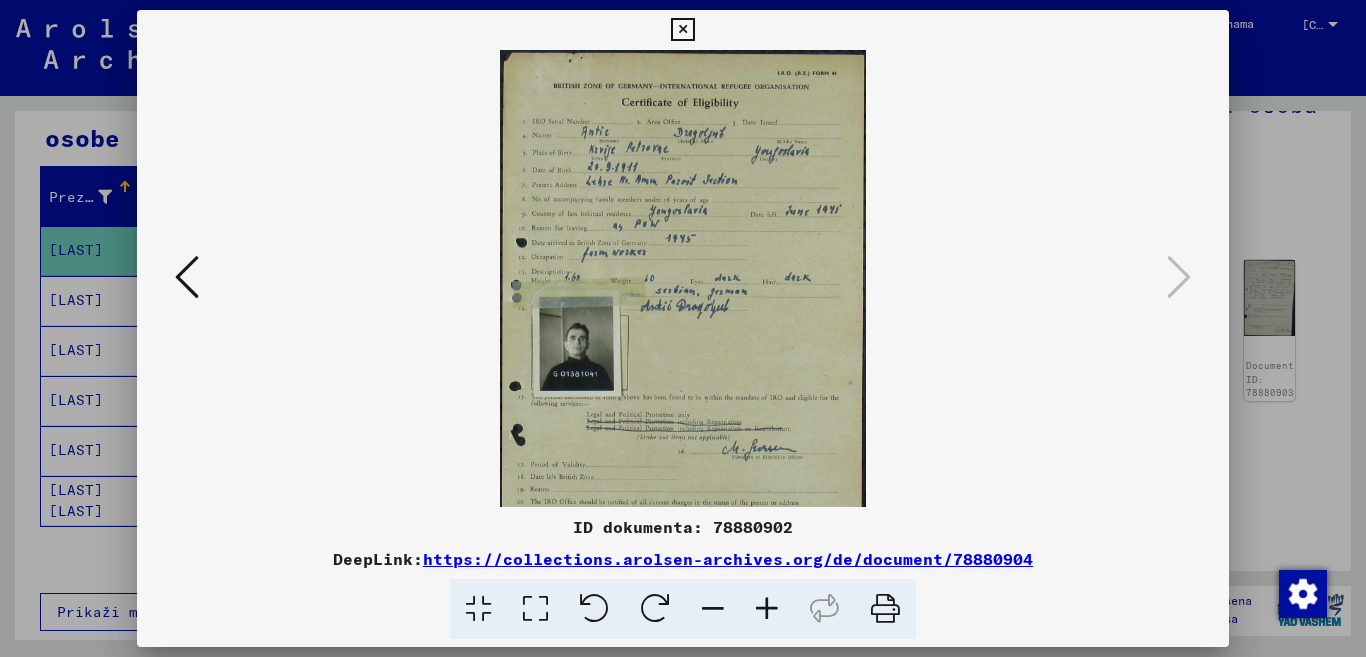 click at bounding box center (767, 609) 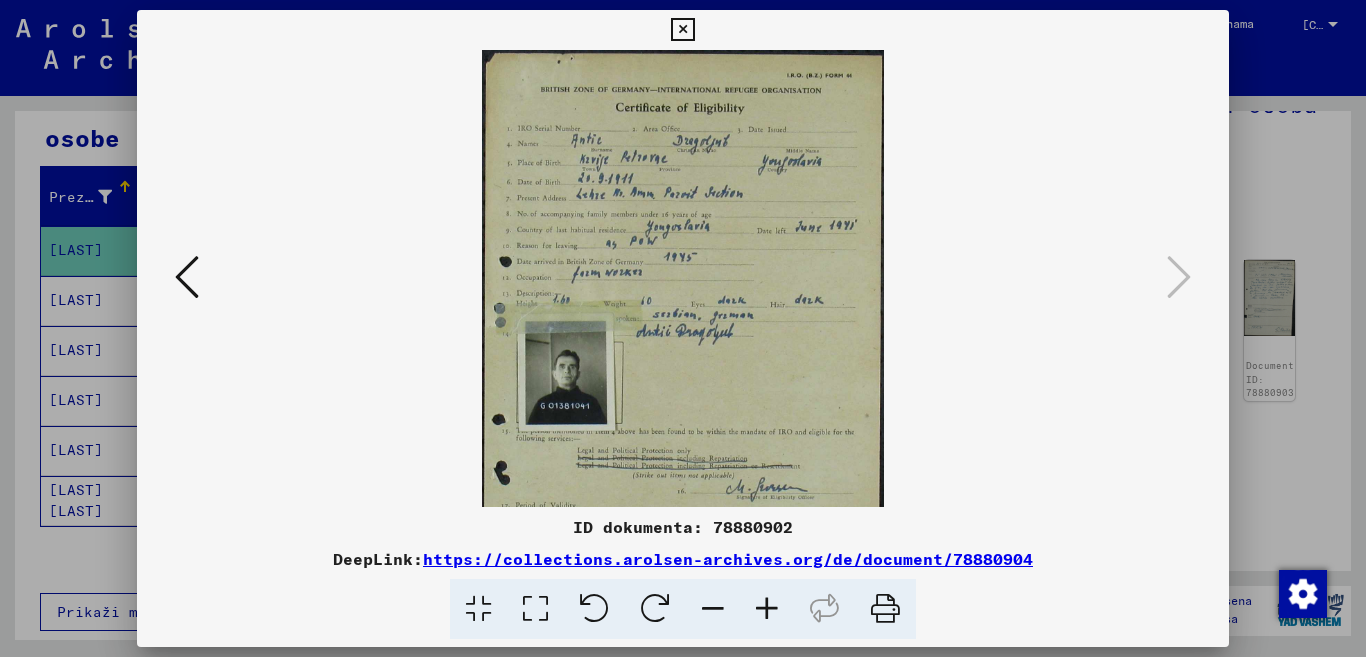 click at bounding box center [767, 609] 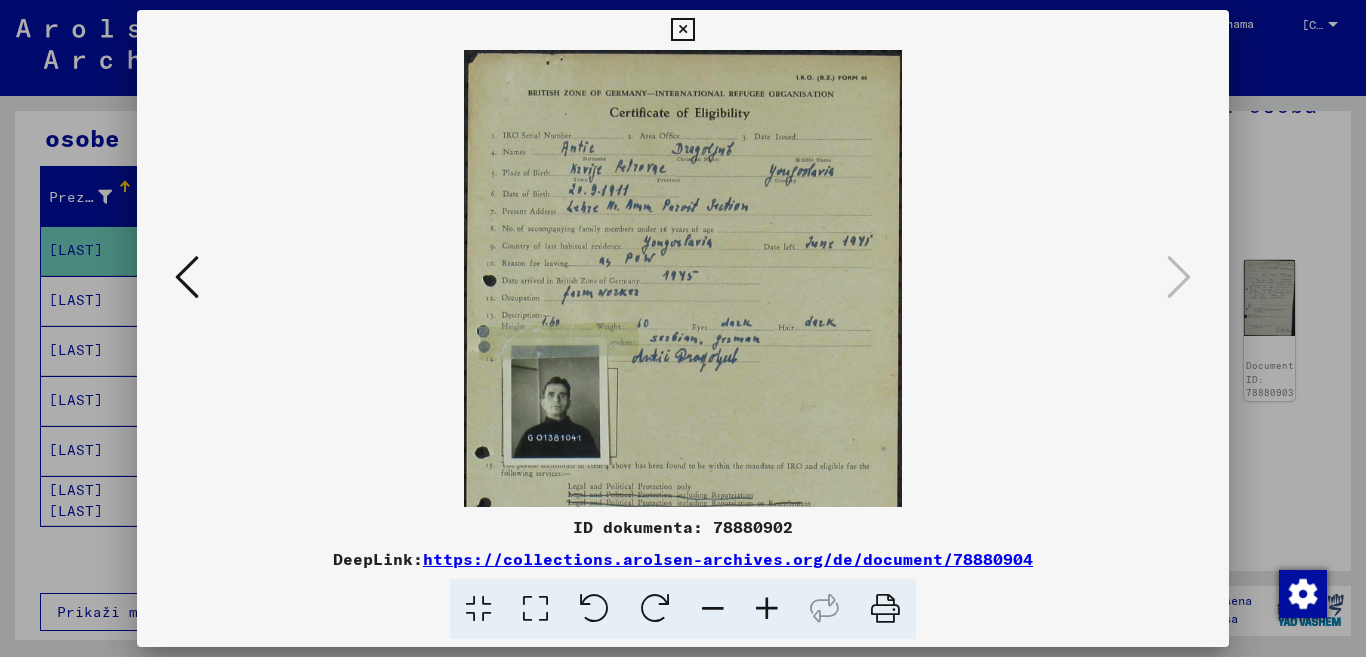 click at bounding box center [767, 609] 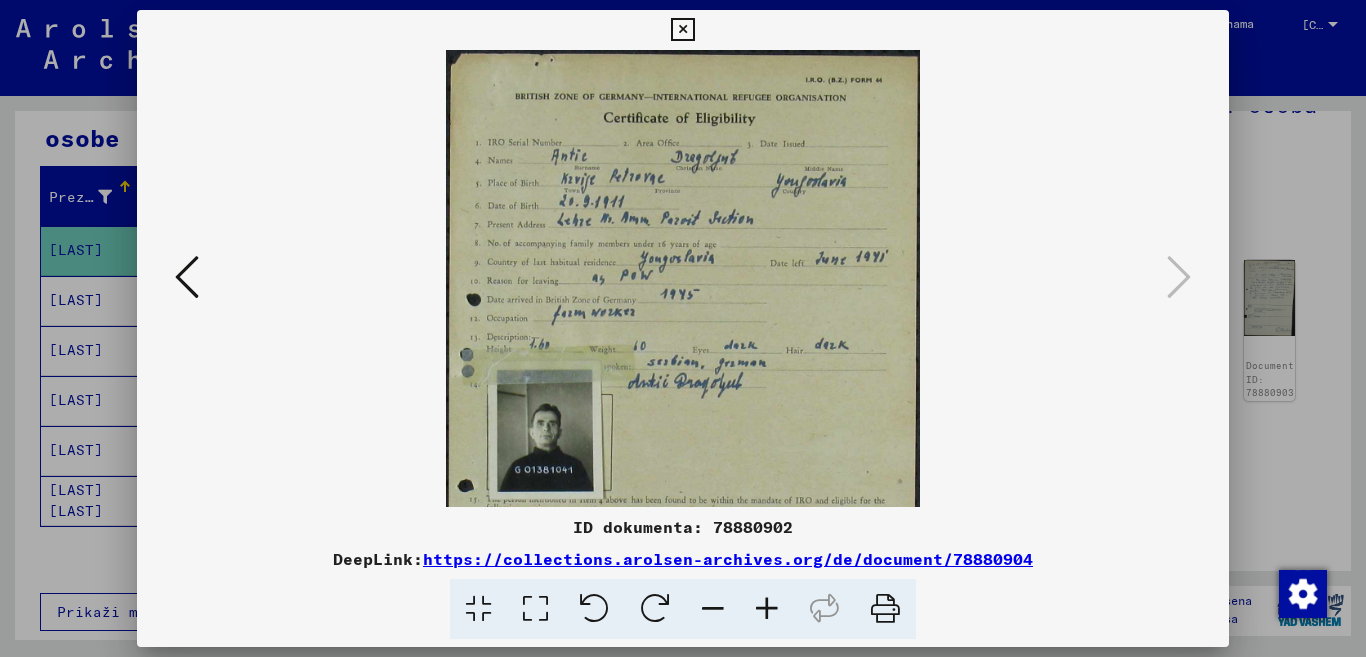click at bounding box center (767, 609) 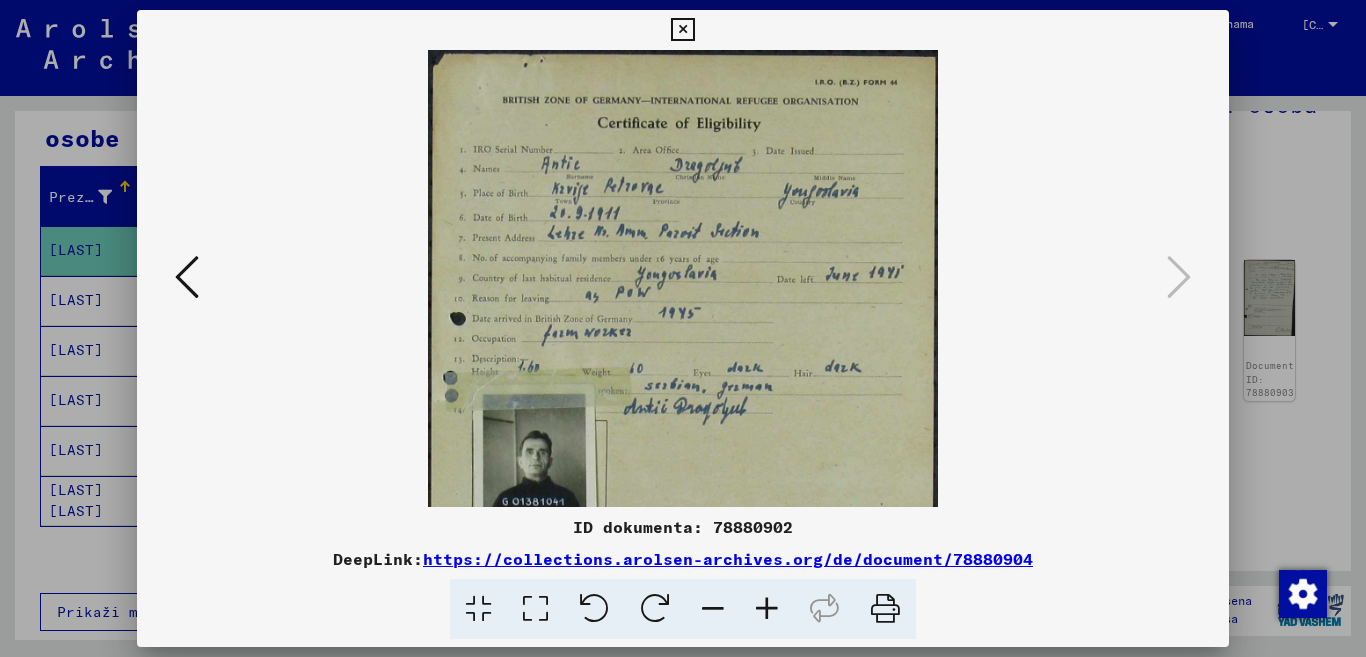 drag, startPoint x: 1208, startPoint y: 28, endPoint x: 1196, endPoint y: 37, distance: 15 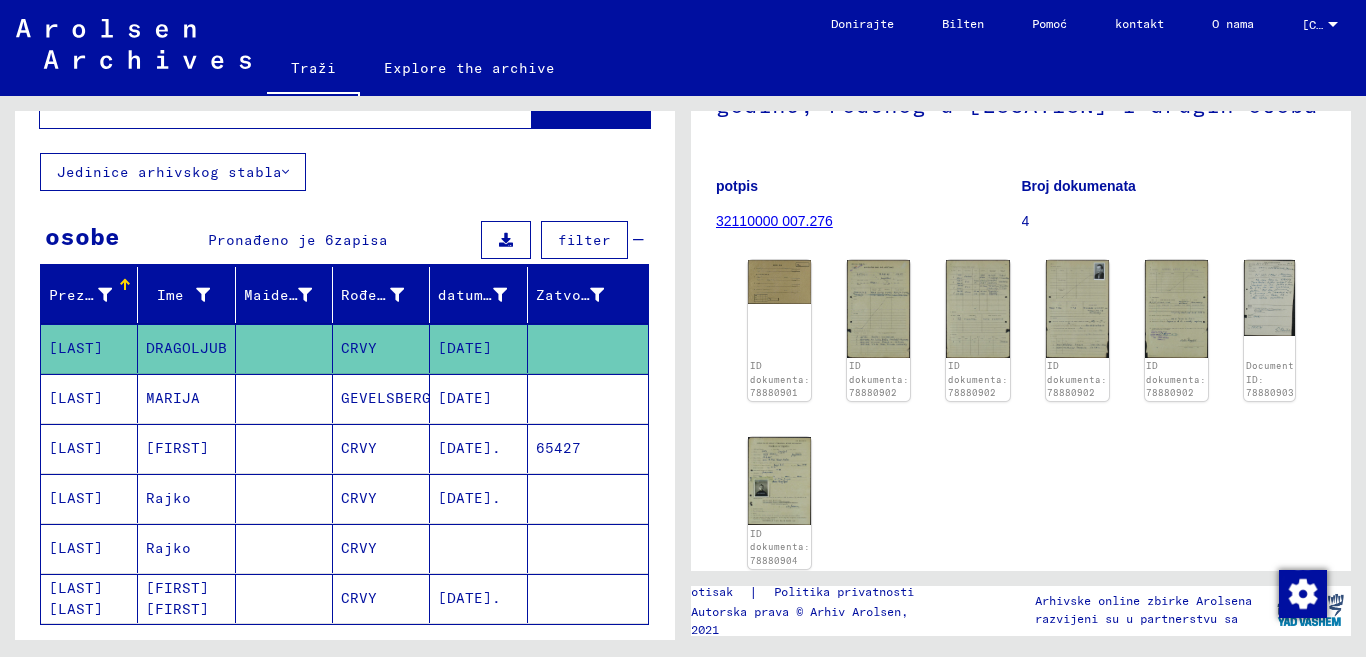 scroll, scrollTop: 0, scrollLeft: 0, axis: both 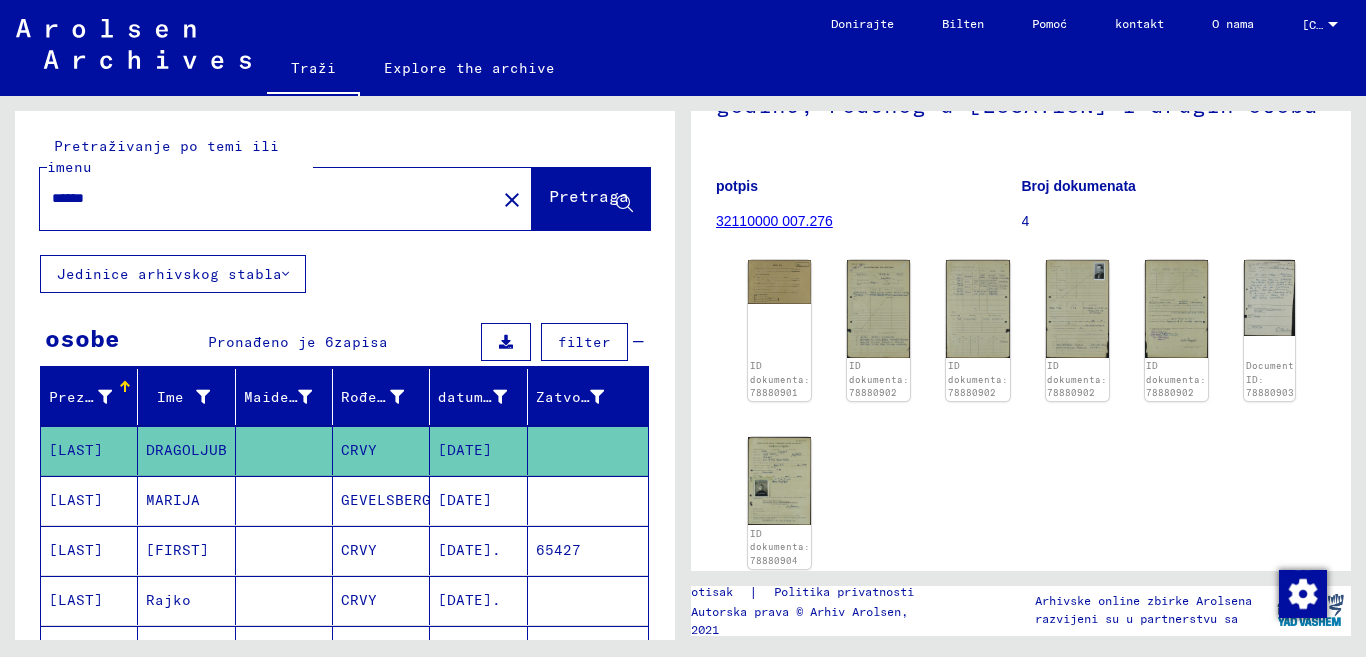 drag, startPoint x: 116, startPoint y: 203, endPoint x: 0, endPoint y: 191, distance: 116.61904 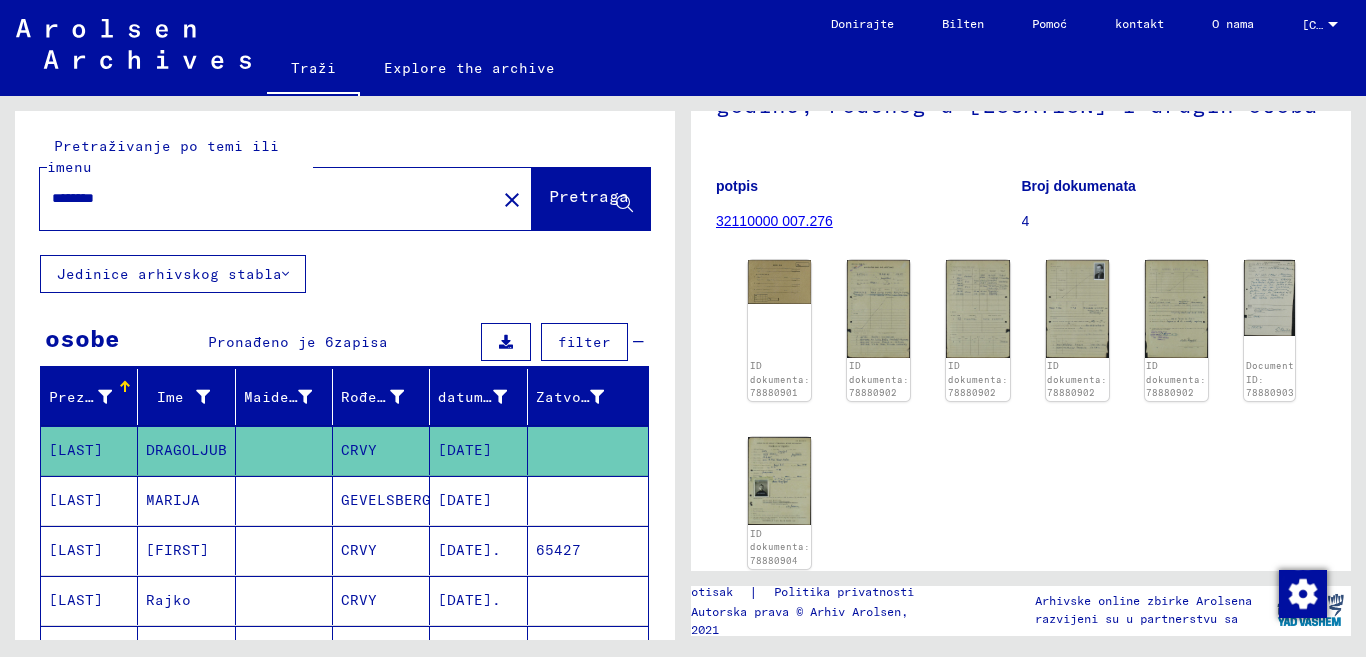 type on "********" 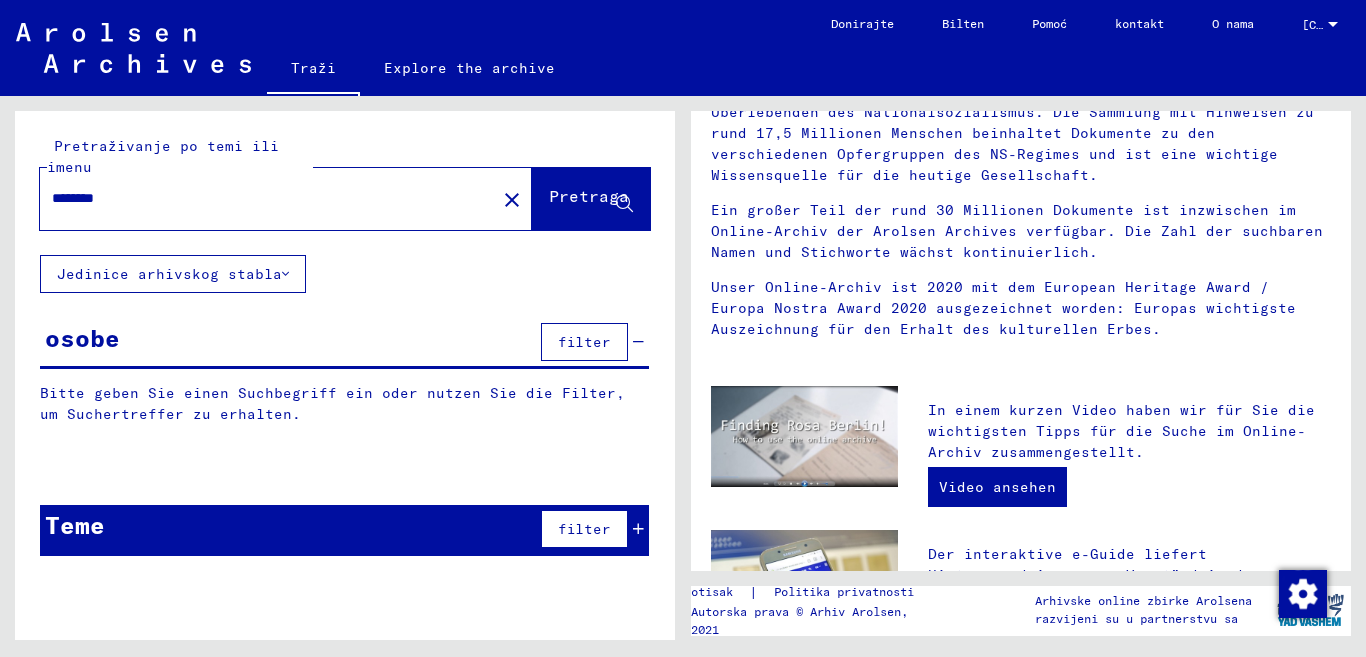 scroll, scrollTop: 0, scrollLeft: 0, axis: both 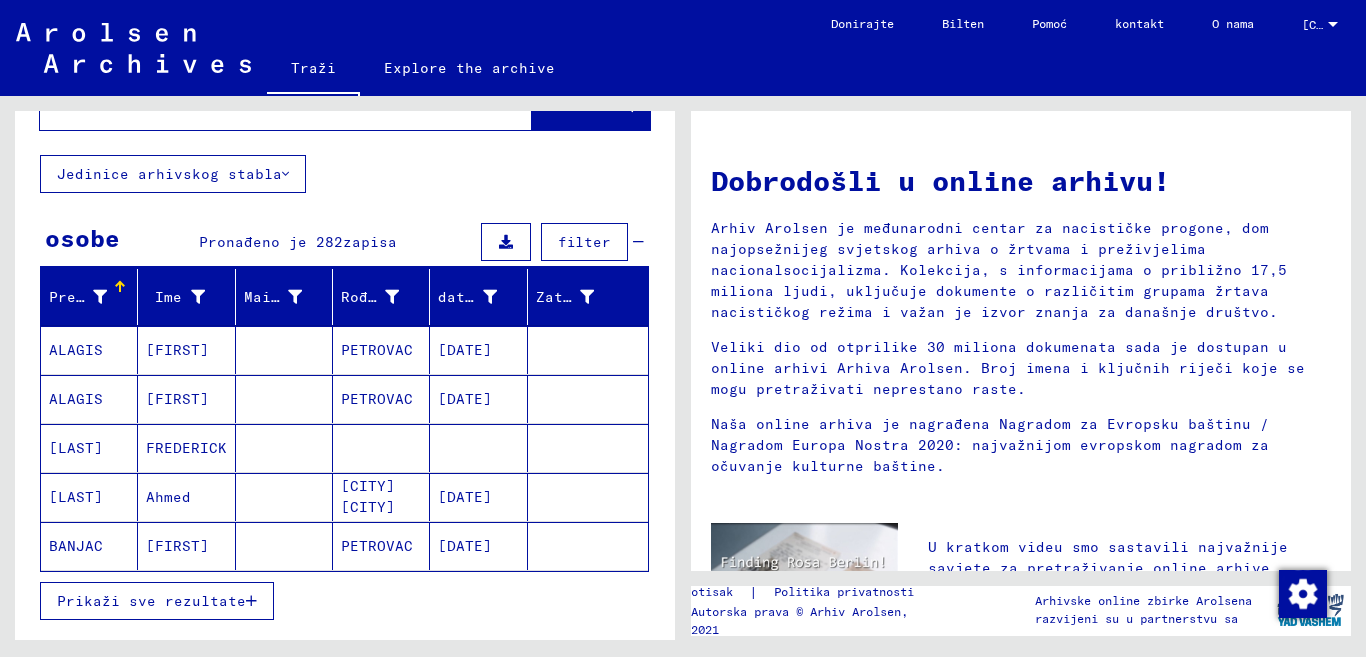 click on "Prikaži sve rezultate" at bounding box center (151, 601) 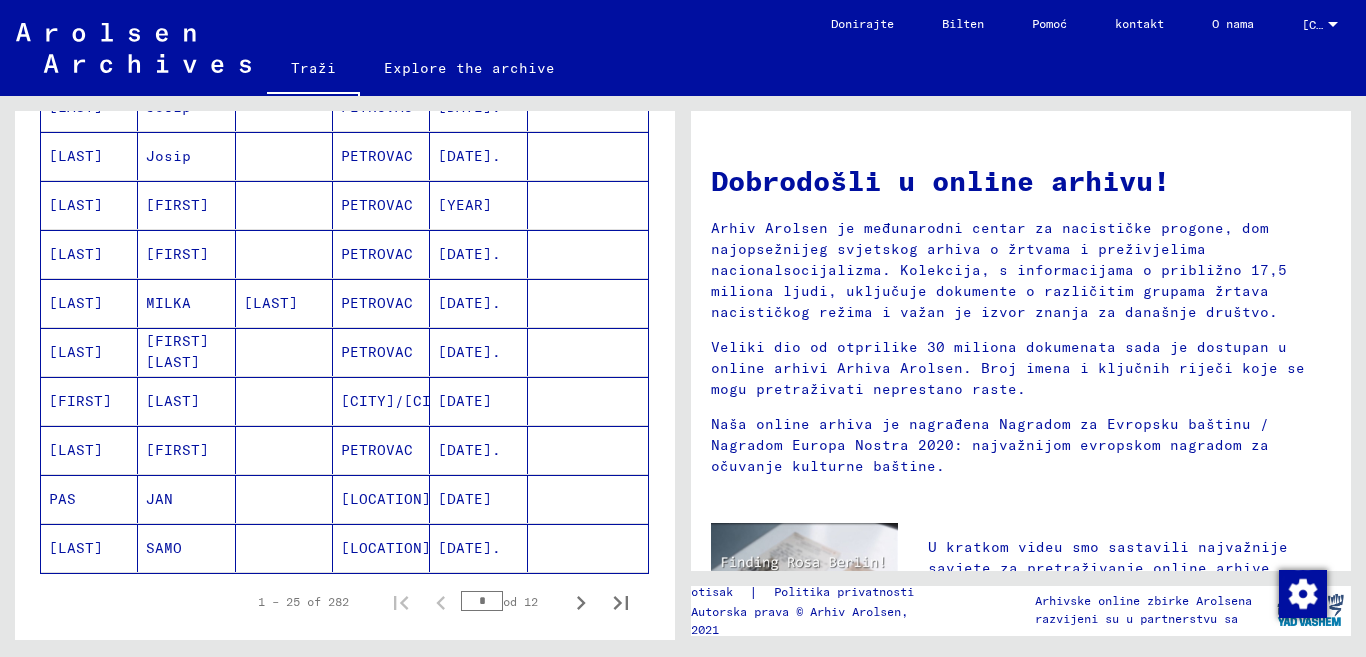 scroll, scrollTop: 1100, scrollLeft: 0, axis: vertical 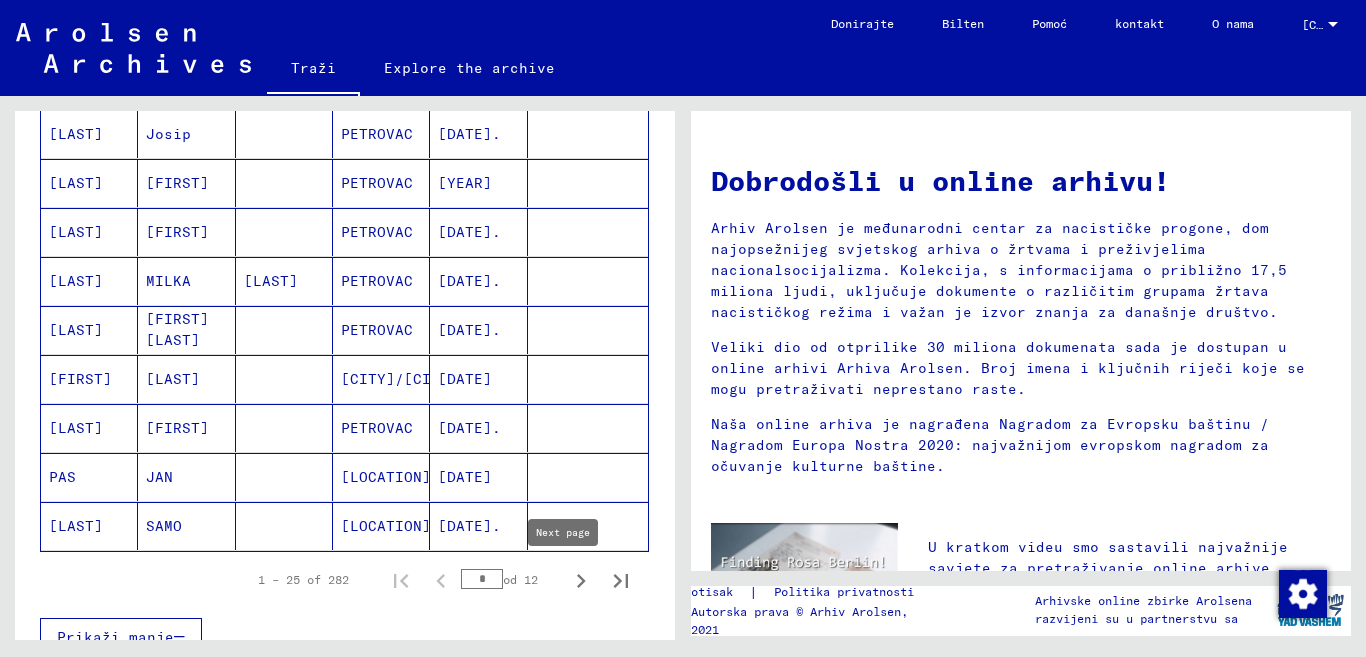 click 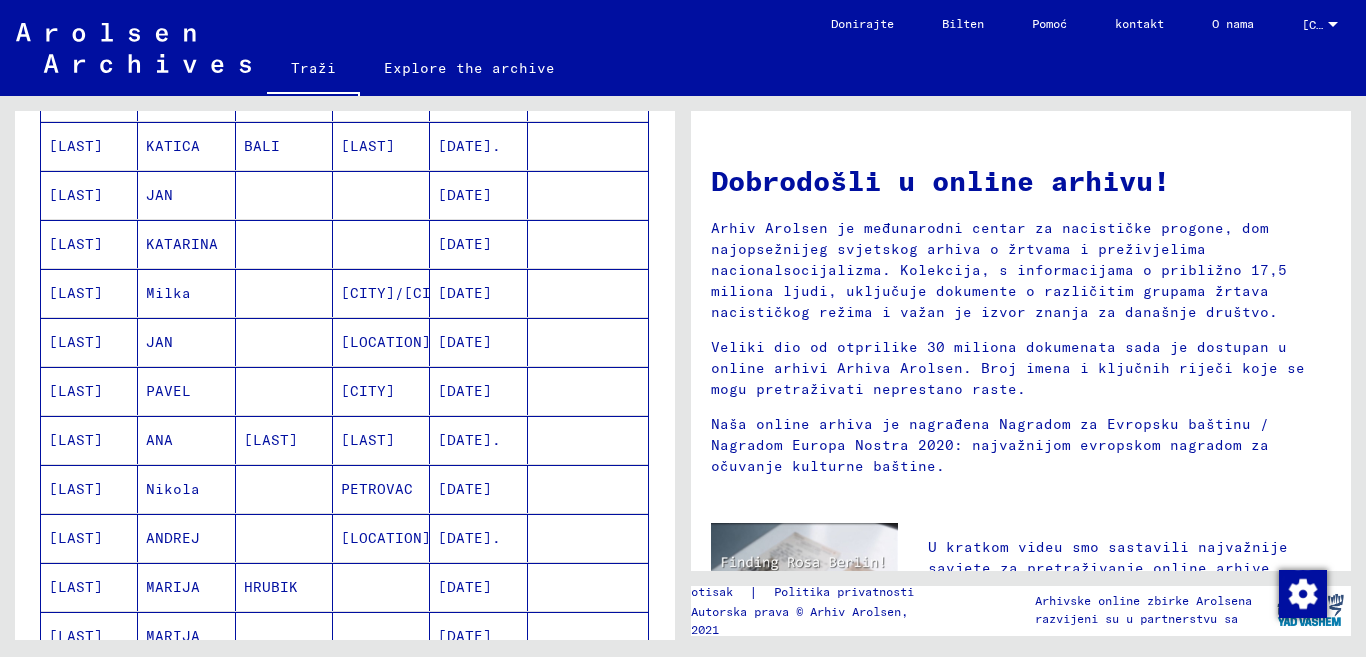 scroll, scrollTop: 500, scrollLeft: 0, axis: vertical 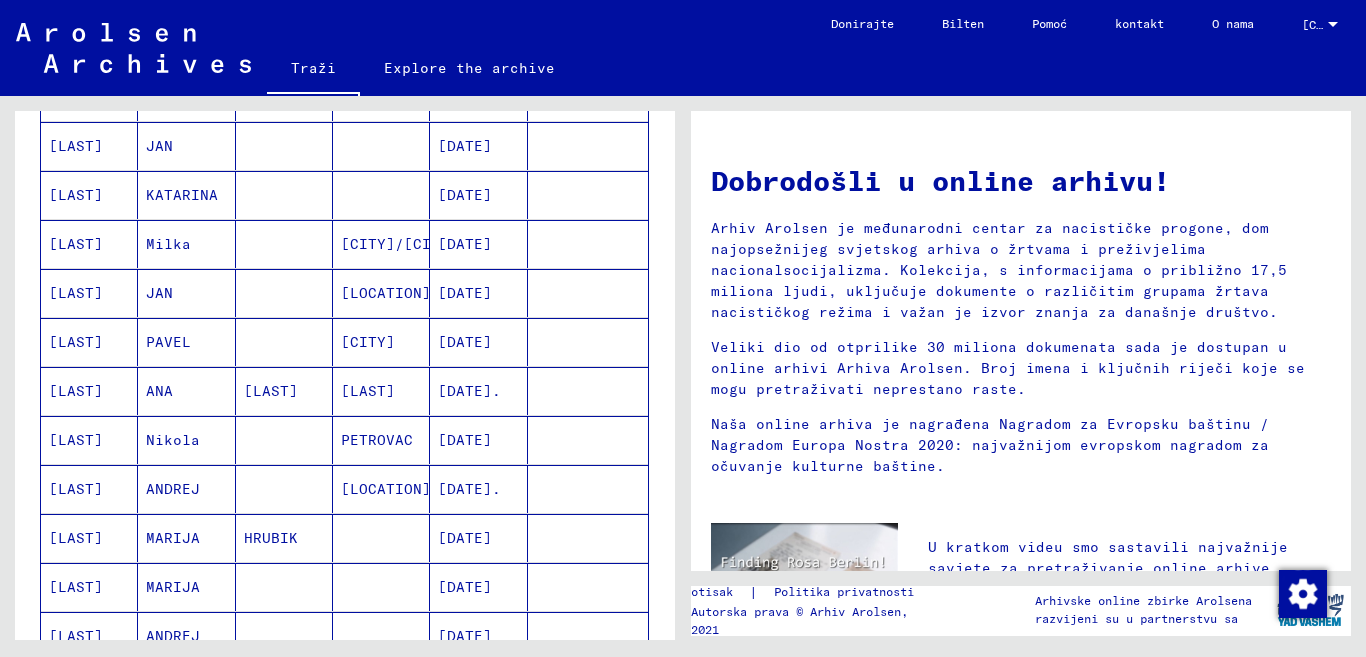 click on "PETROVAC" at bounding box center (386, 489) 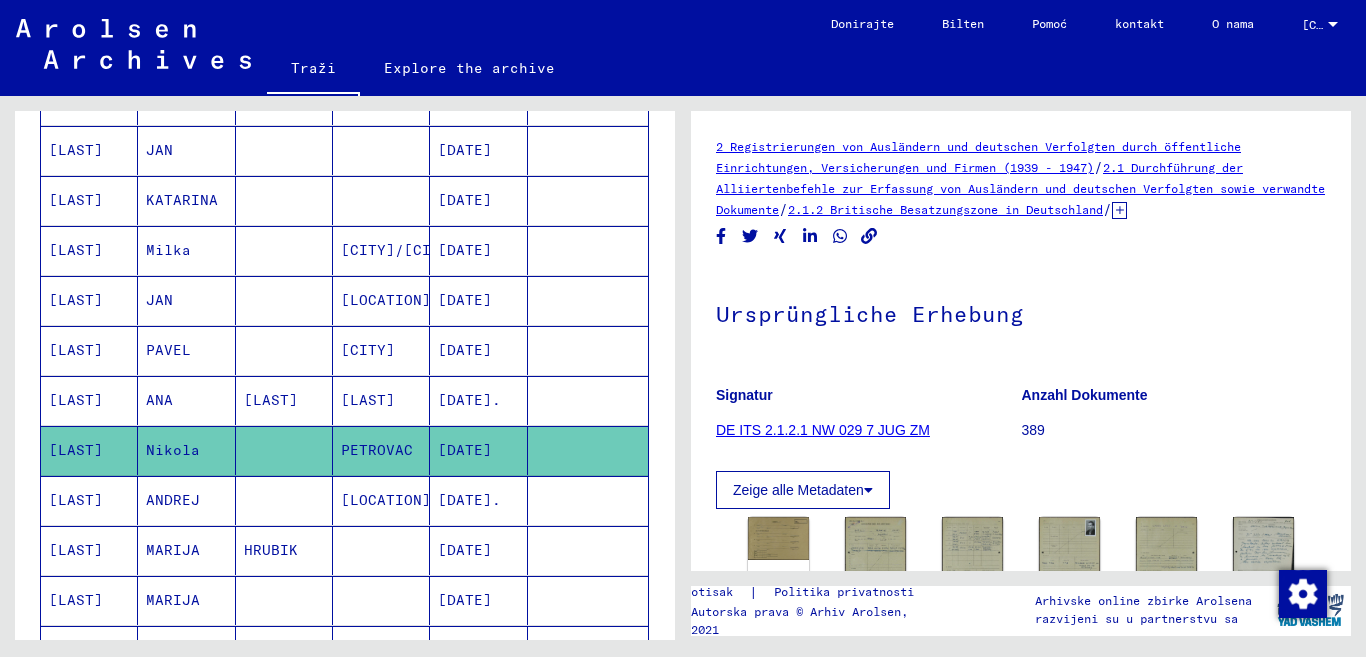 scroll, scrollTop: 503, scrollLeft: 0, axis: vertical 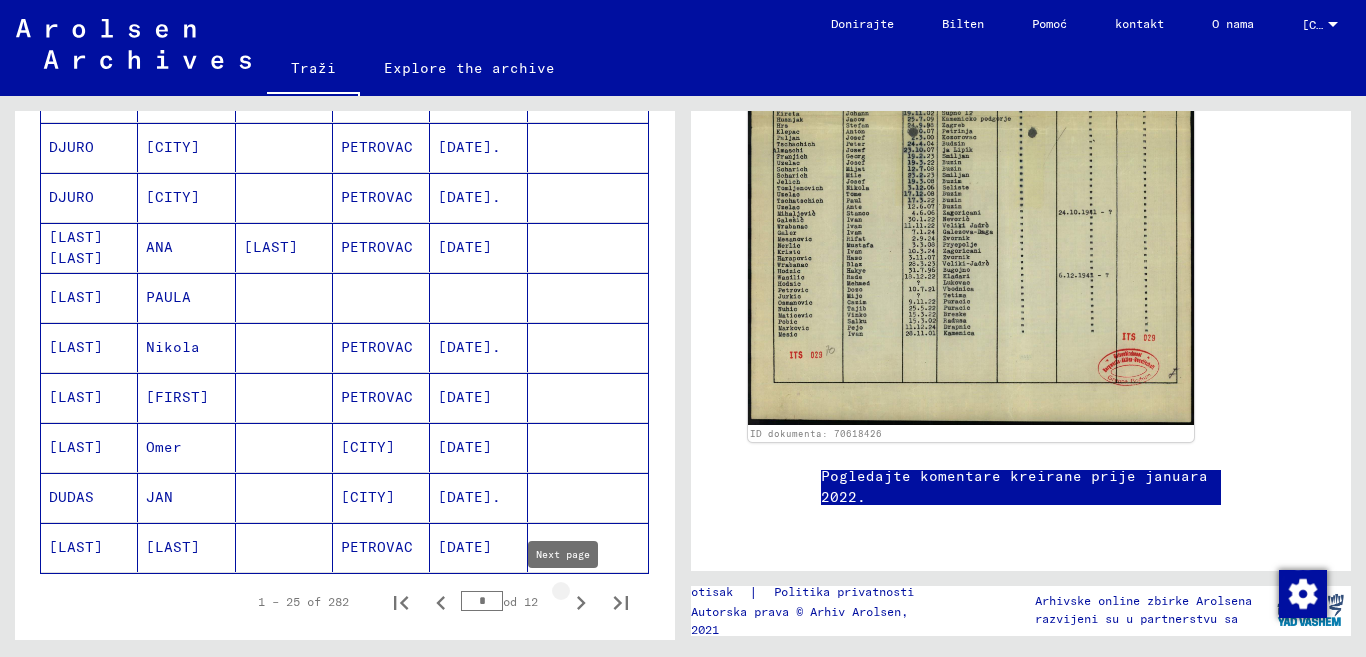 click 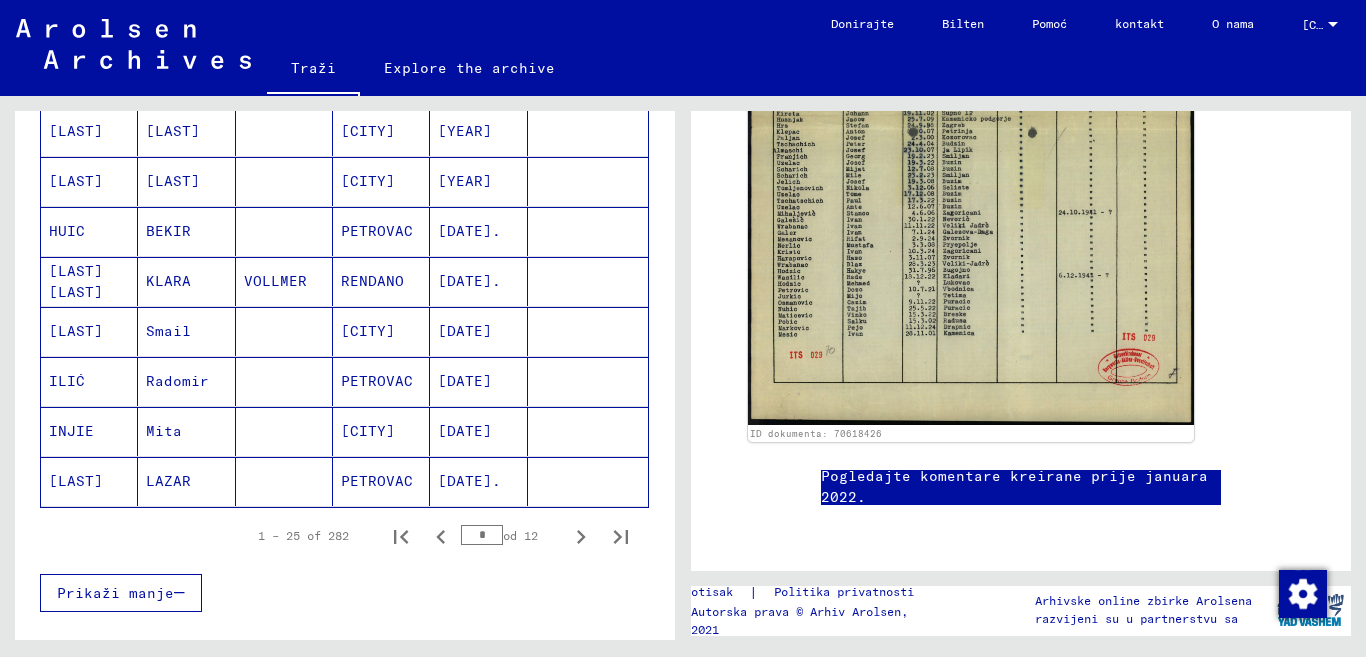 scroll, scrollTop: 1203, scrollLeft: 0, axis: vertical 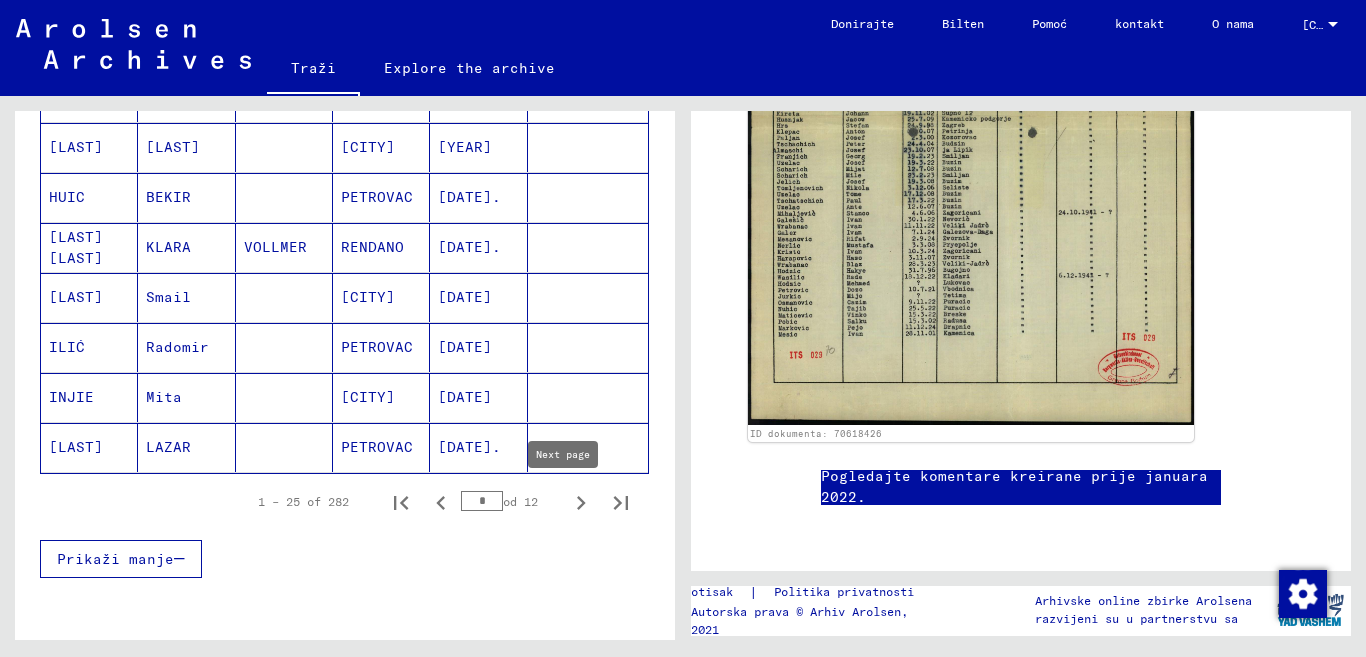click 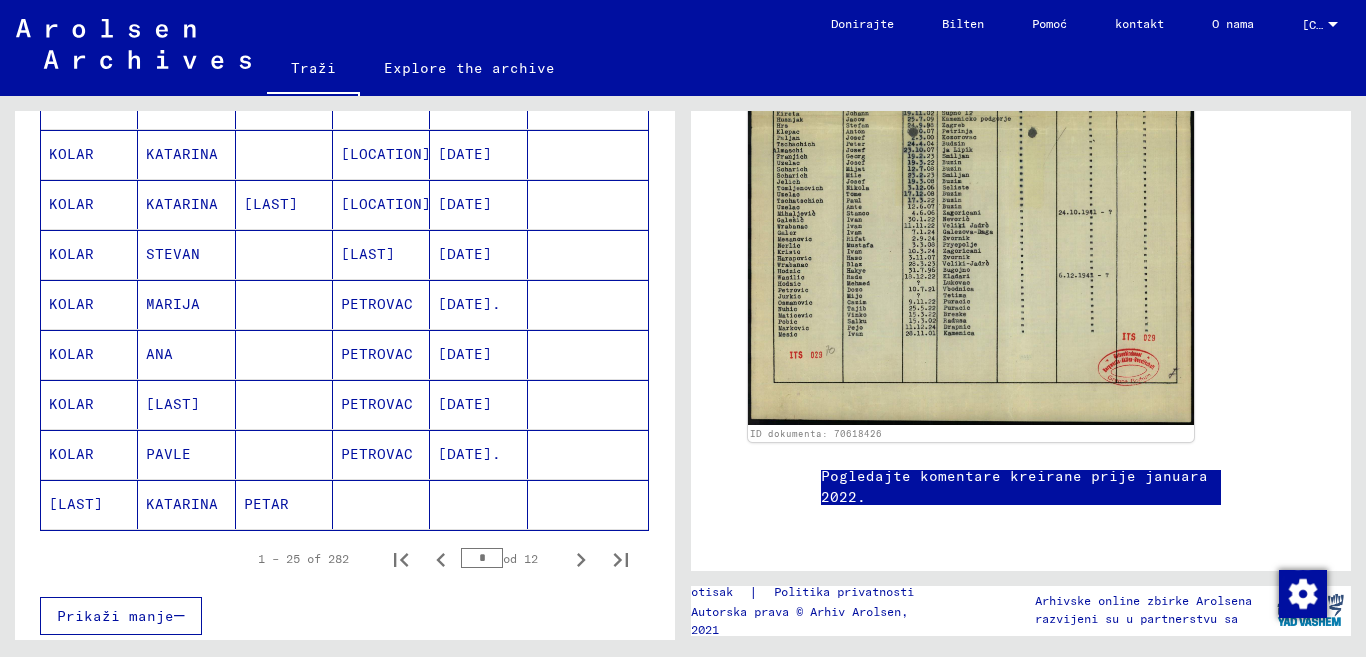 scroll, scrollTop: 1203, scrollLeft: 0, axis: vertical 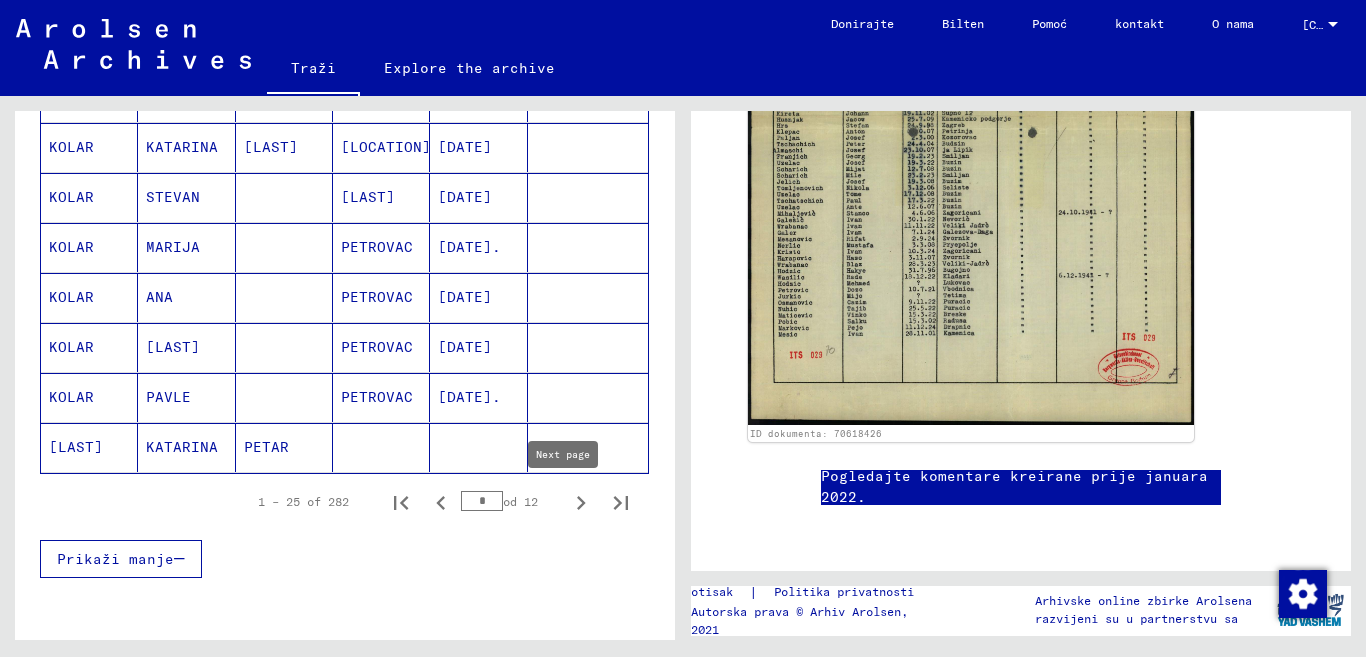 click 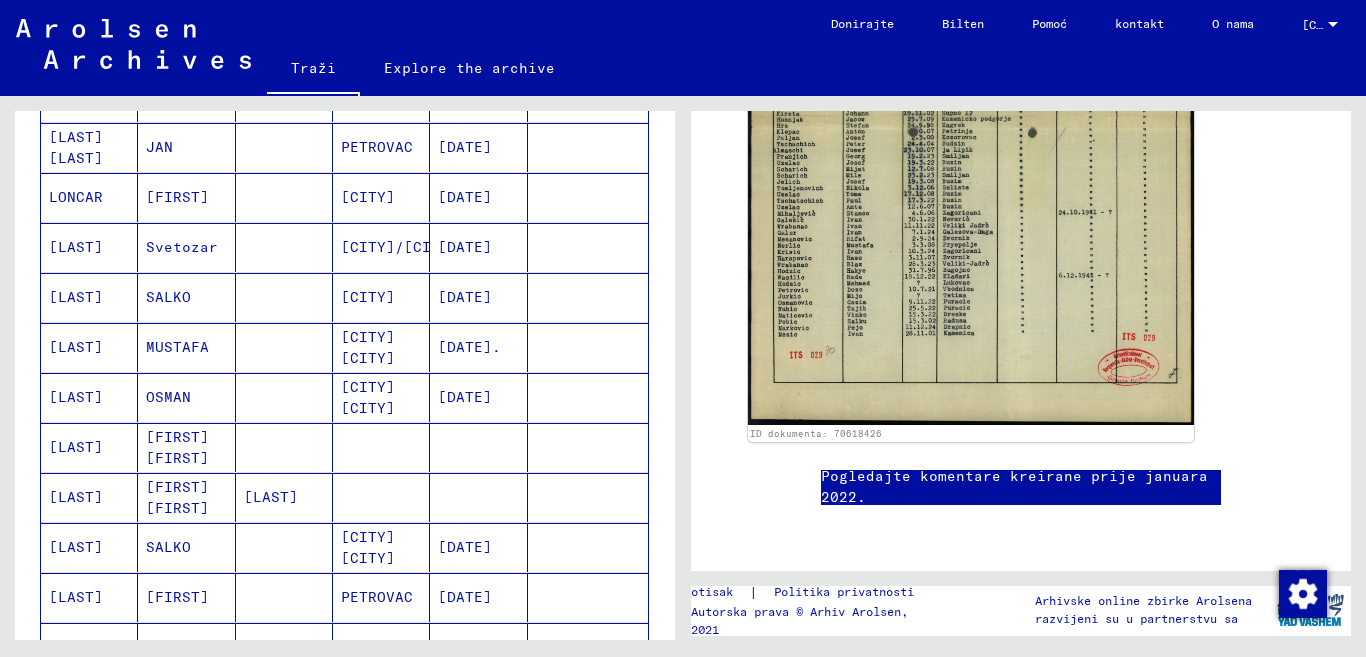 scroll, scrollTop: 1103, scrollLeft: 0, axis: vertical 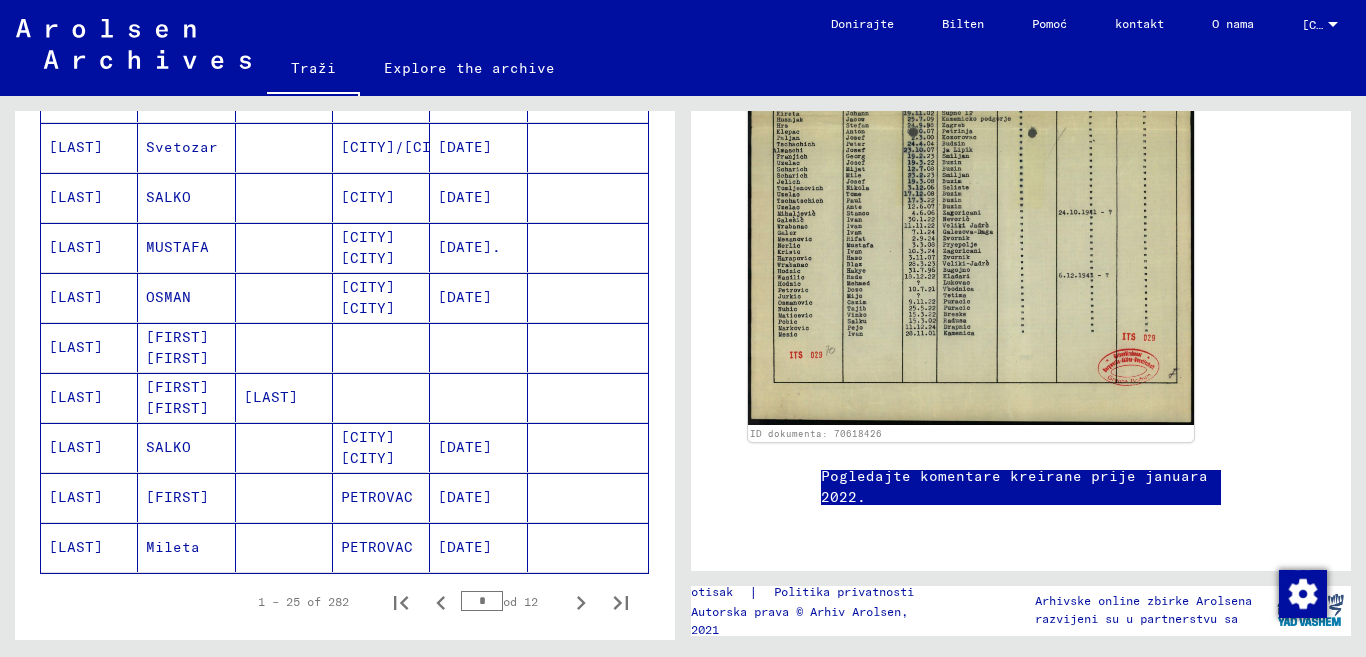 click on "[DATE]" at bounding box center [465, 547] 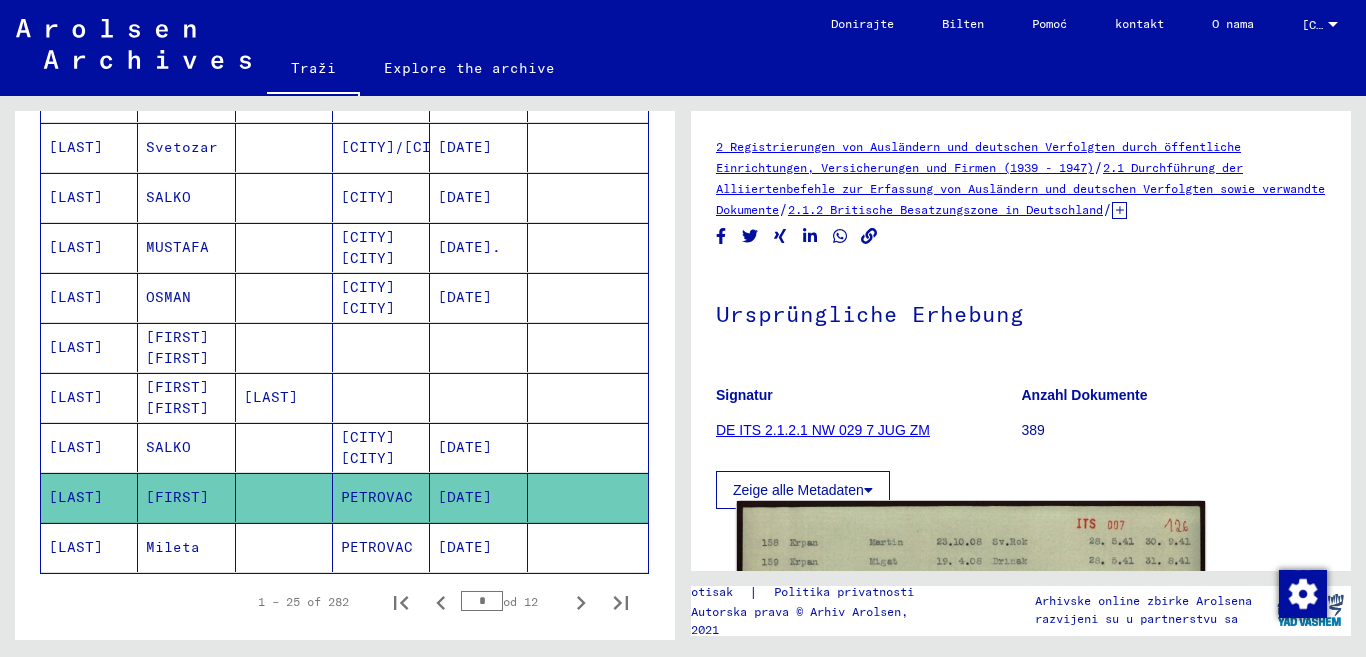 scroll, scrollTop: 200, scrollLeft: 0, axis: vertical 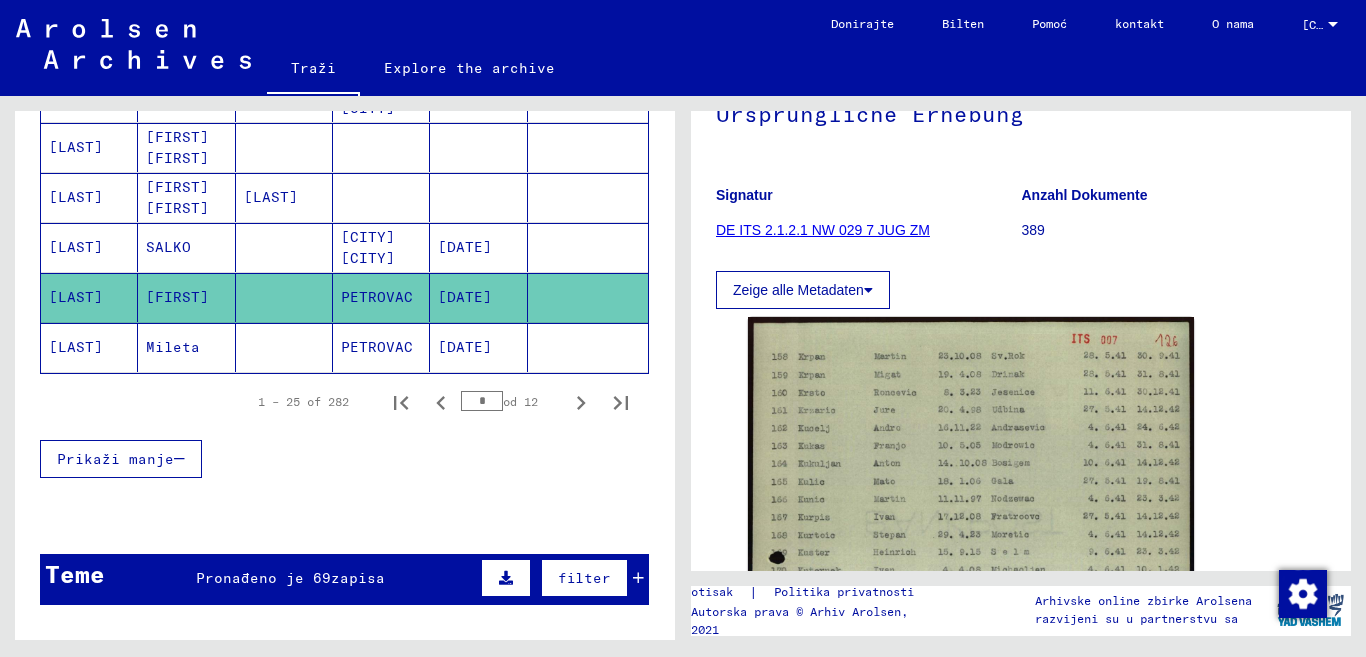 click on "[DATE]" 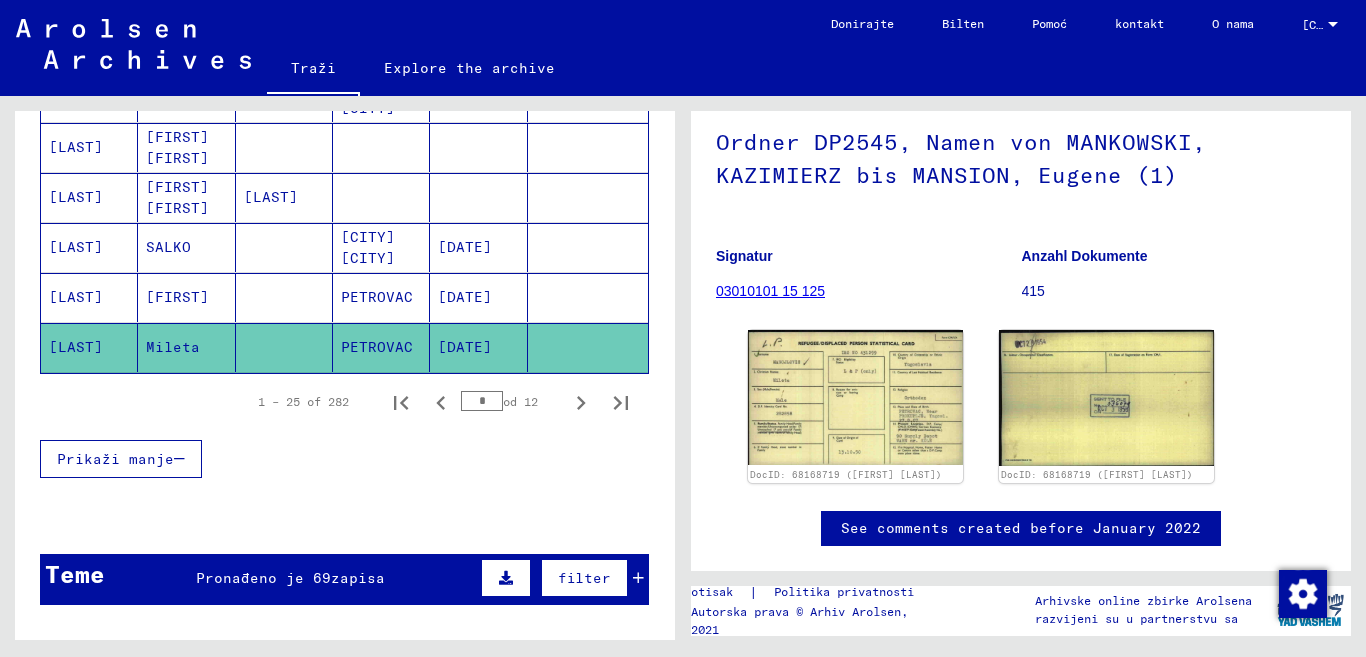 scroll, scrollTop: 0, scrollLeft: 0, axis: both 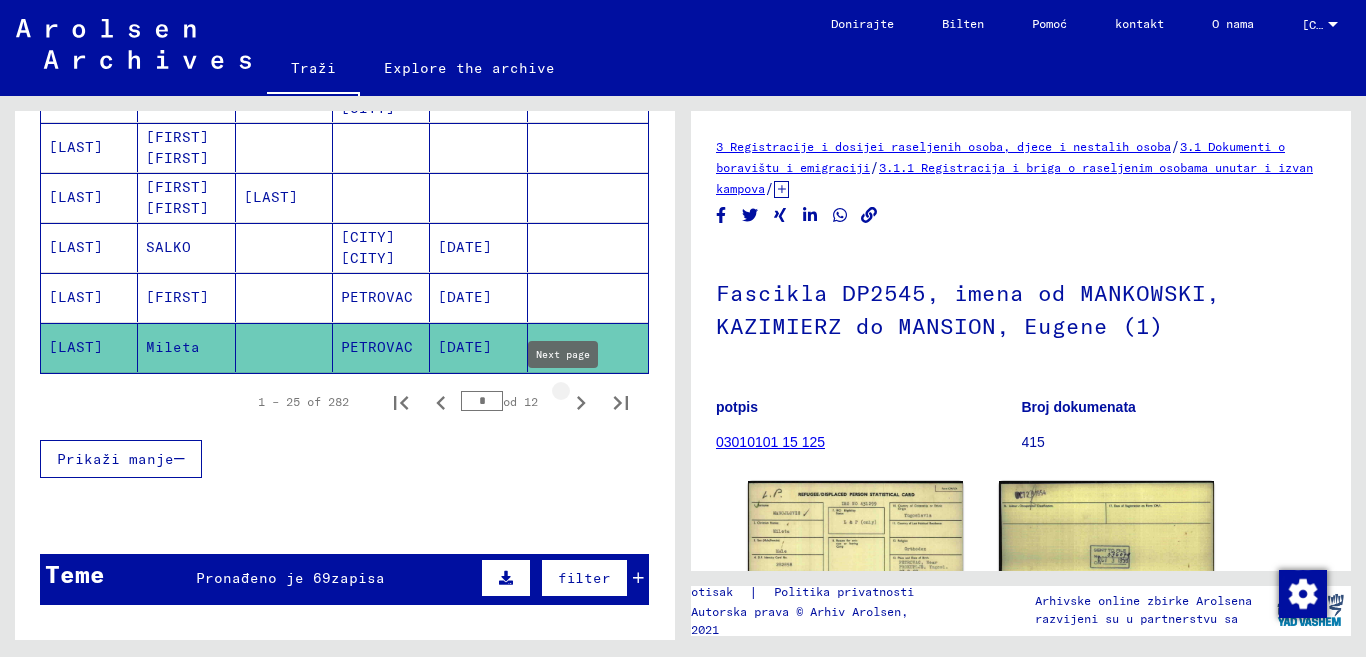 click 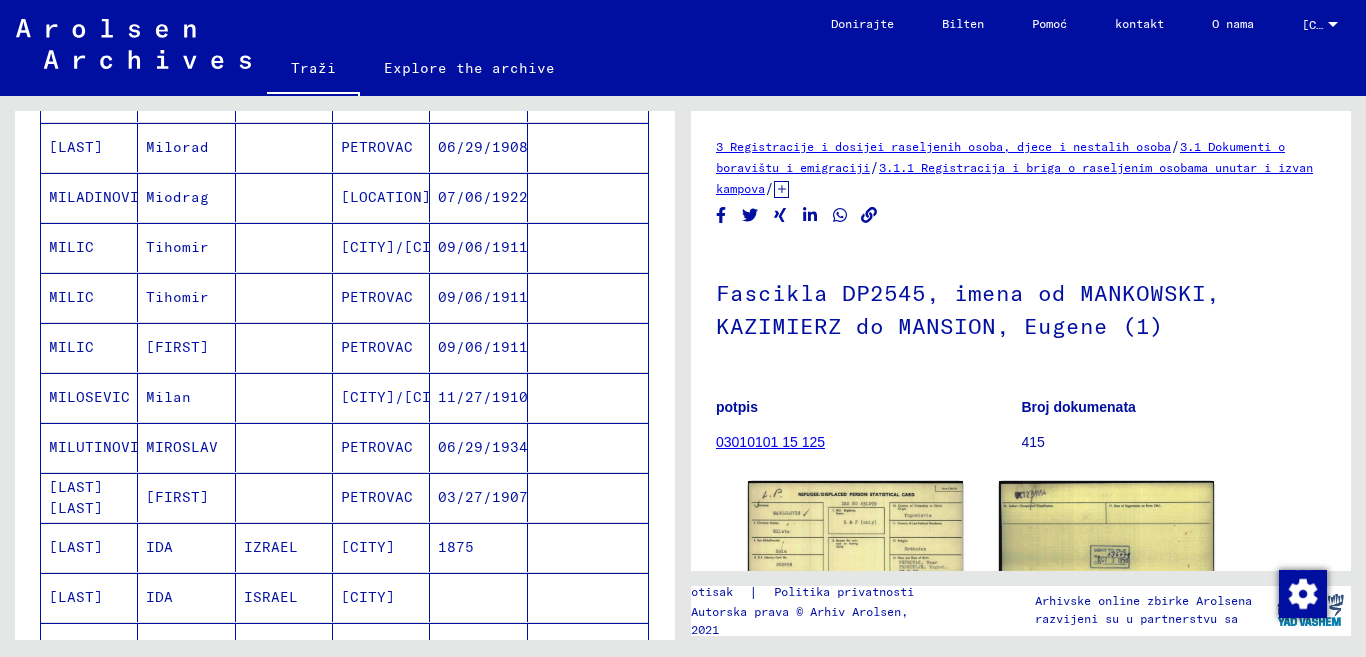 scroll, scrollTop: 803, scrollLeft: 0, axis: vertical 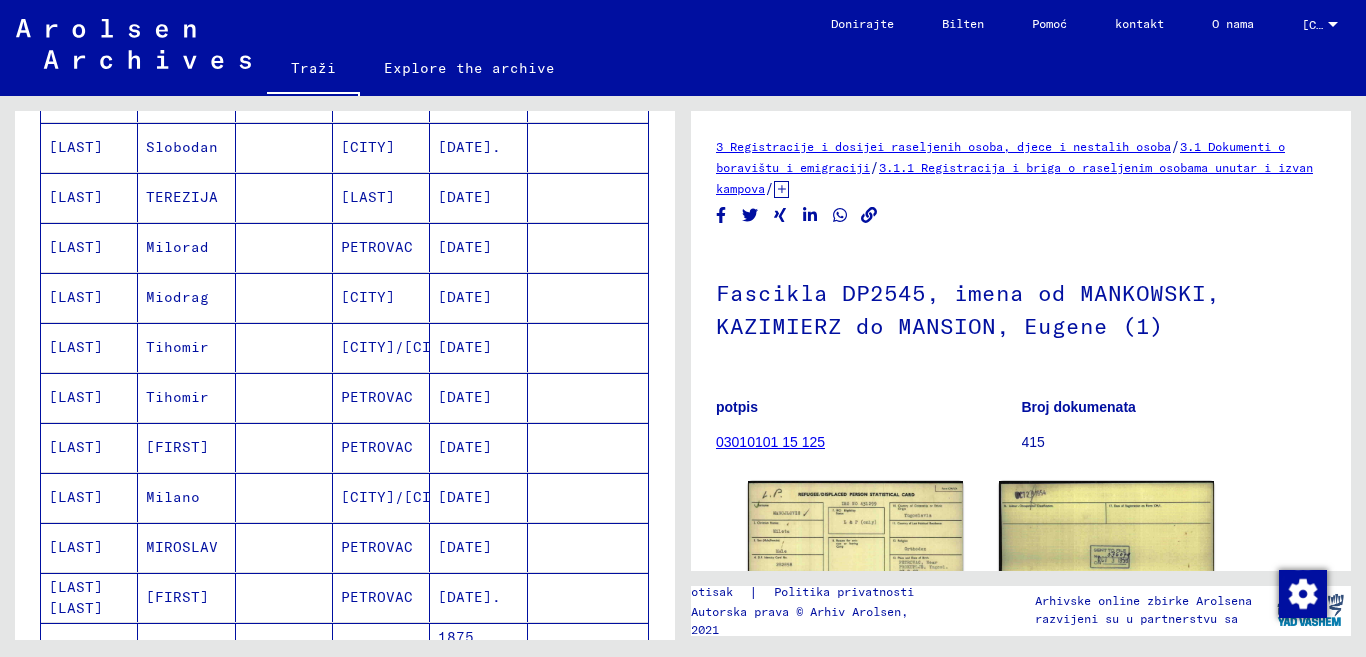 click on "[CITY]" at bounding box center [431, 347] 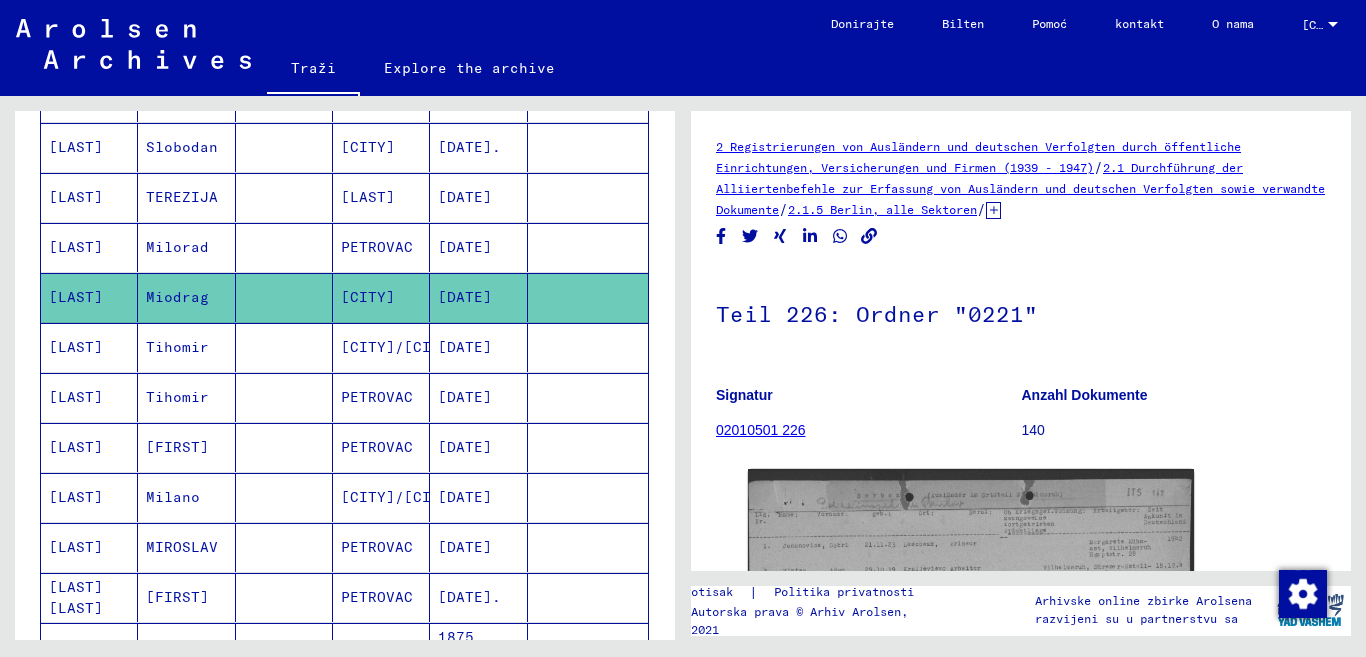 scroll, scrollTop: 300, scrollLeft: 0, axis: vertical 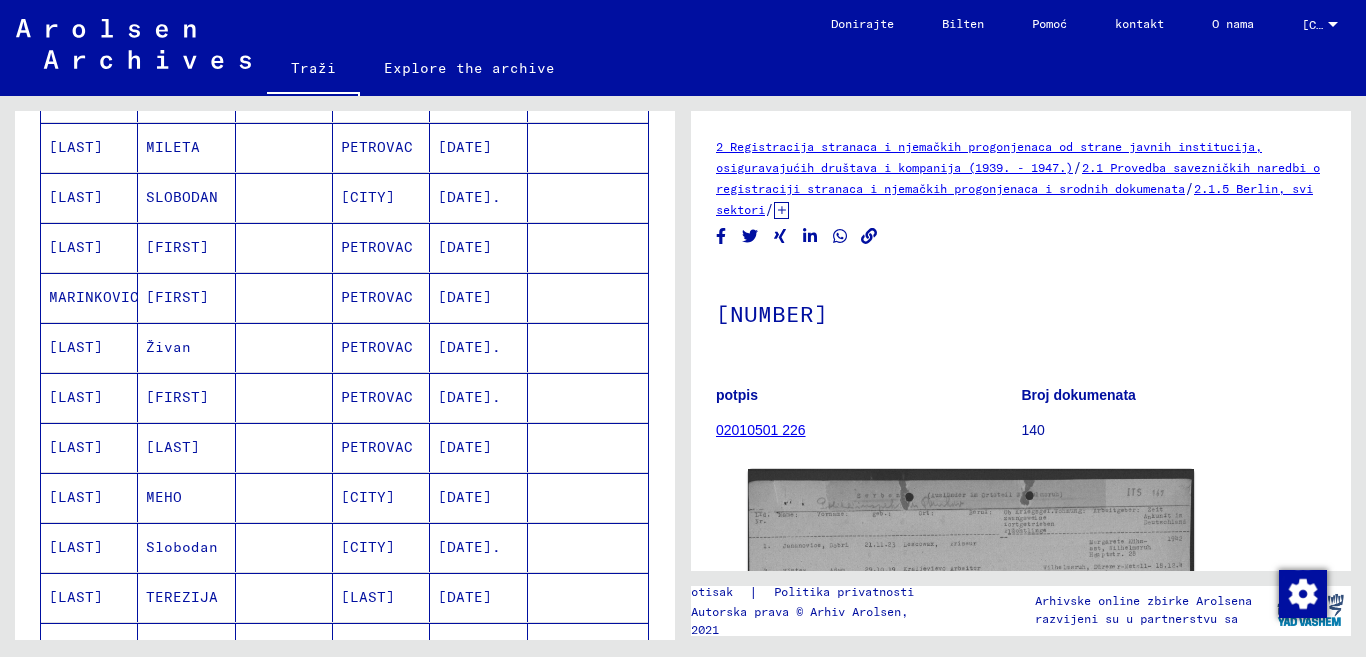 click on "PETROVAC" at bounding box center [377, 397] 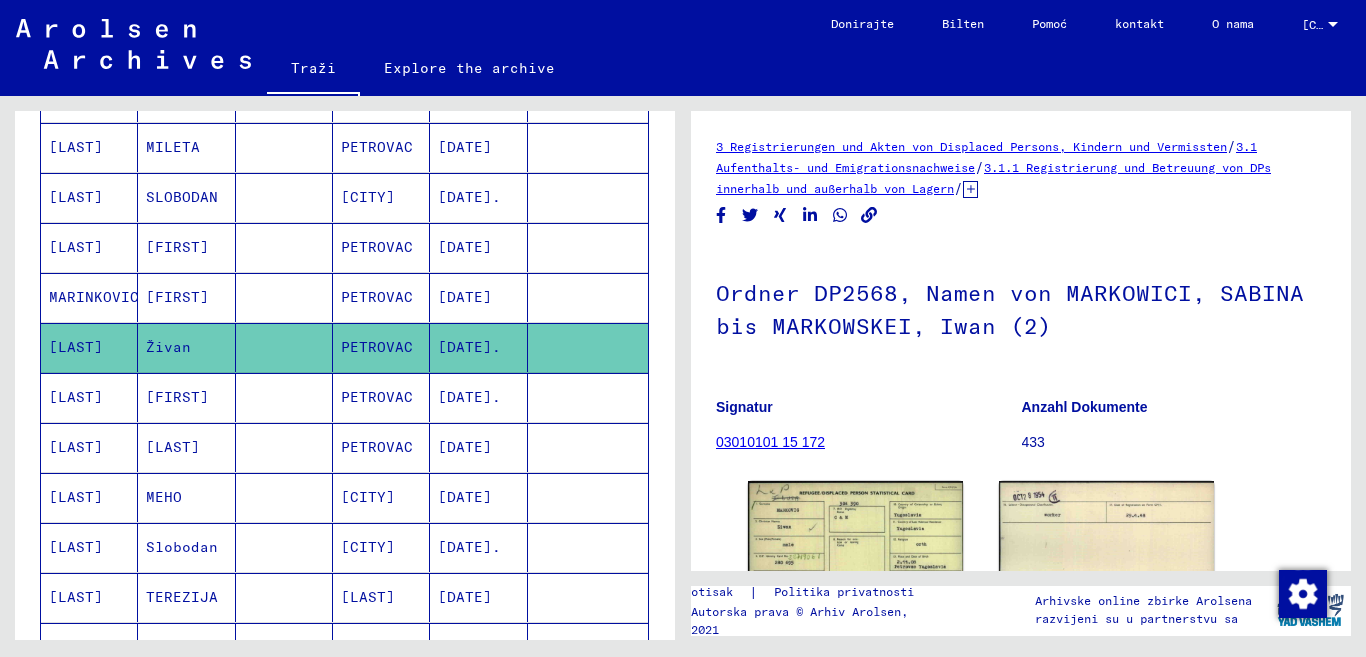 scroll, scrollTop: 0, scrollLeft: 0, axis: both 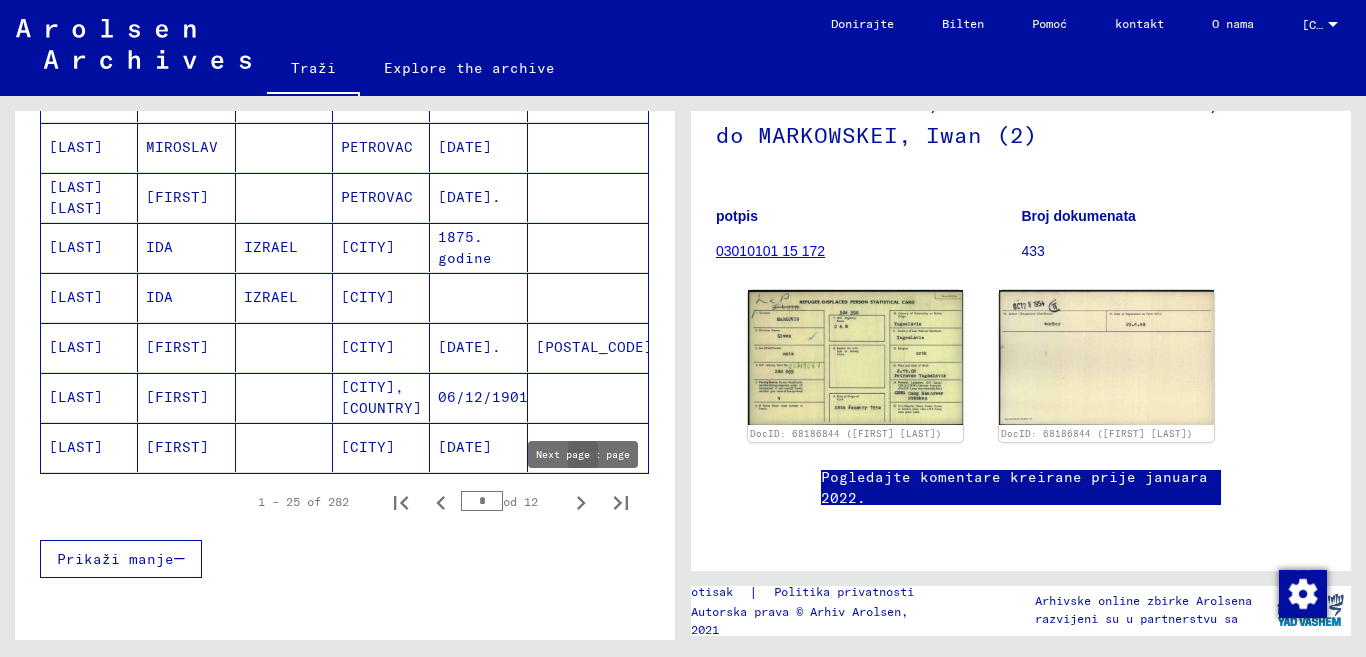 click 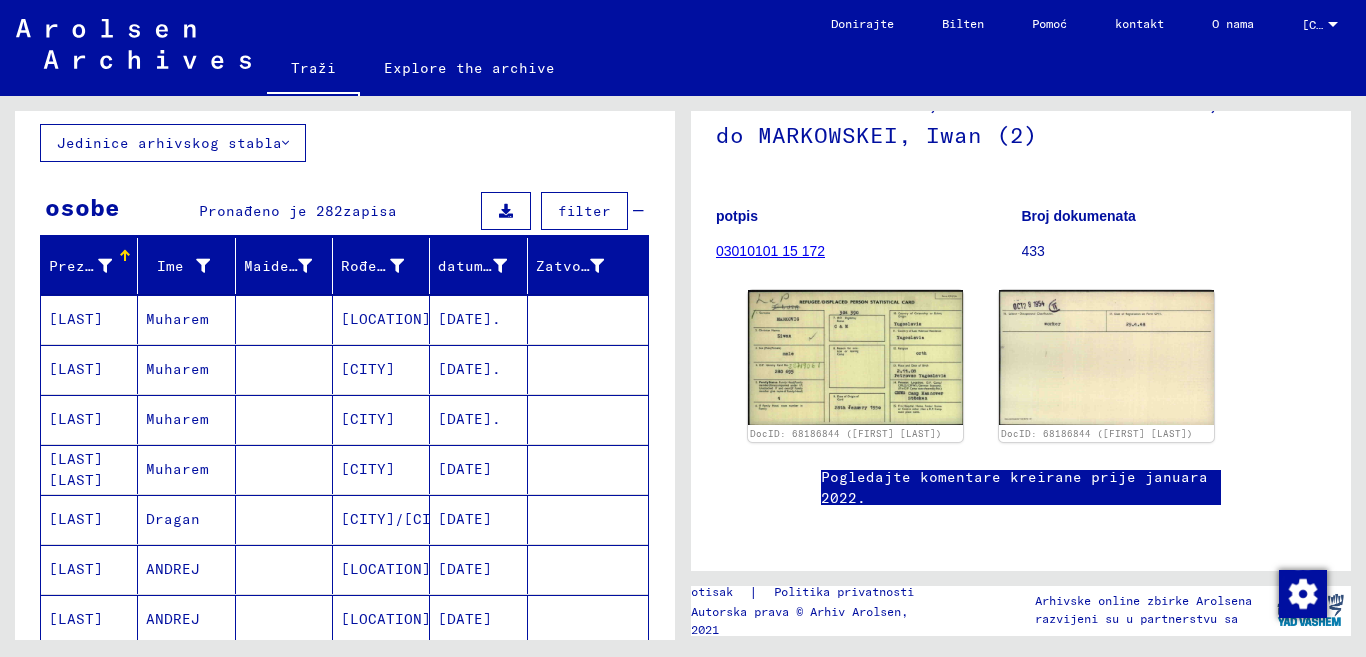 scroll, scrollTop: 0, scrollLeft: 0, axis: both 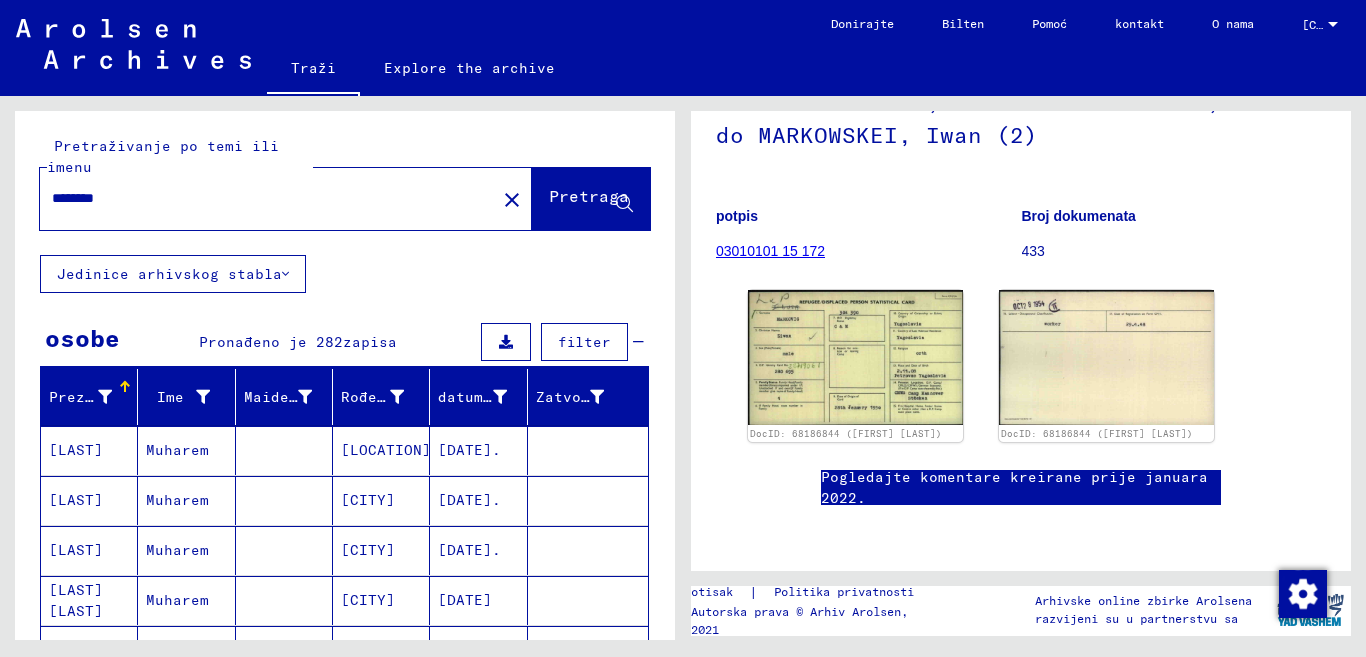 click on "close" 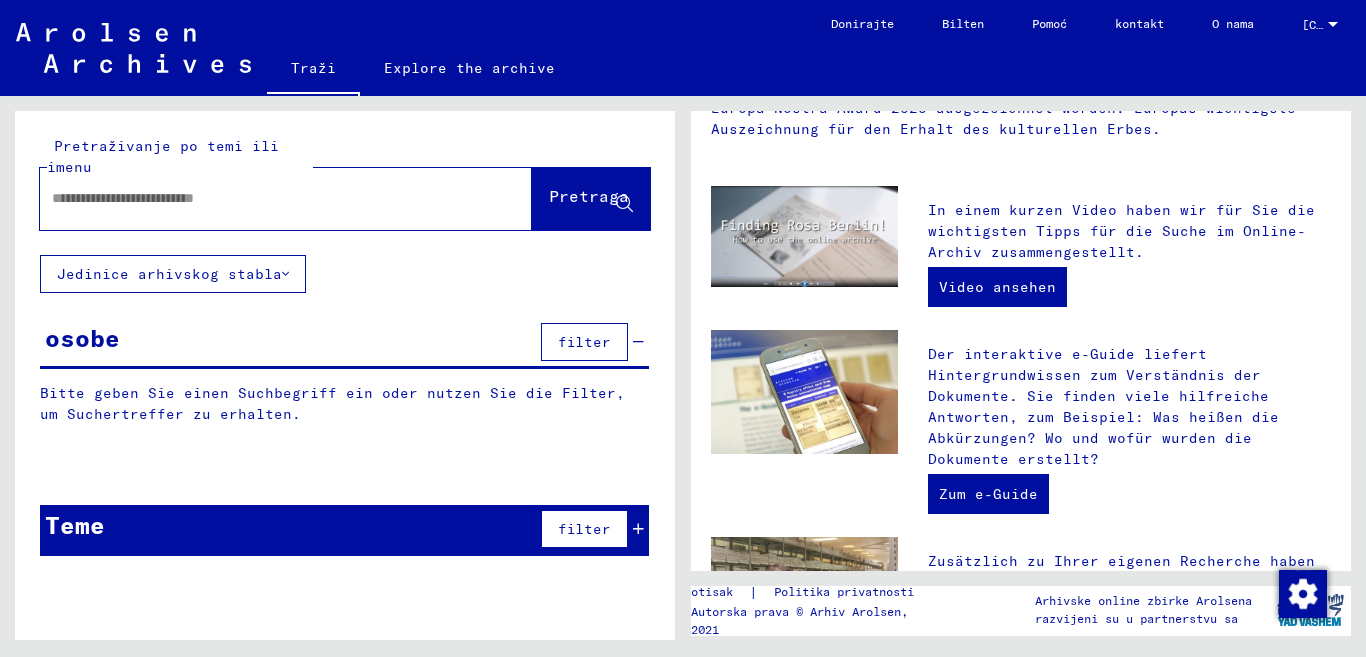 scroll, scrollTop: 0, scrollLeft: 0, axis: both 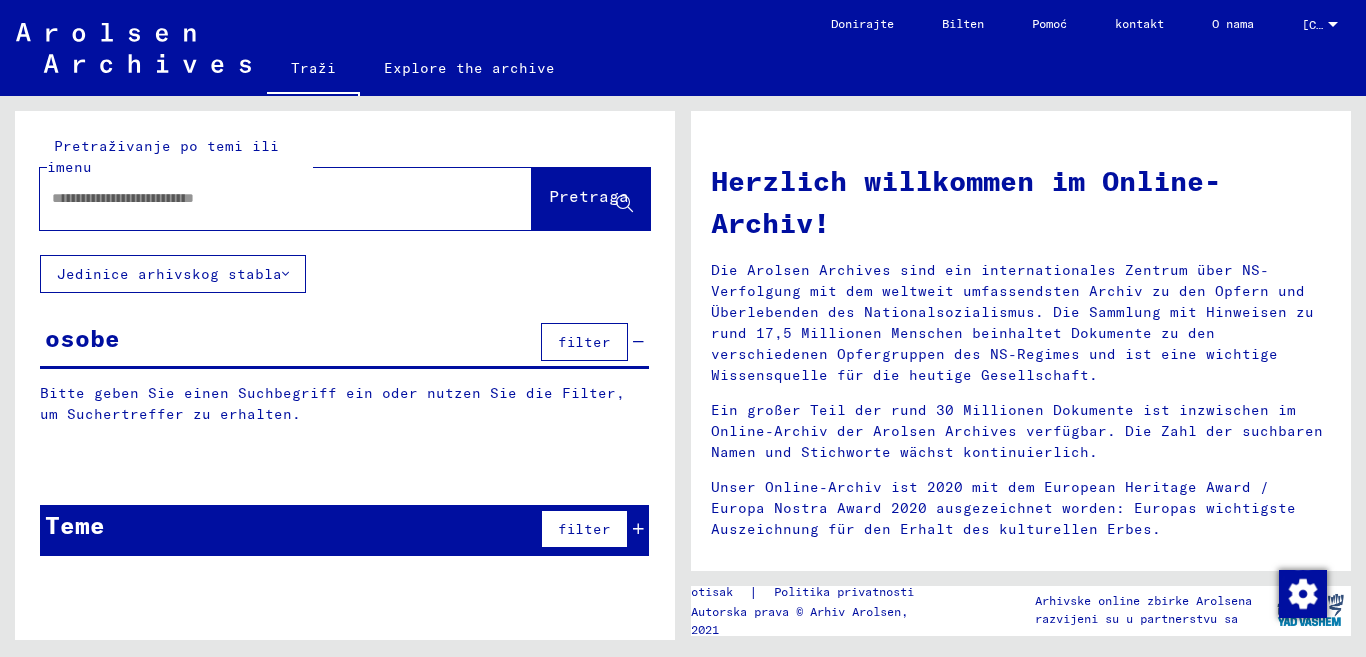 click 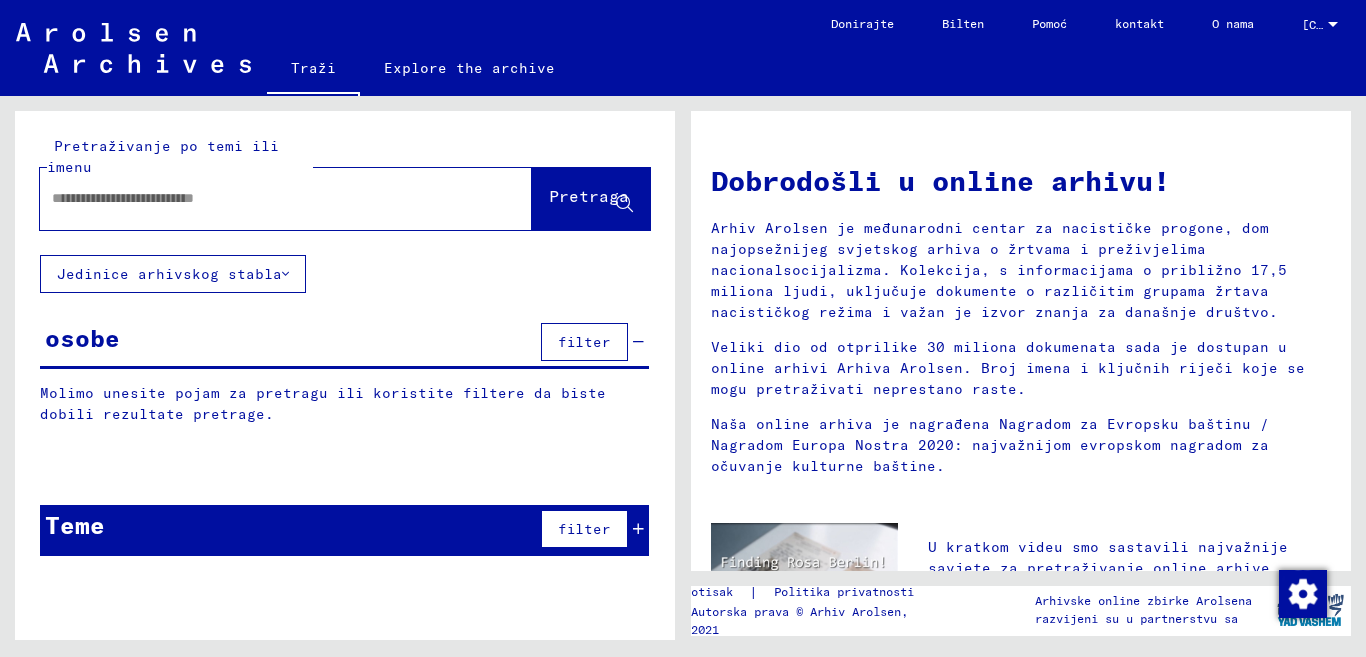 click 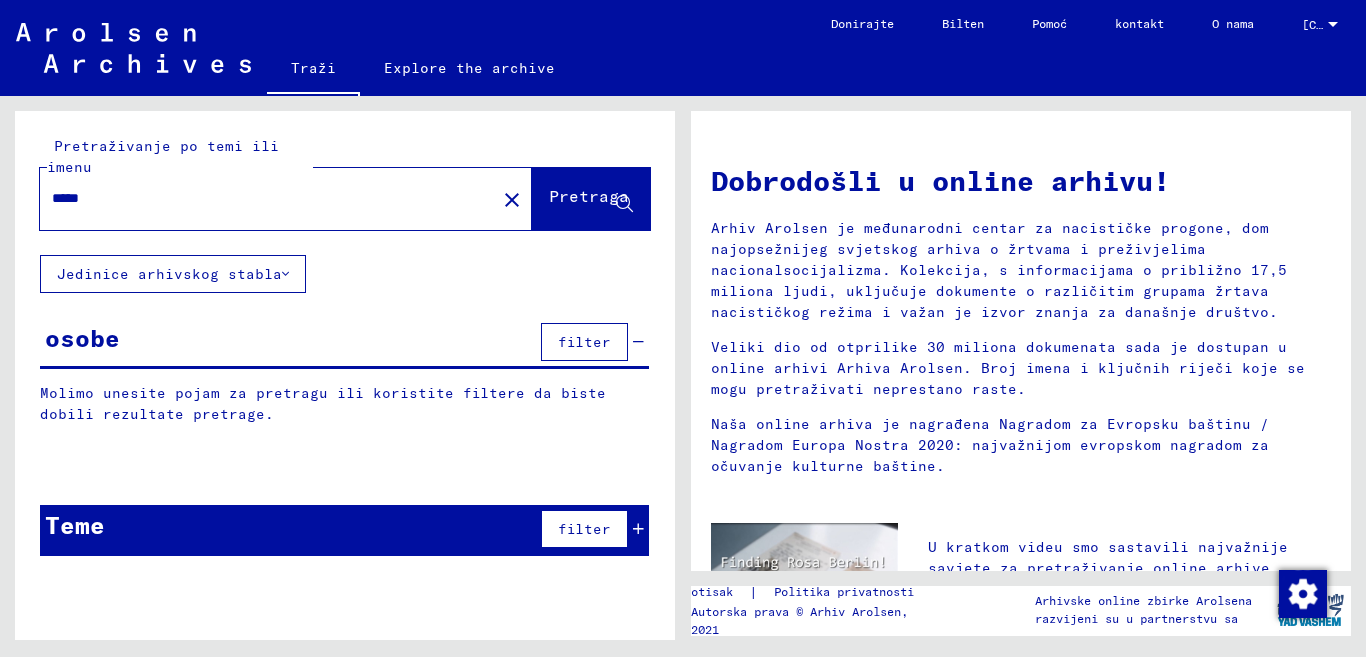 type on "*****" 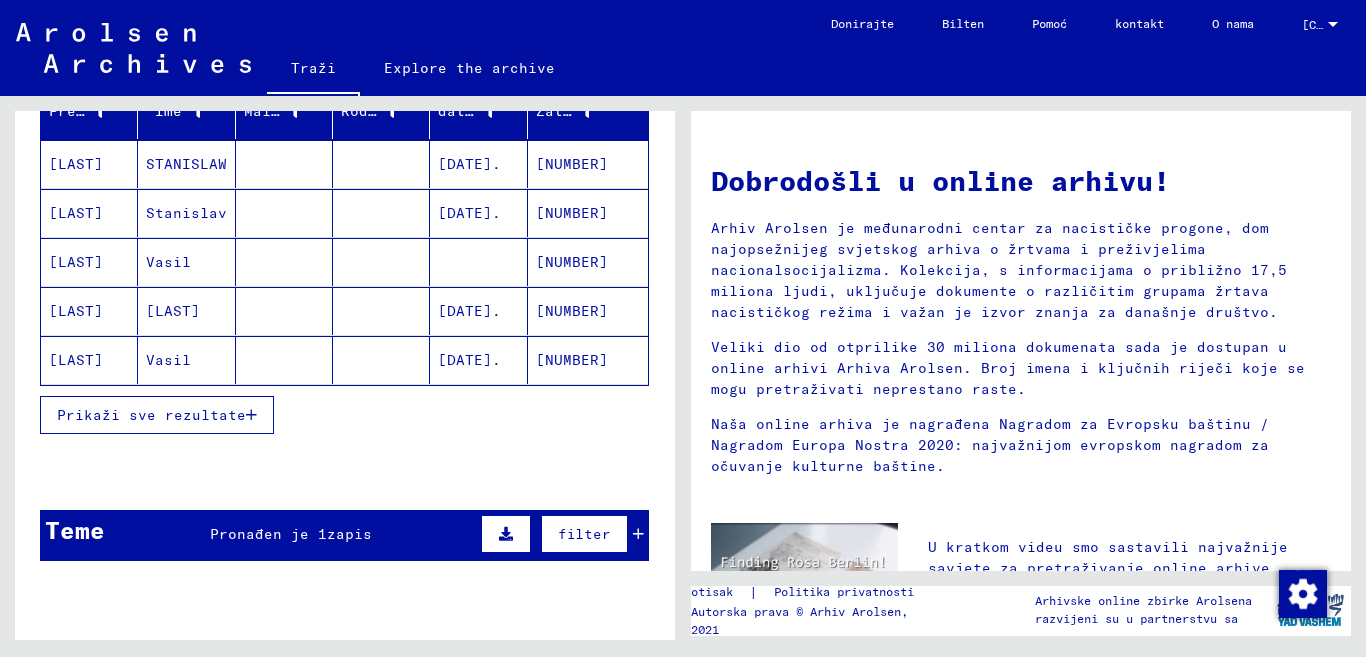 scroll, scrollTop: 300, scrollLeft: 0, axis: vertical 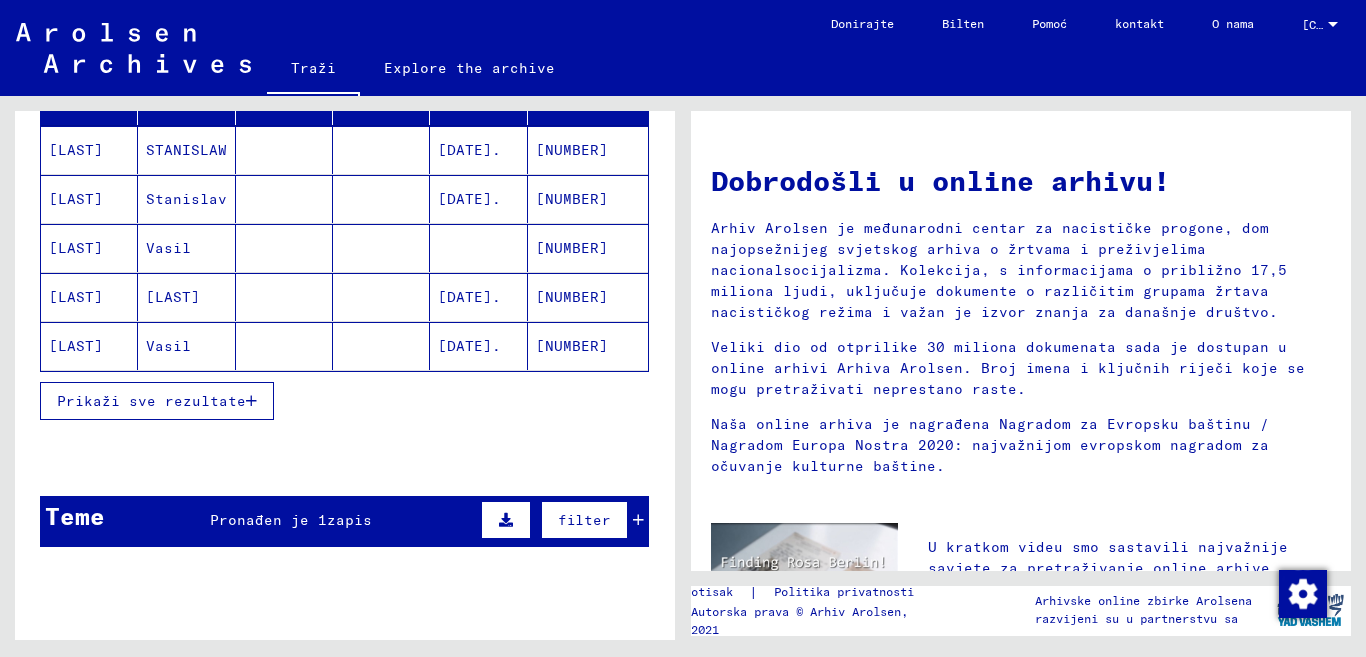 click on "Prikaži sve rezultate" at bounding box center [151, 401] 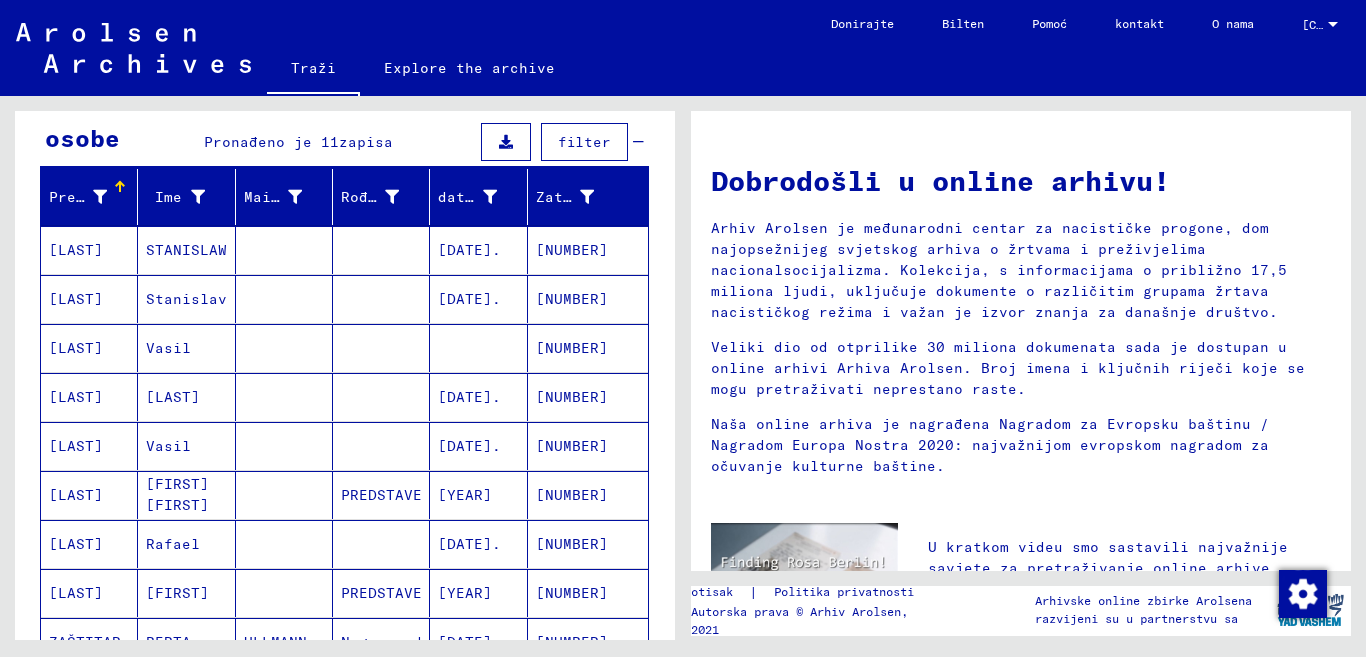 scroll, scrollTop: 0, scrollLeft: 0, axis: both 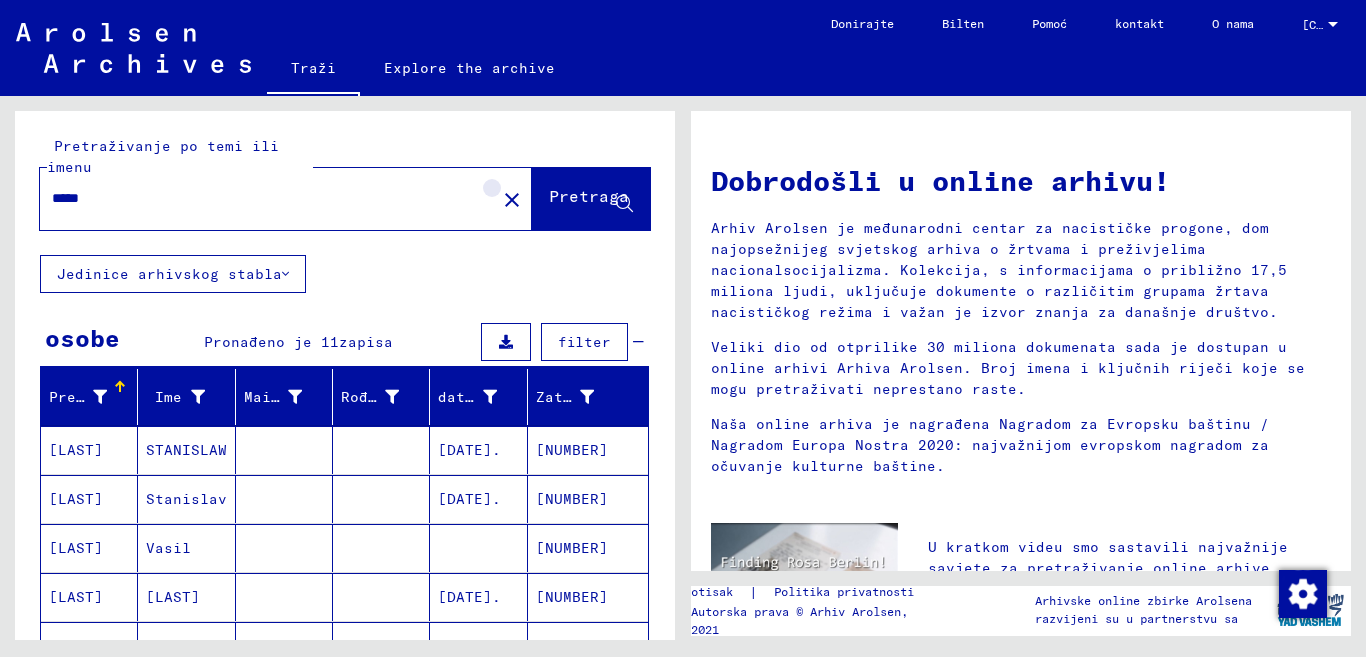 click on "close" 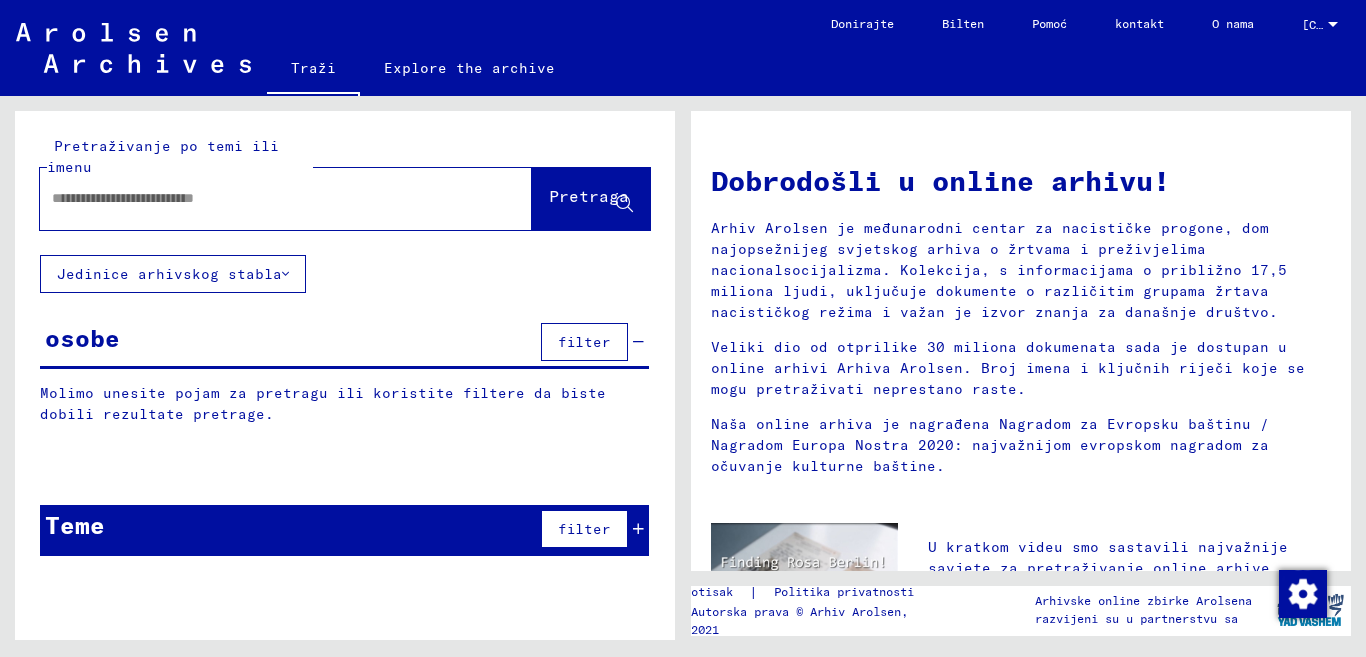 click 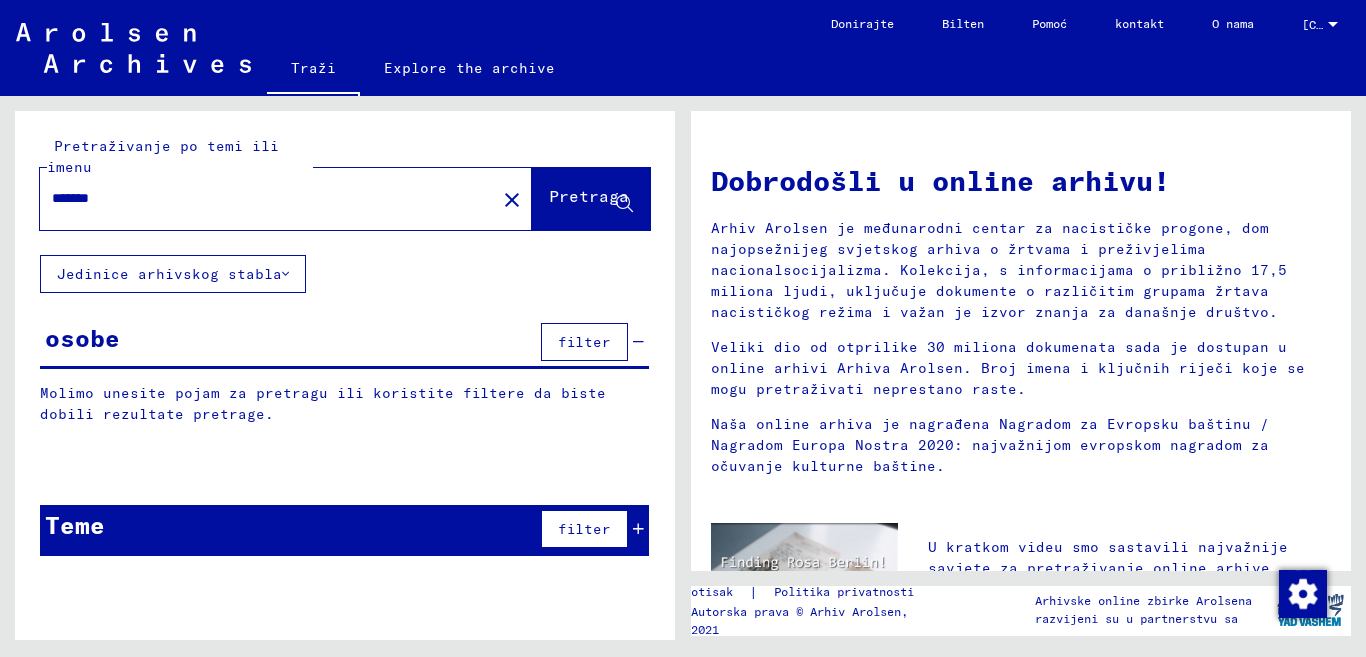 type on "*******" 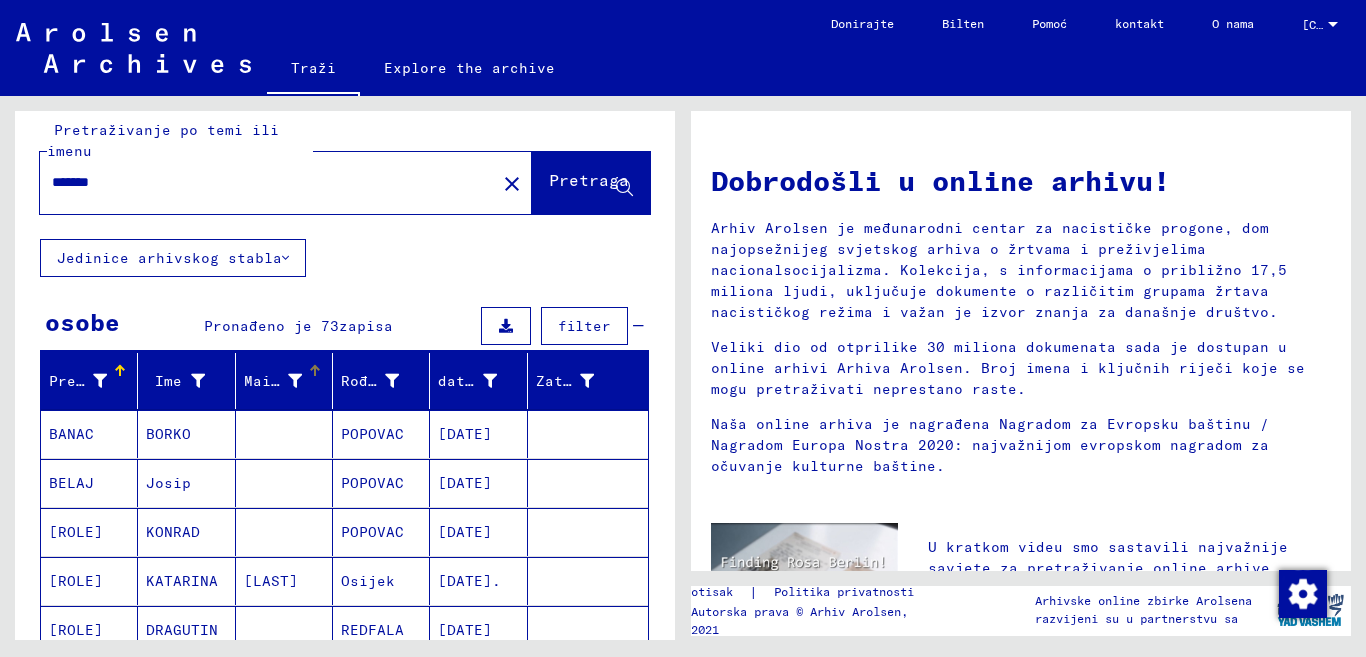scroll, scrollTop: 0, scrollLeft: 0, axis: both 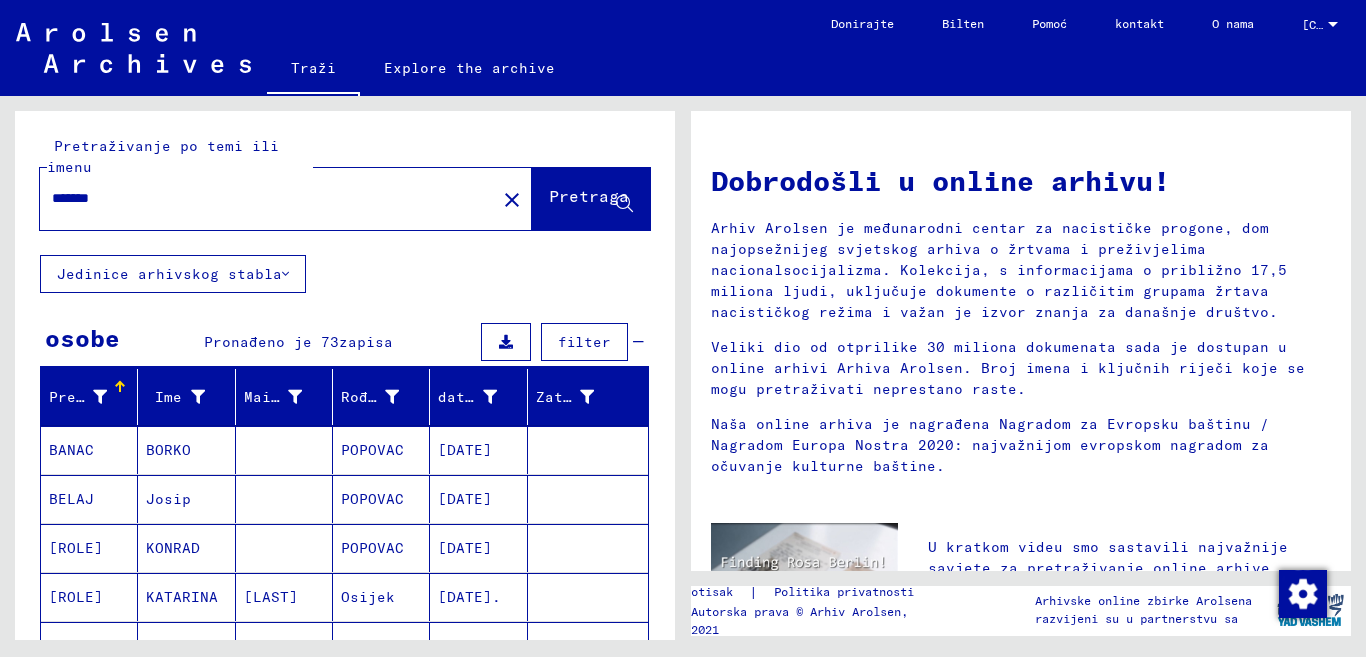 click on "*******" 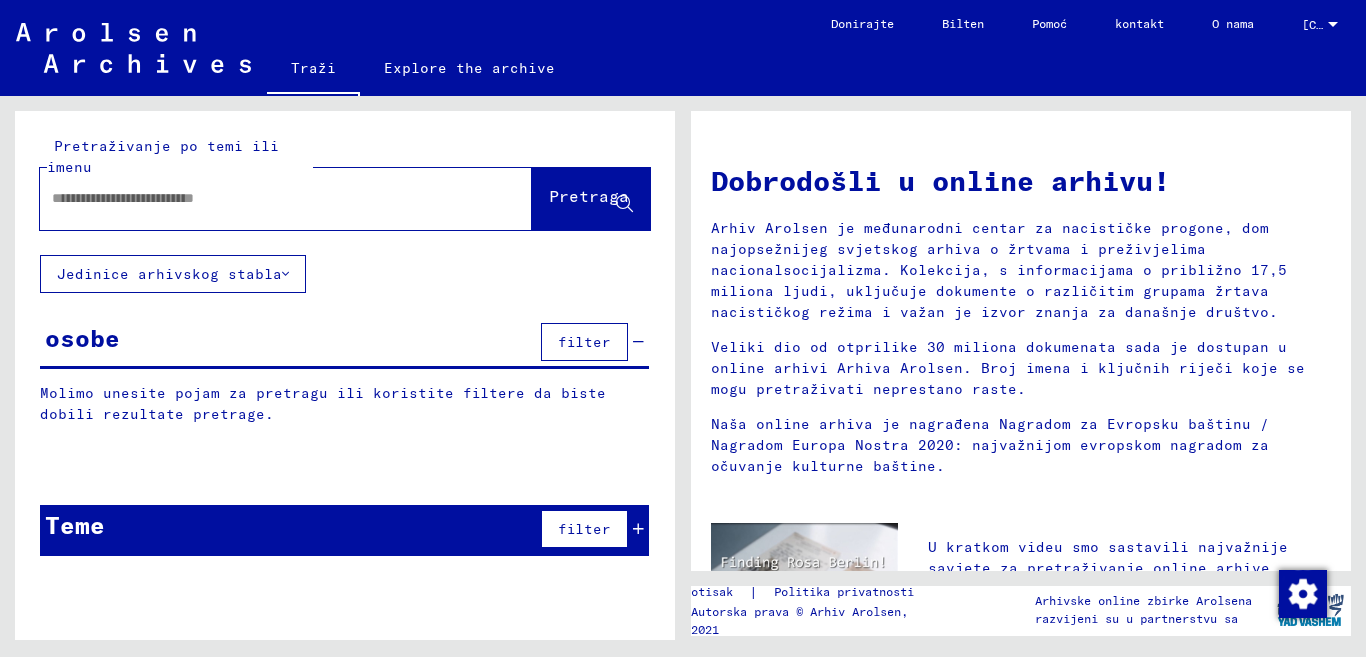 click at bounding box center (262, 198) 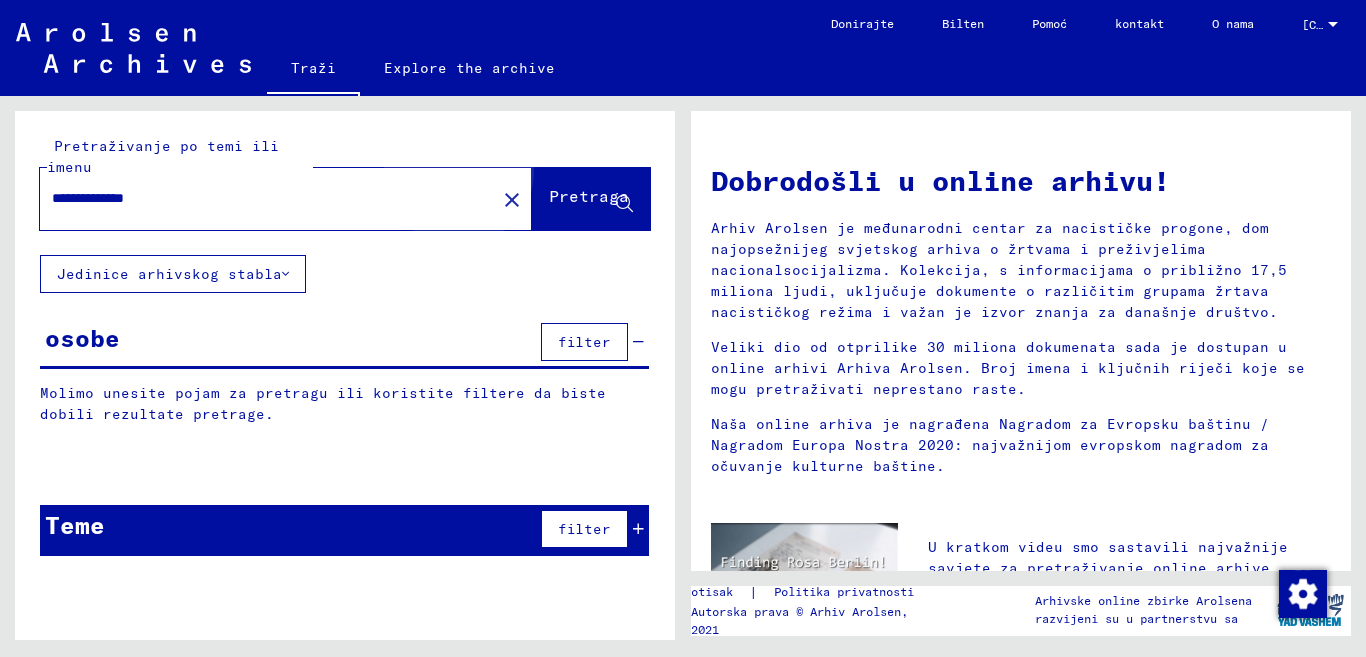 click on "Pretraga" 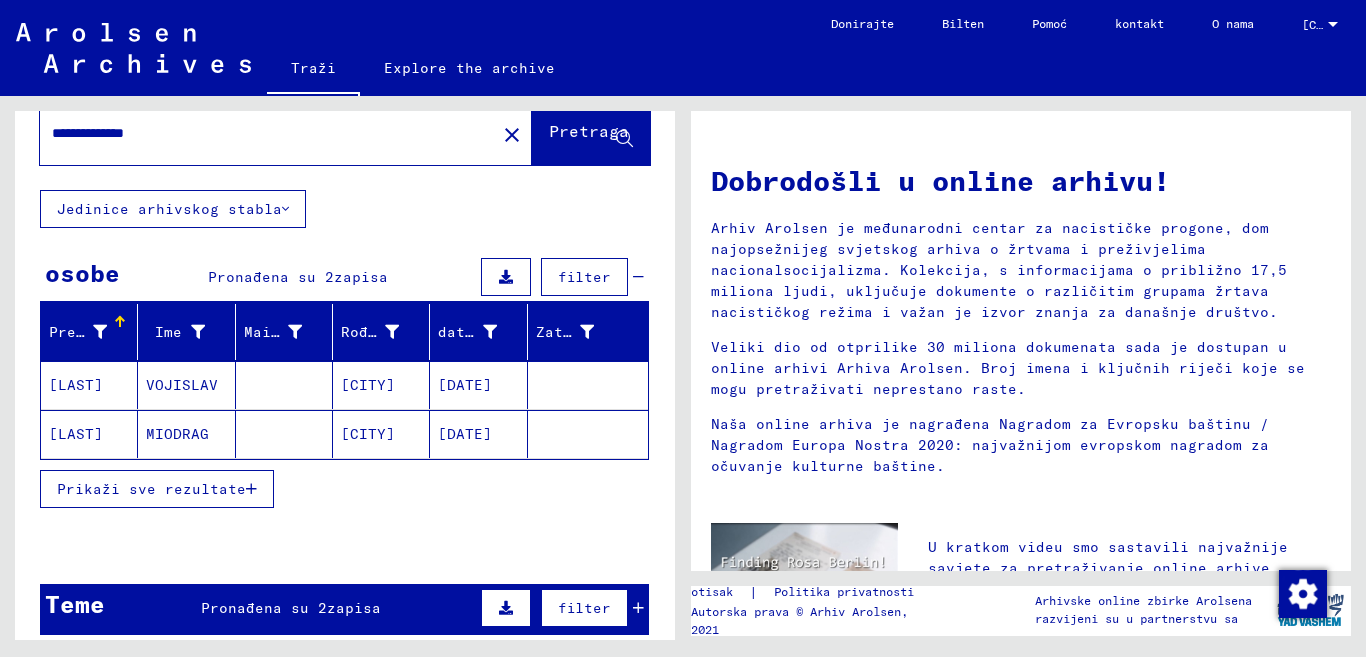 scroll, scrollTop: 100, scrollLeft: 0, axis: vertical 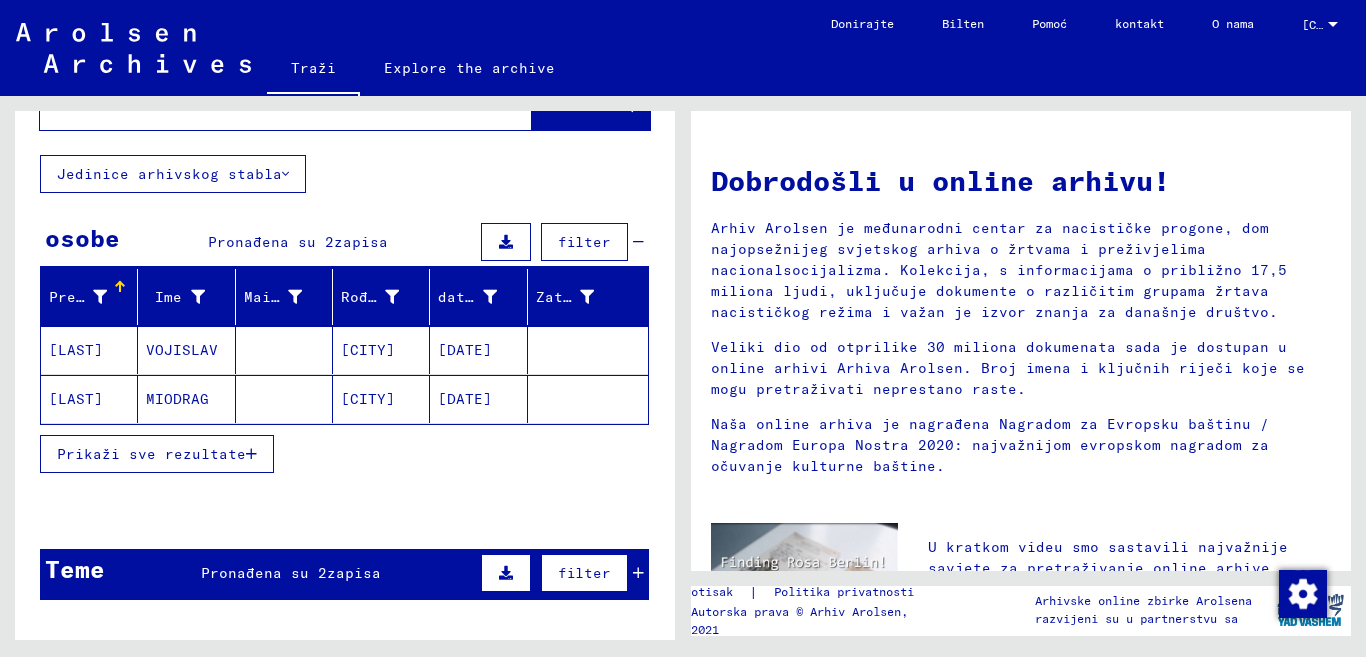 click on "MIODRAG" 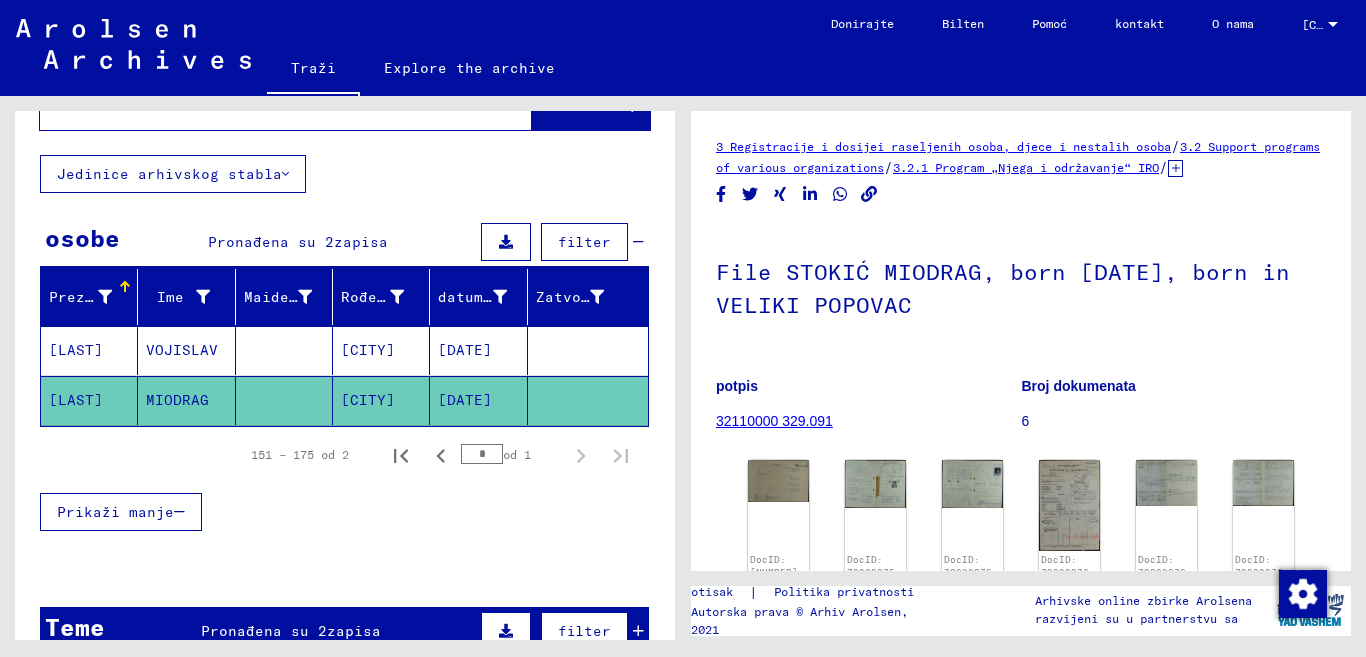 scroll, scrollTop: 0, scrollLeft: 0, axis: both 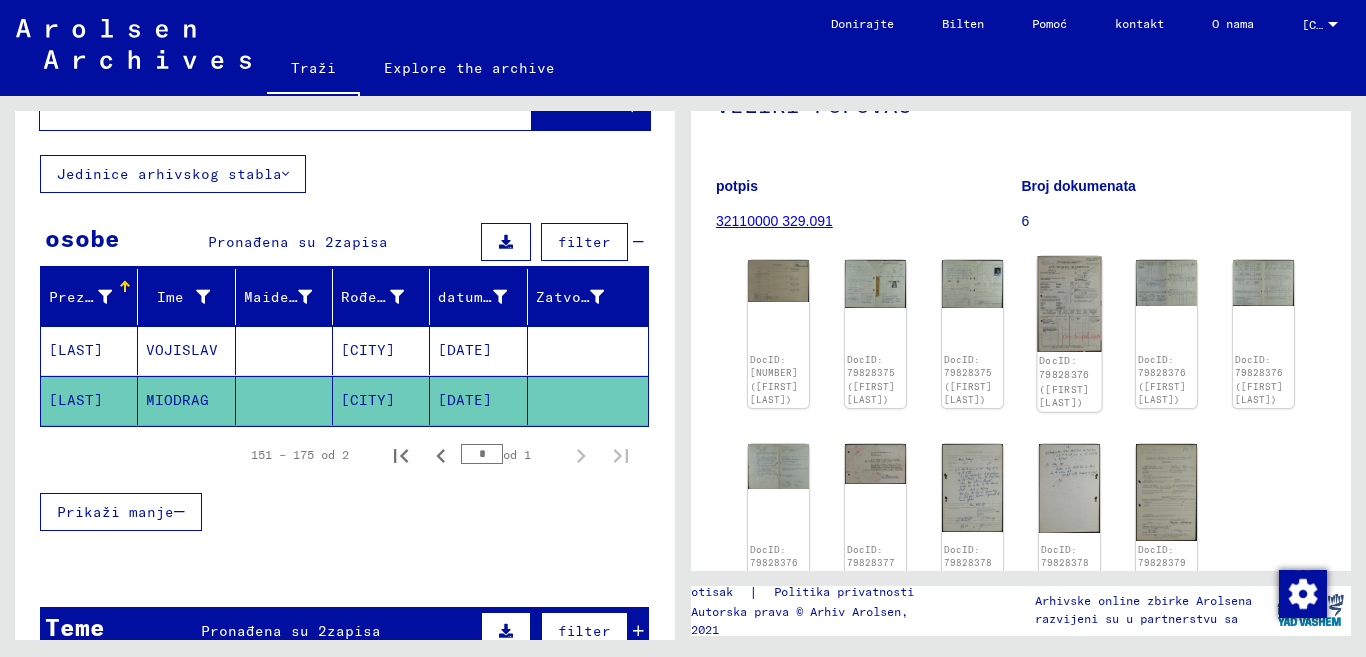 click 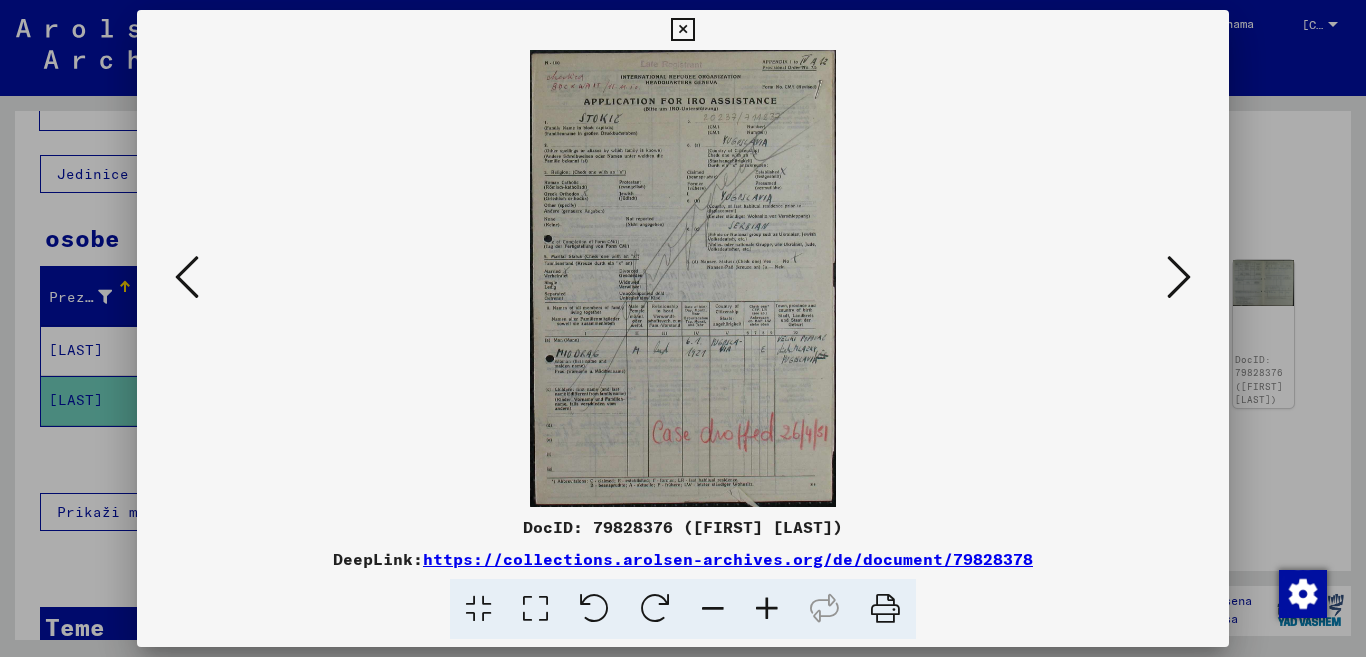 click at bounding box center (1179, 277) 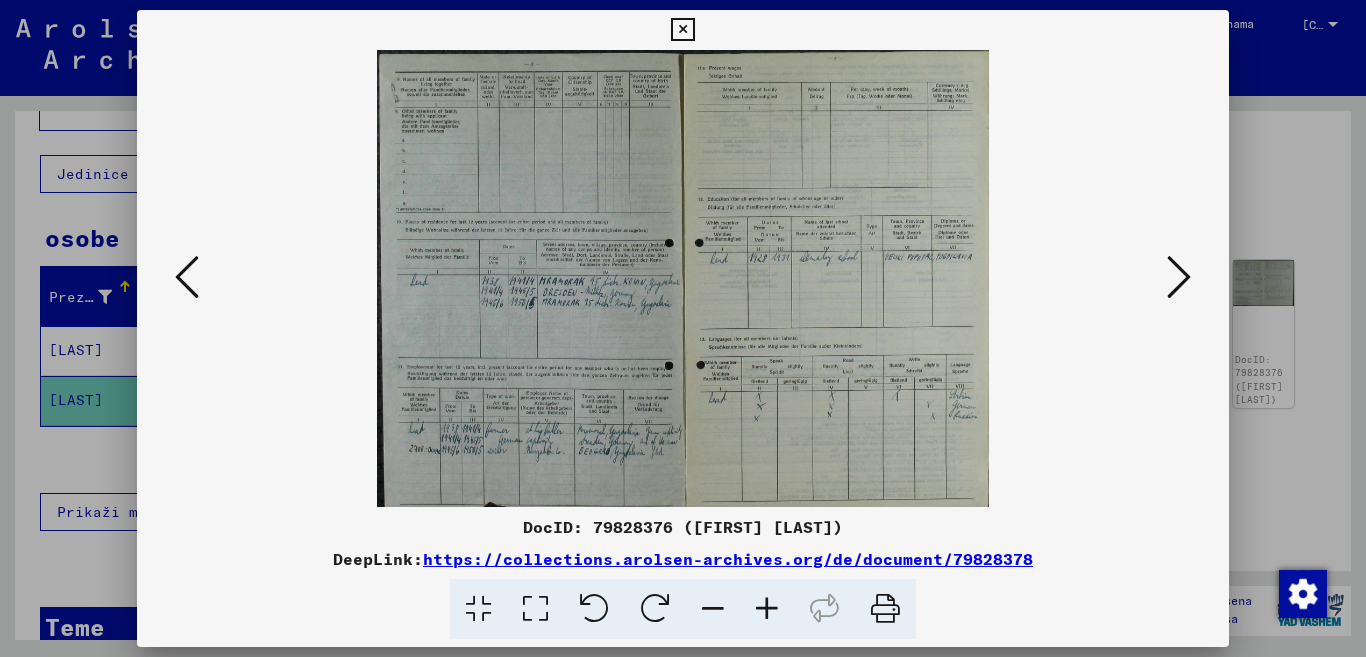 click at bounding box center [1179, 277] 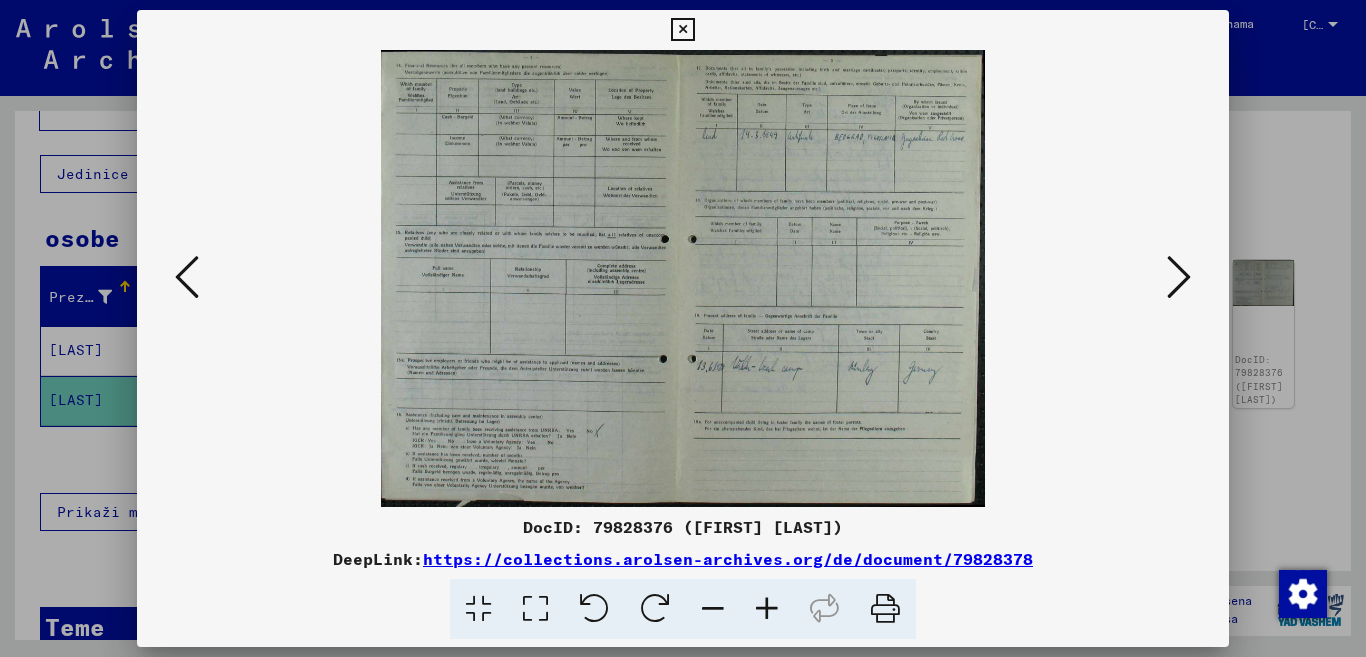 click at bounding box center [1179, 277] 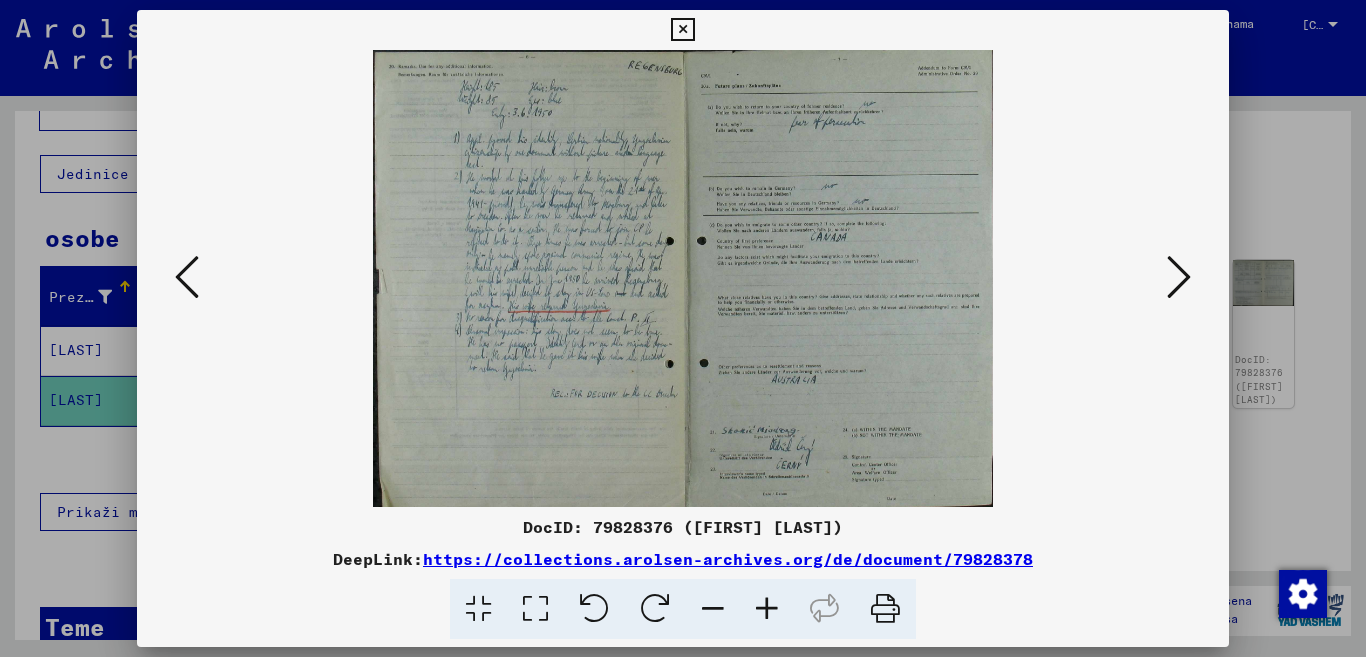 click at bounding box center [1179, 277] 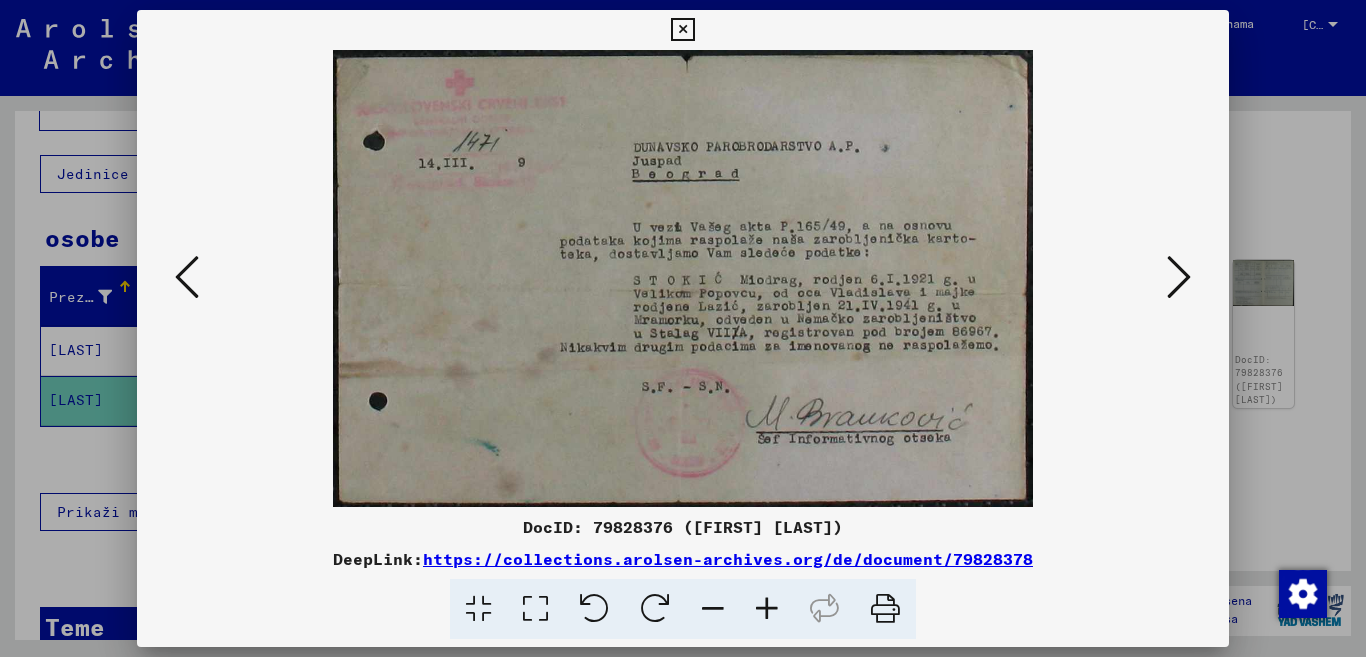 click at bounding box center [767, 609] 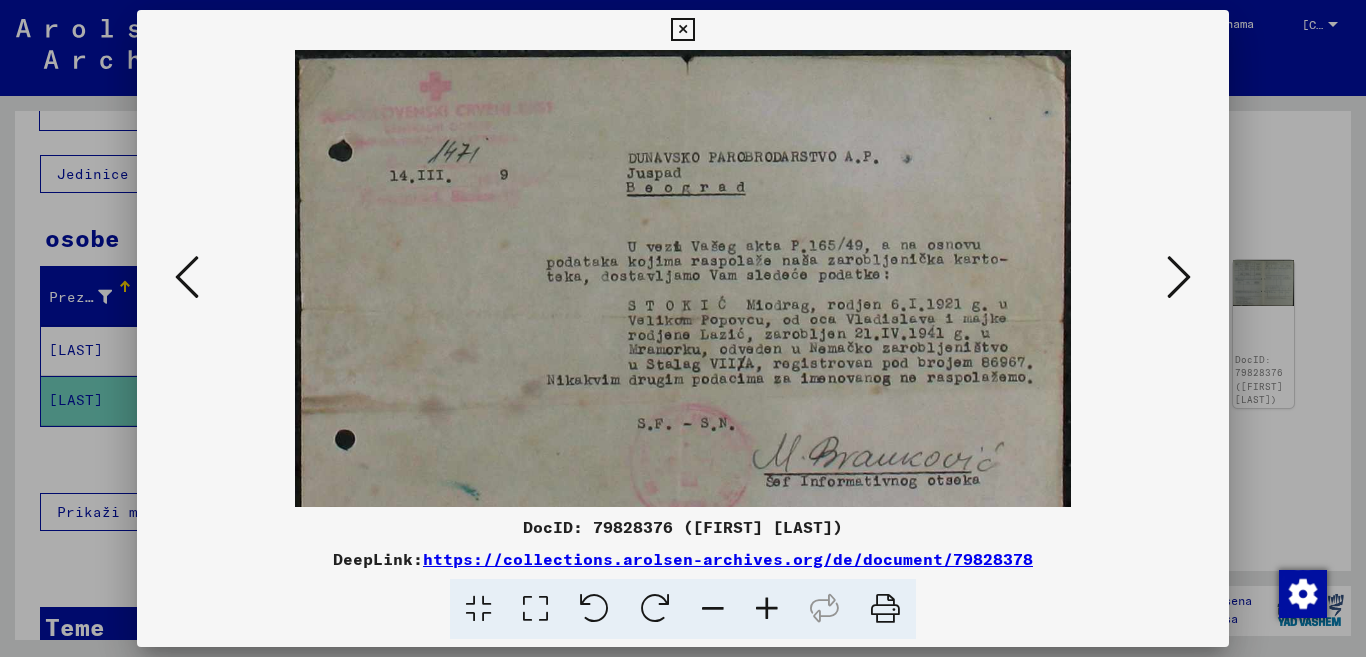 click at bounding box center (767, 609) 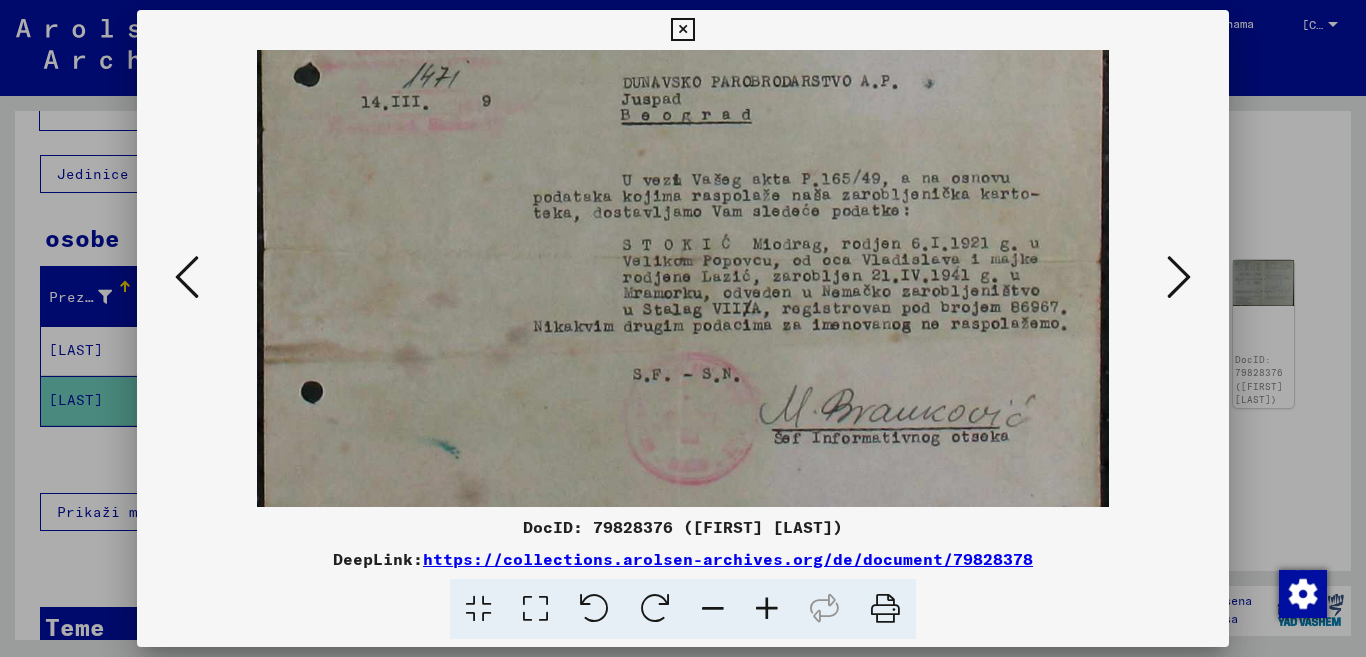 scroll, scrollTop: 100, scrollLeft: 0, axis: vertical 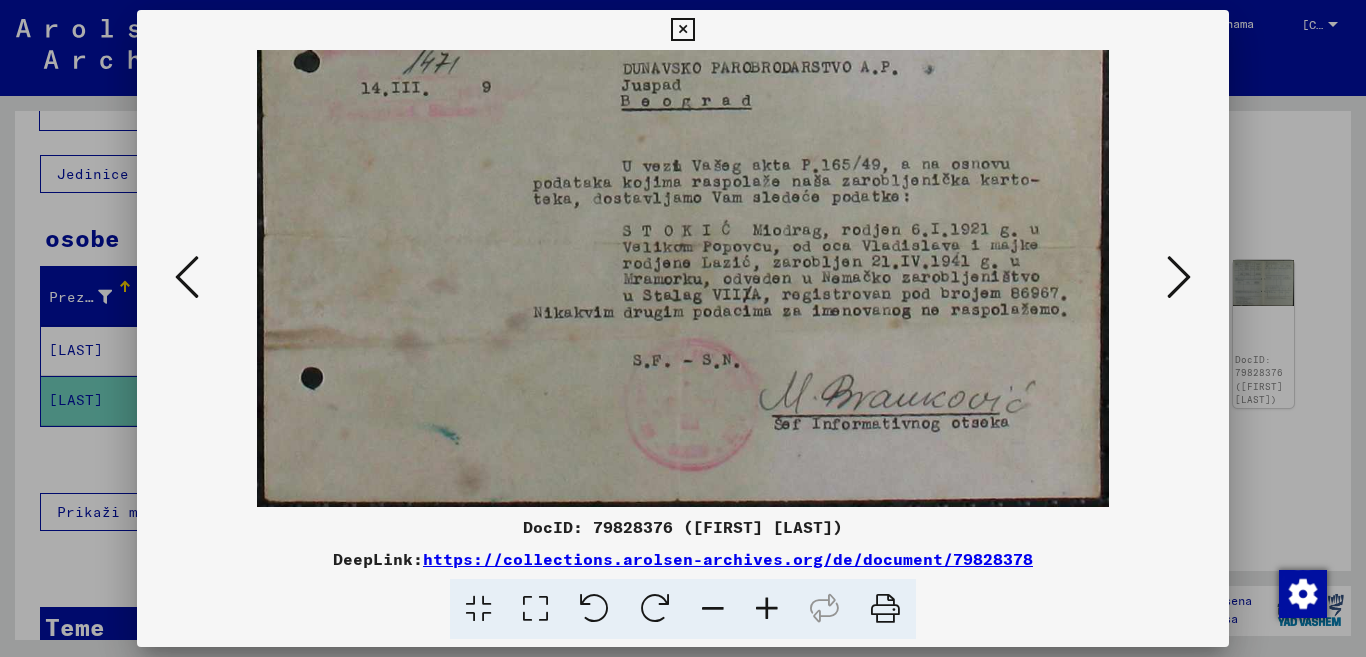 drag, startPoint x: 783, startPoint y: 222, endPoint x: 685, endPoint y: 121, distance: 140.73024 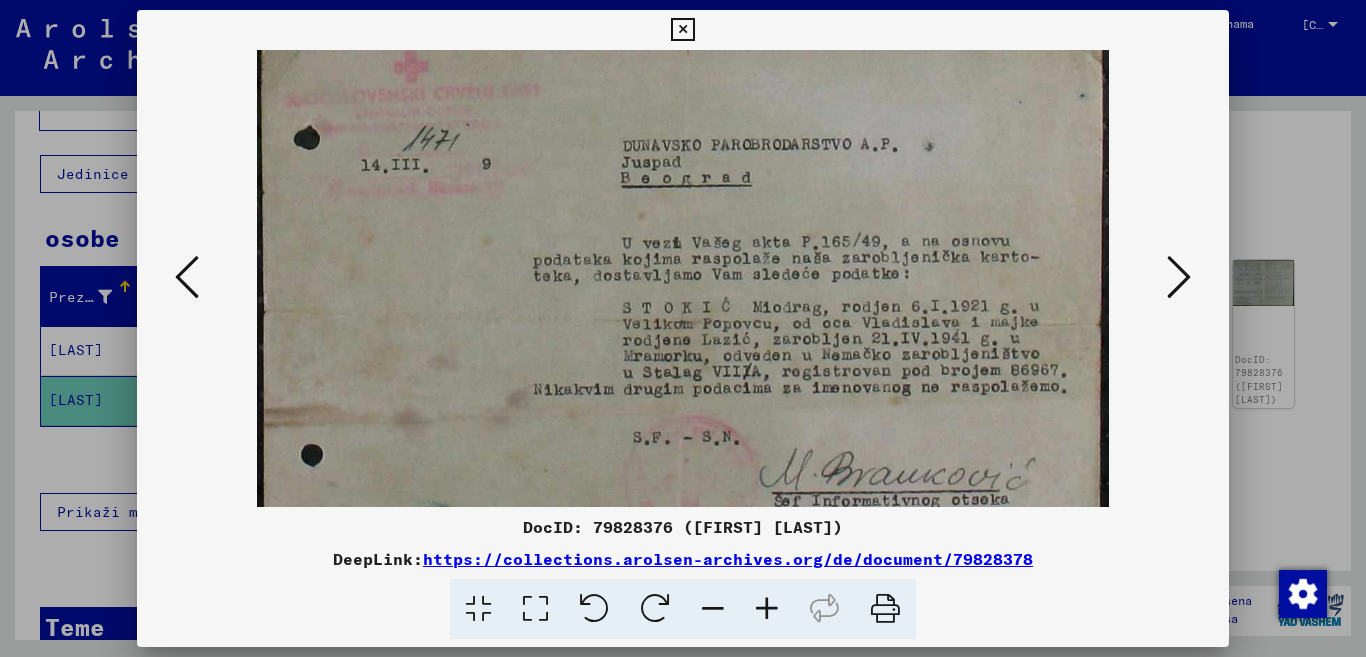scroll, scrollTop: 0, scrollLeft: 0, axis: both 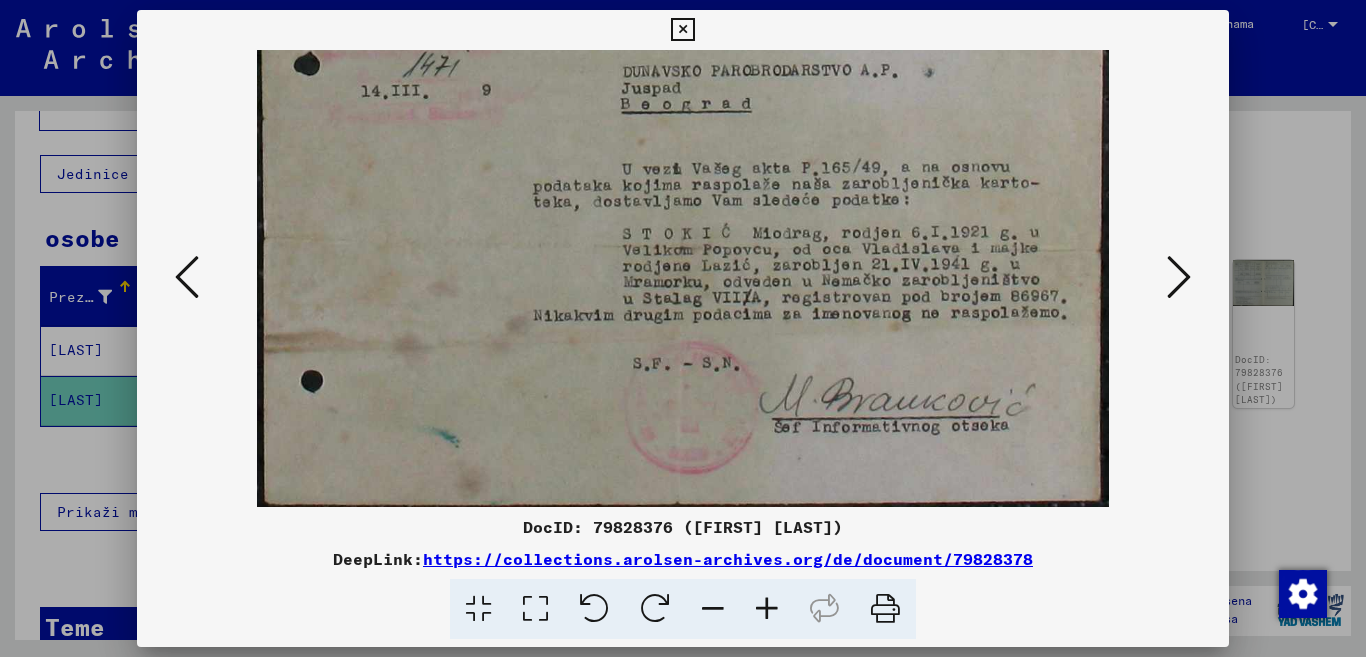 drag, startPoint x: 876, startPoint y: 169, endPoint x: 755, endPoint y: 203, distance: 125.68612 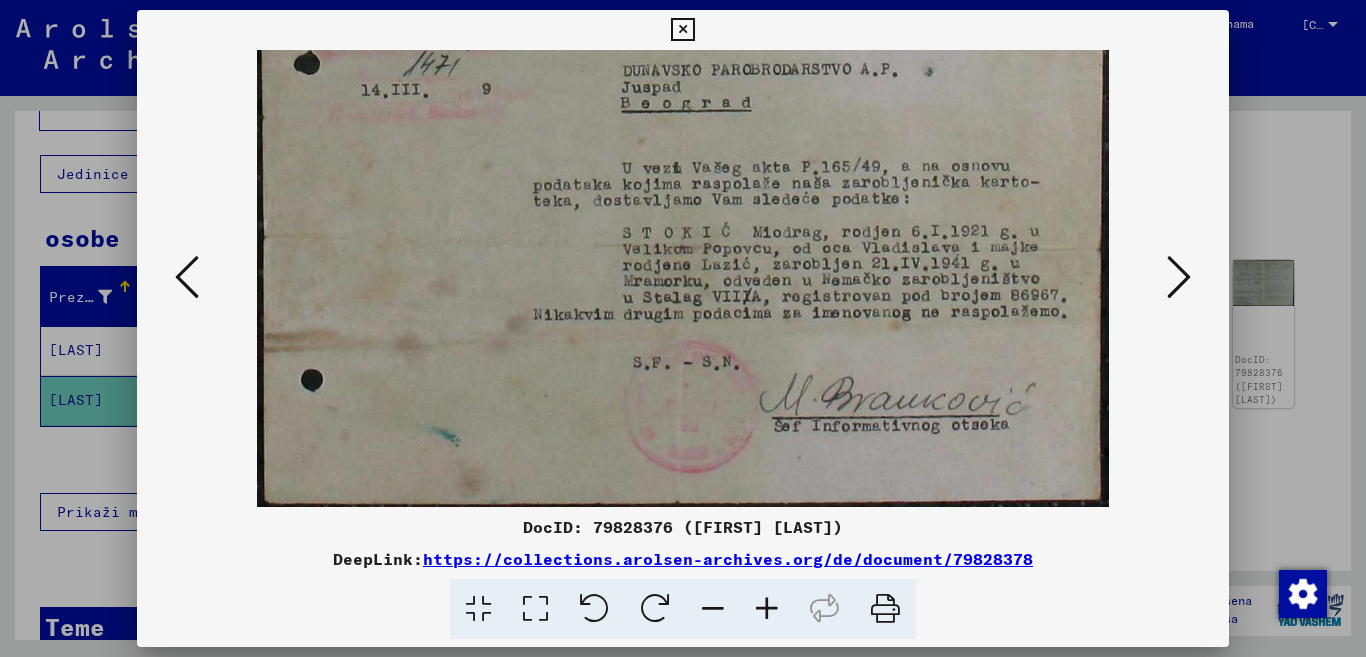 click at bounding box center (767, 609) 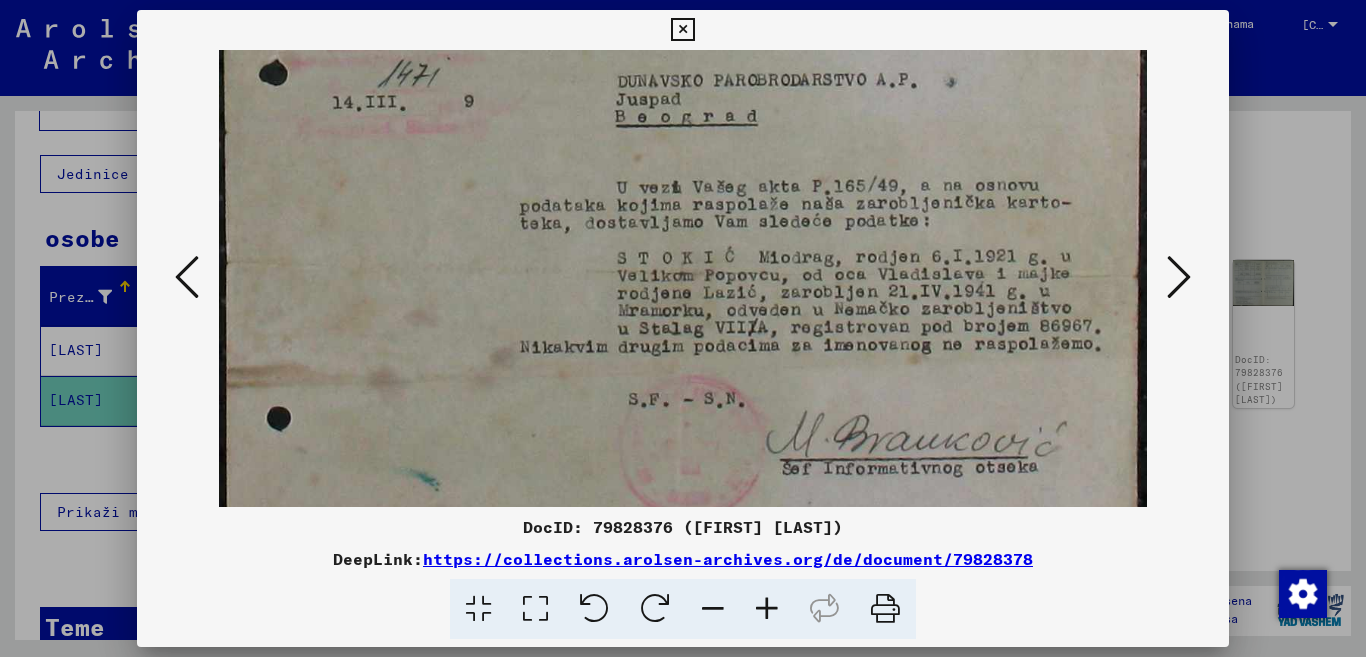 click at bounding box center (767, 609) 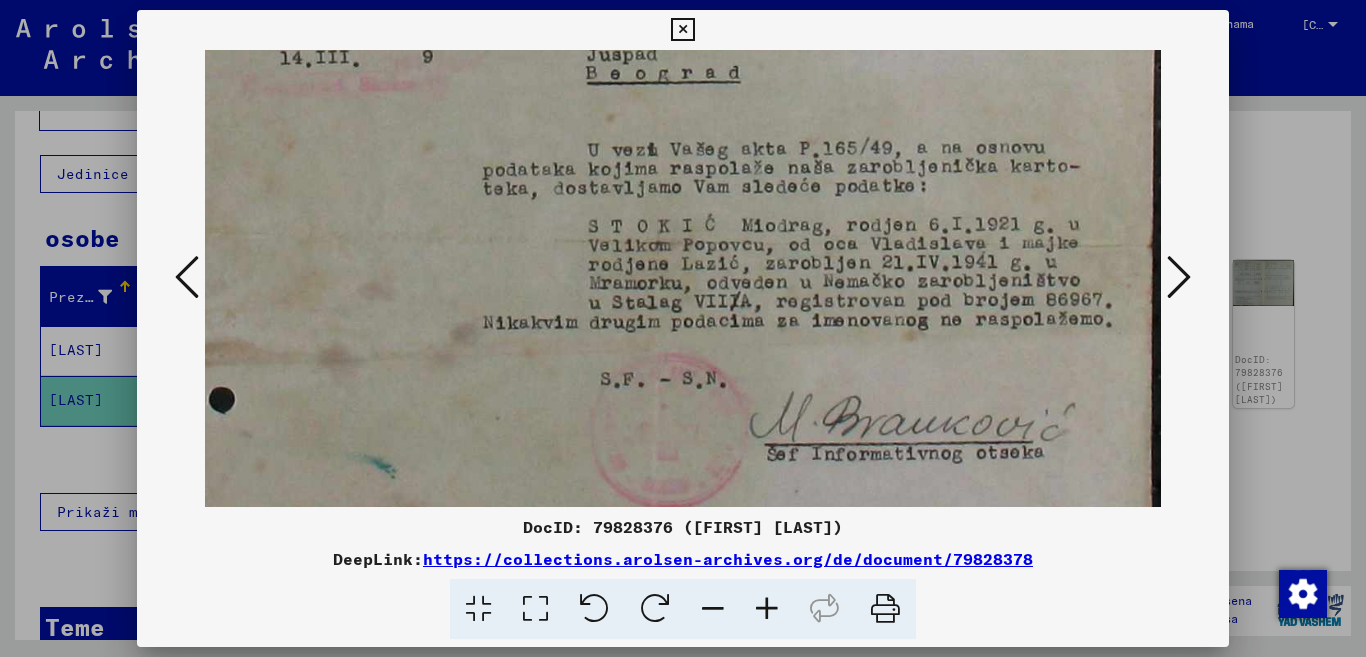 scroll, scrollTop: 158, scrollLeft: 48, axis: both 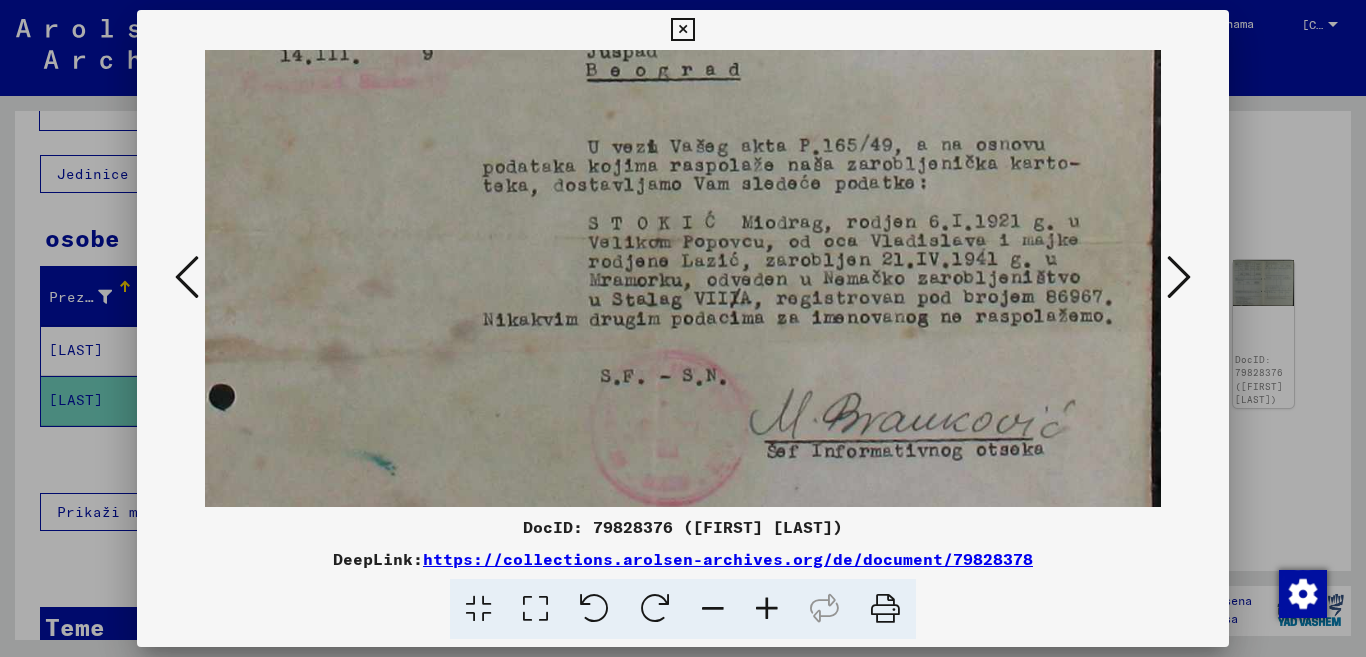 drag, startPoint x: 548, startPoint y: 228, endPoint x: 534, endPoint y: 180, distance: 50 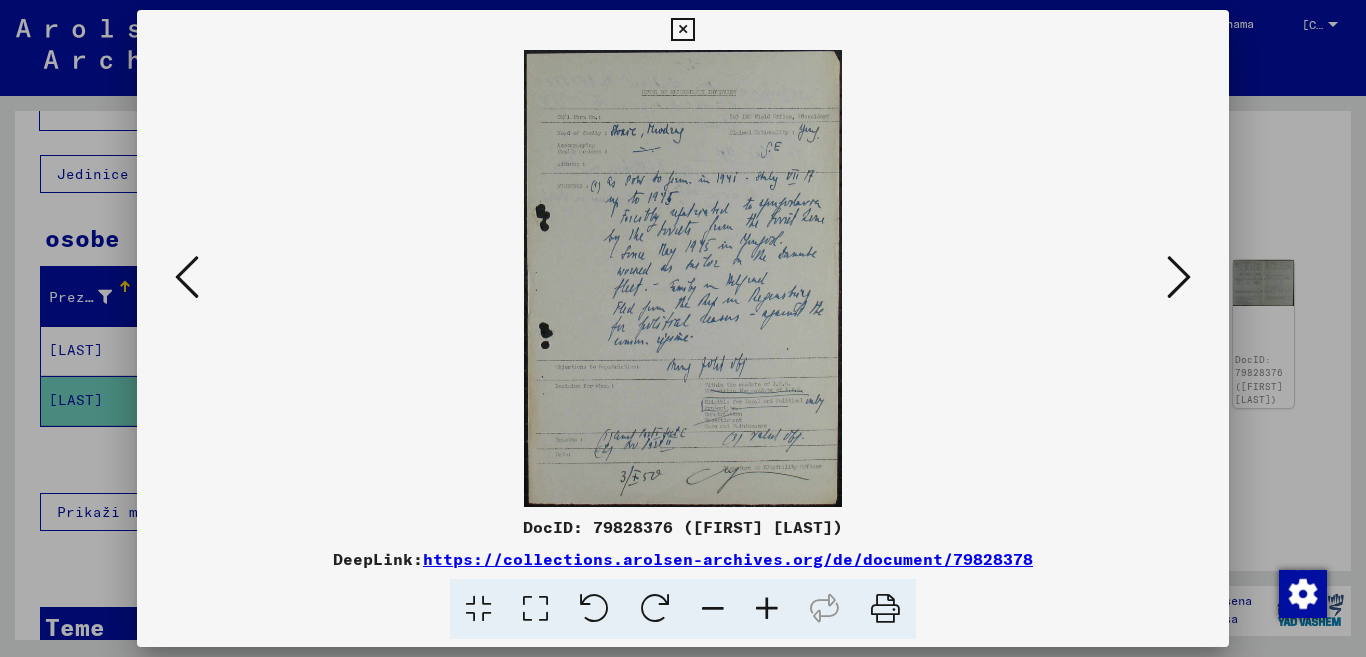 click at bounding box center (767, 609) 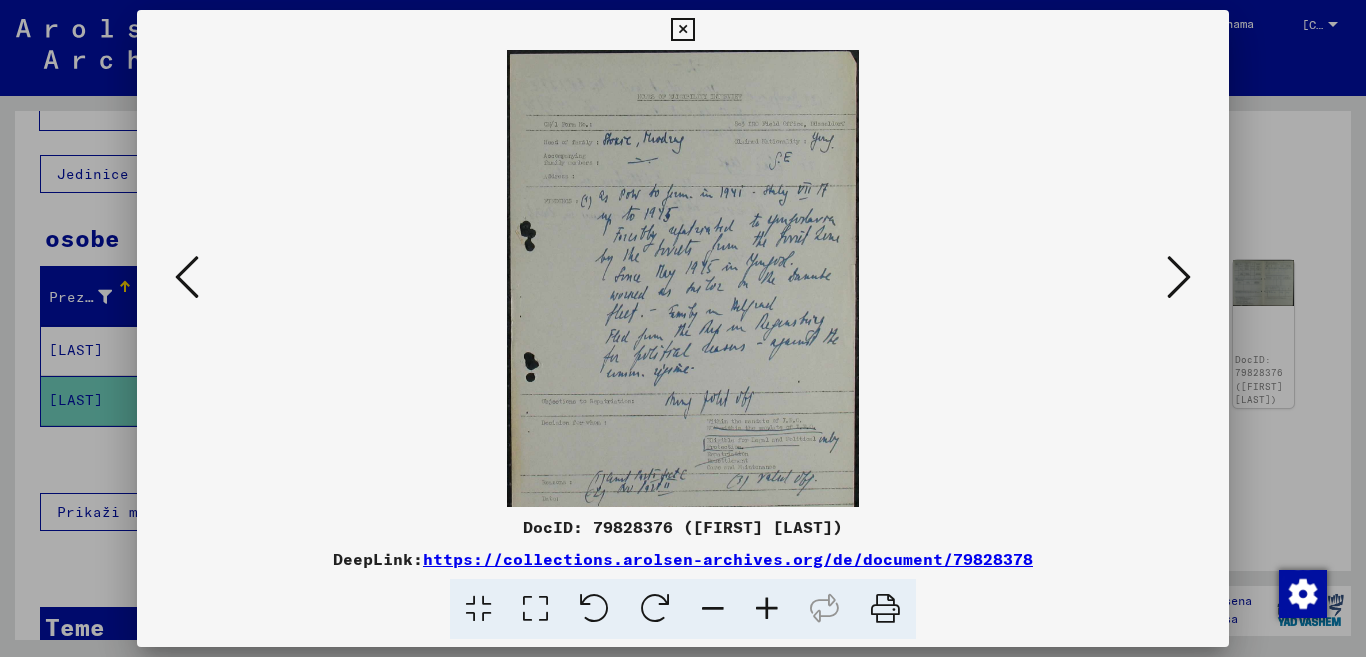 click at bounding box center [767, 609] 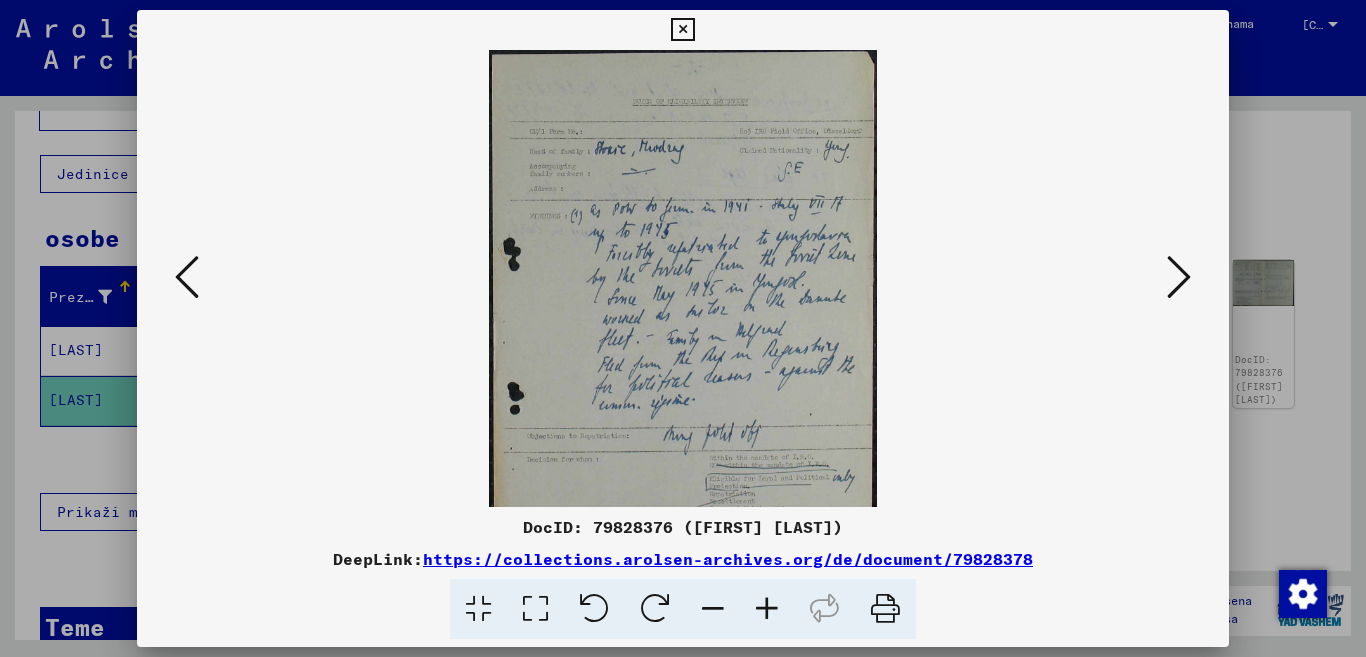 click at bounding box center (767, 609) 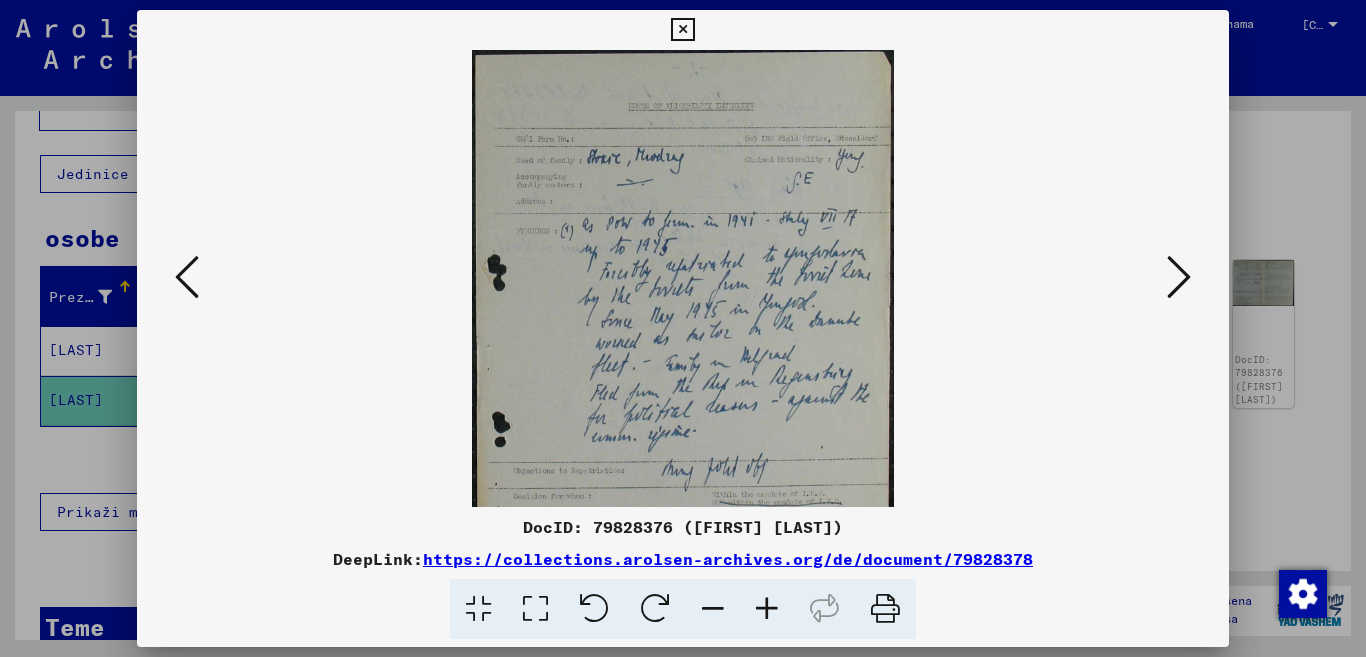 click at bounding box center (767, 609) 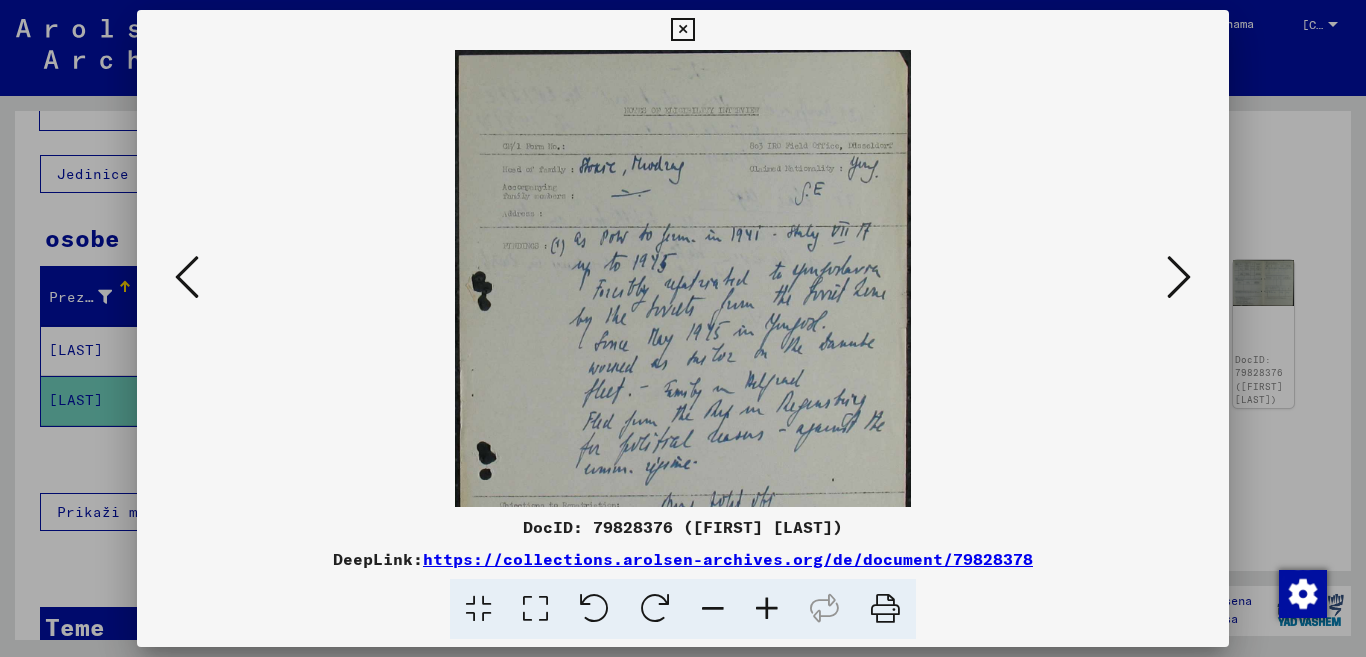 click at bounding box center (767, 609) 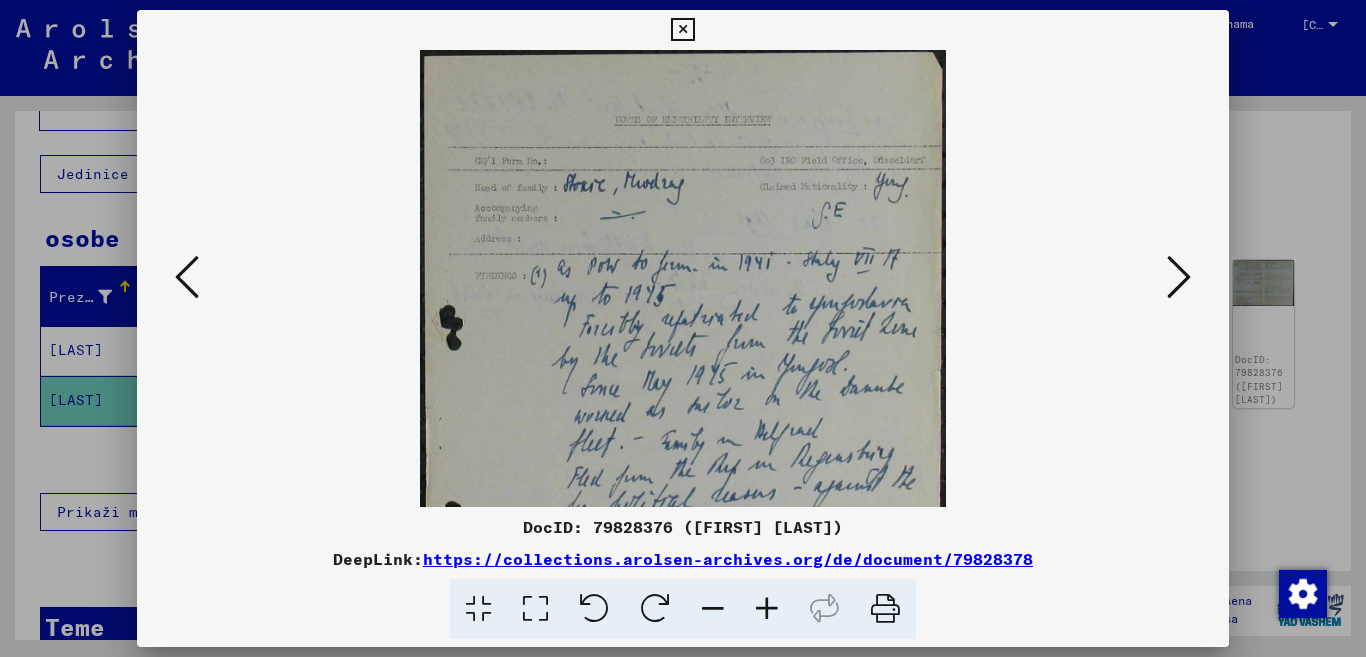 click at bounding box center [767, 609] 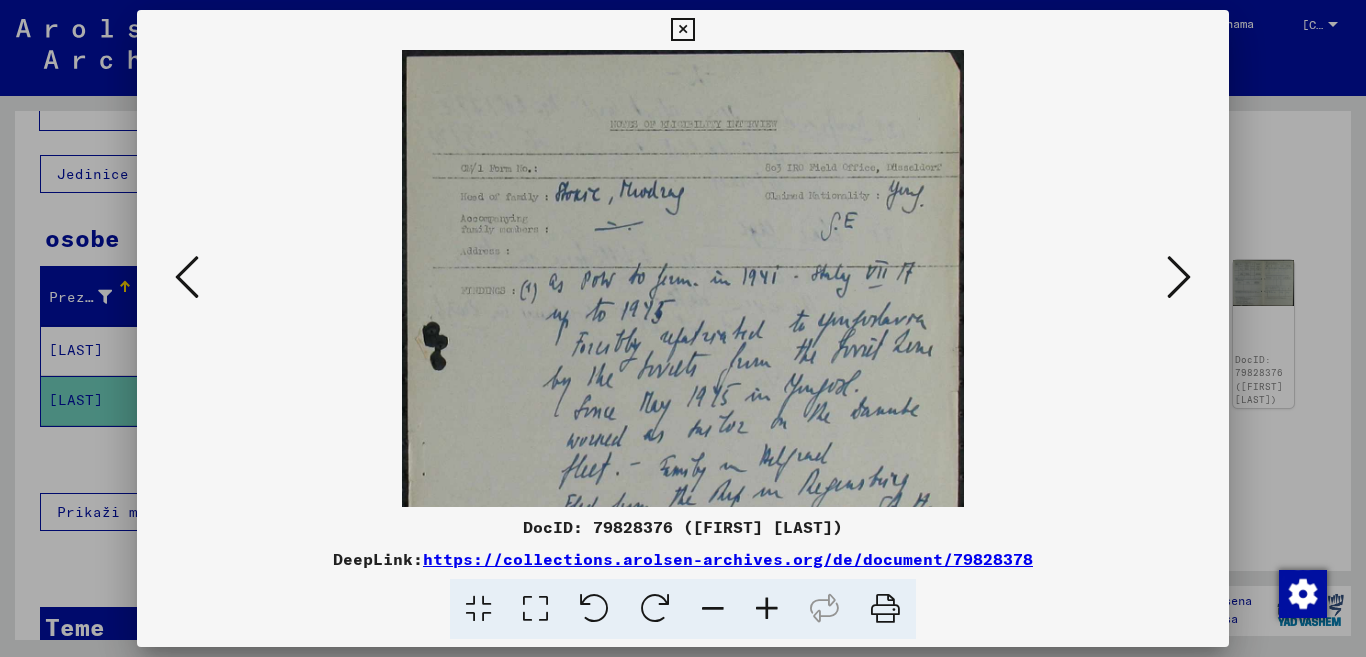 click at bounding box center (767, 609) 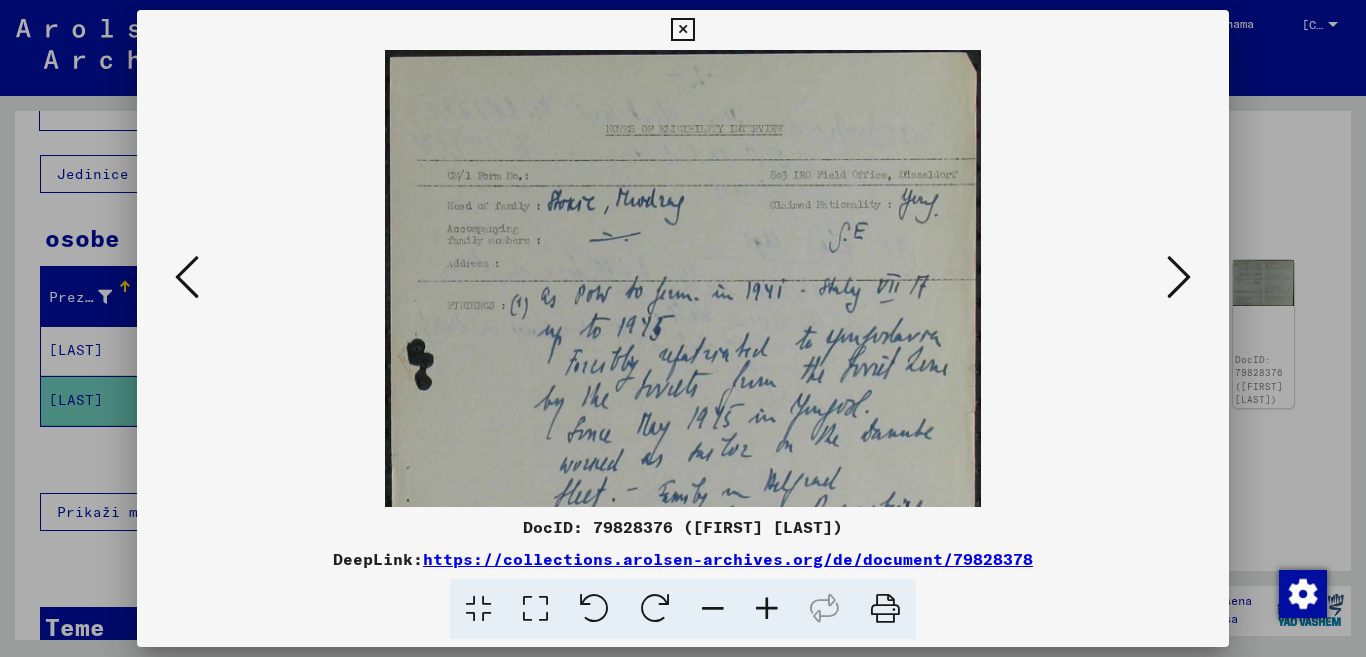 click at bounding box center [767, 609] 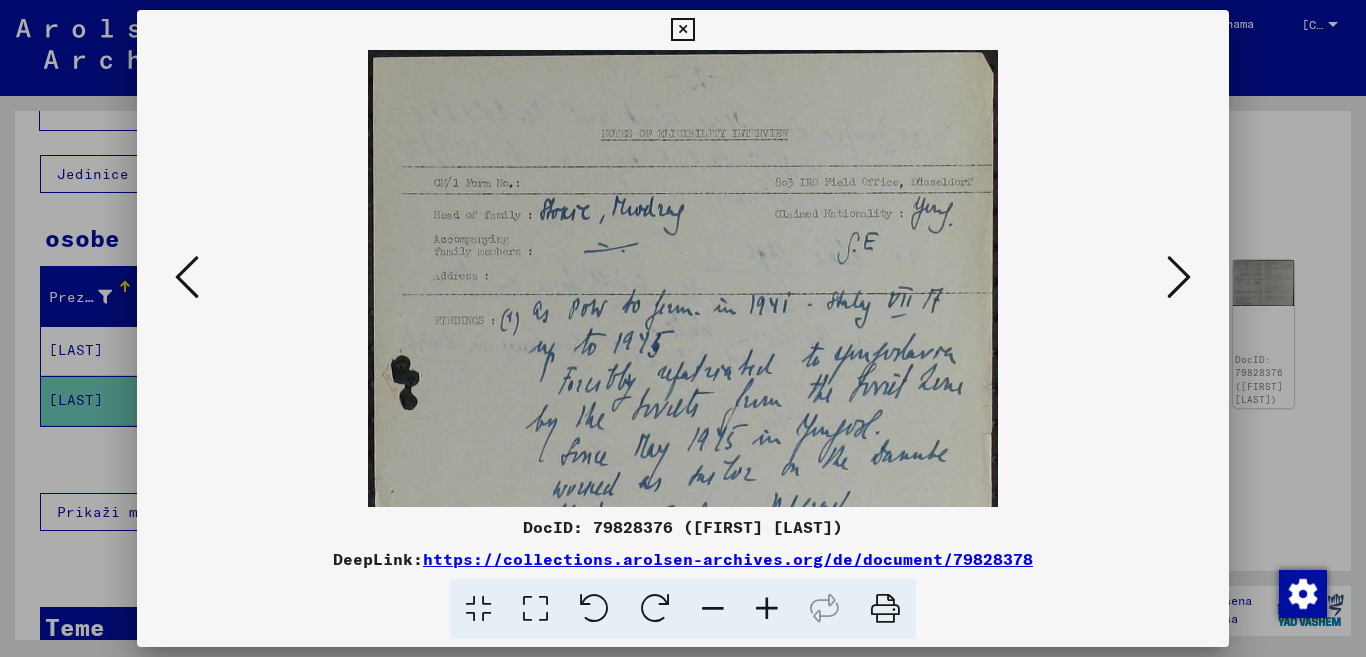 click at bounding box center [1179, 277] 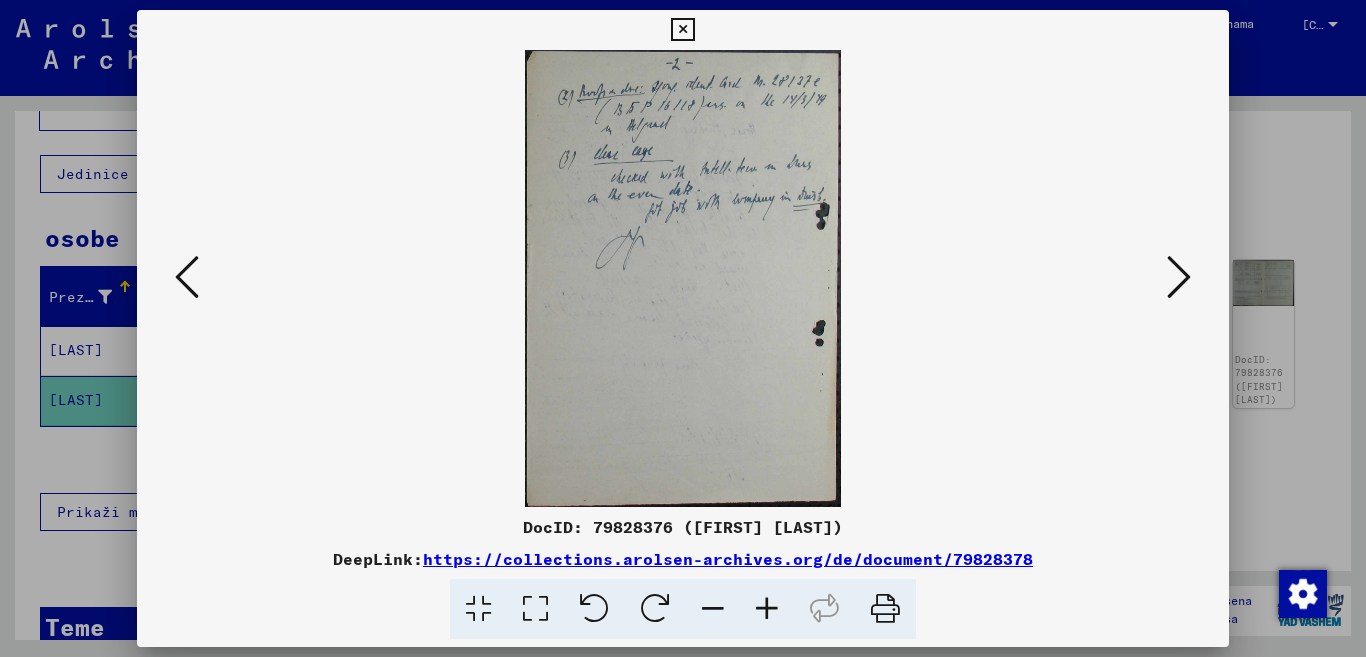 click at bounding box center (1179, 277) 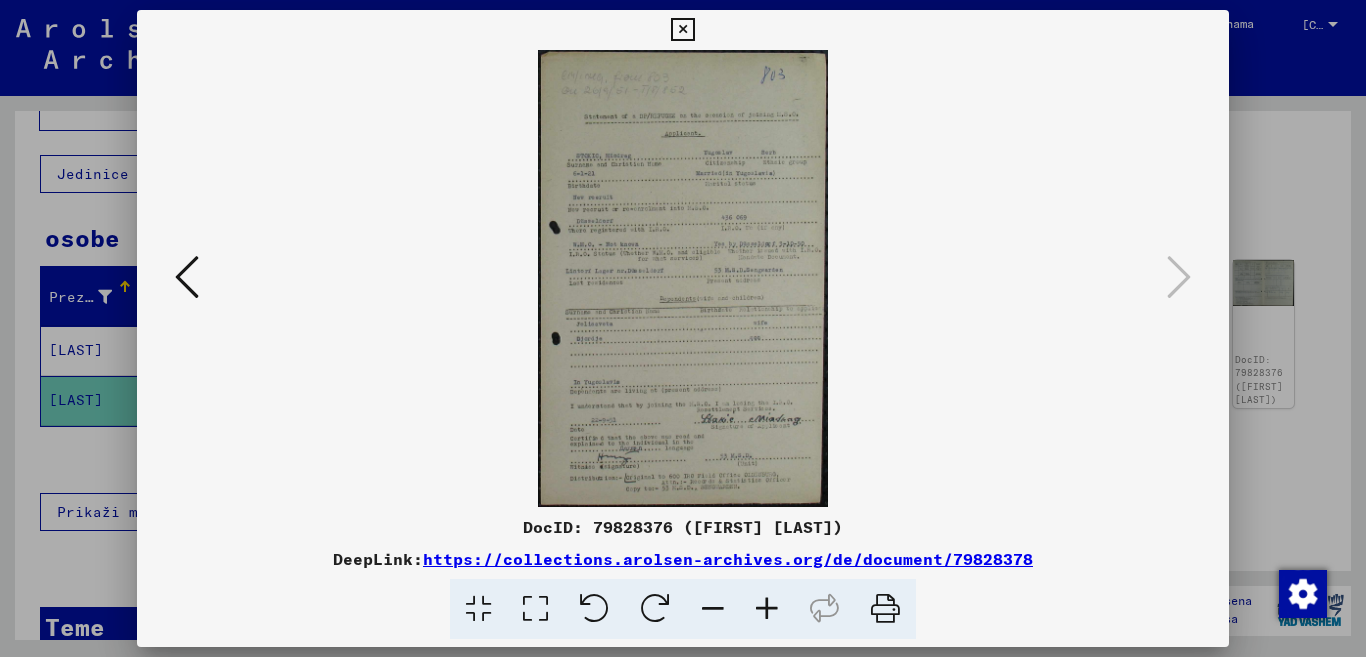 click at bounding box center [767, 609] 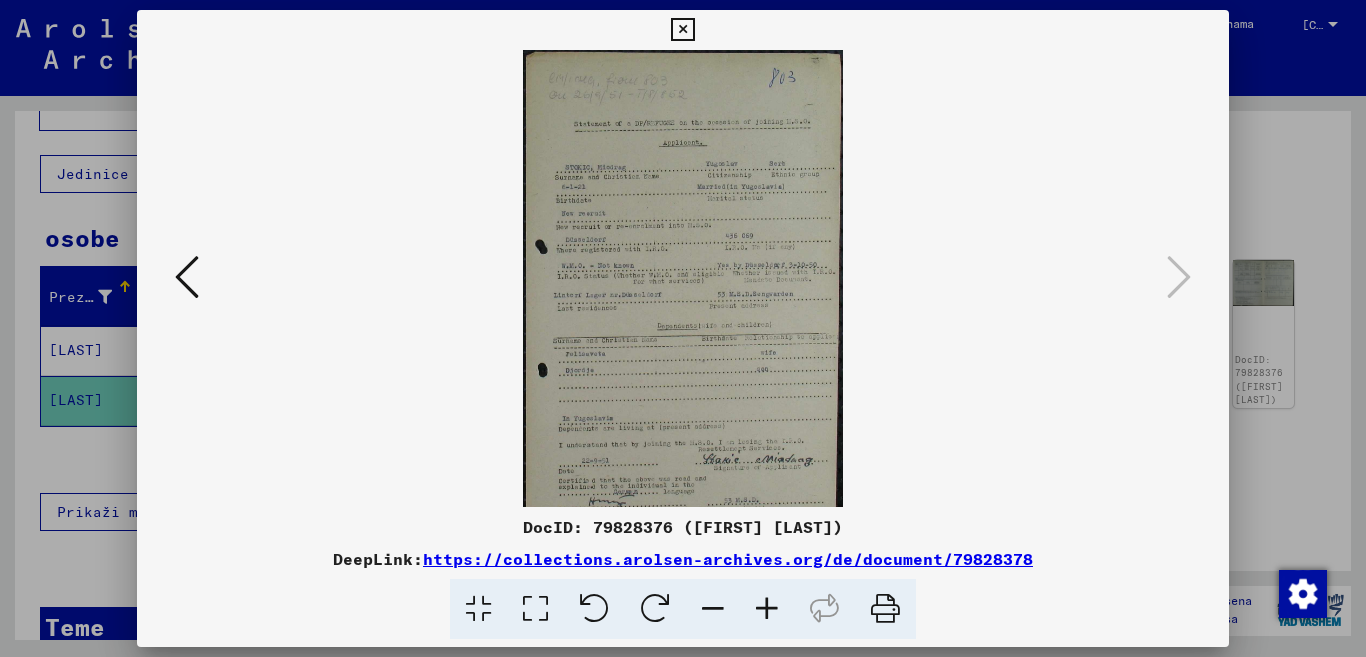 click at bounding box center (767, 609) 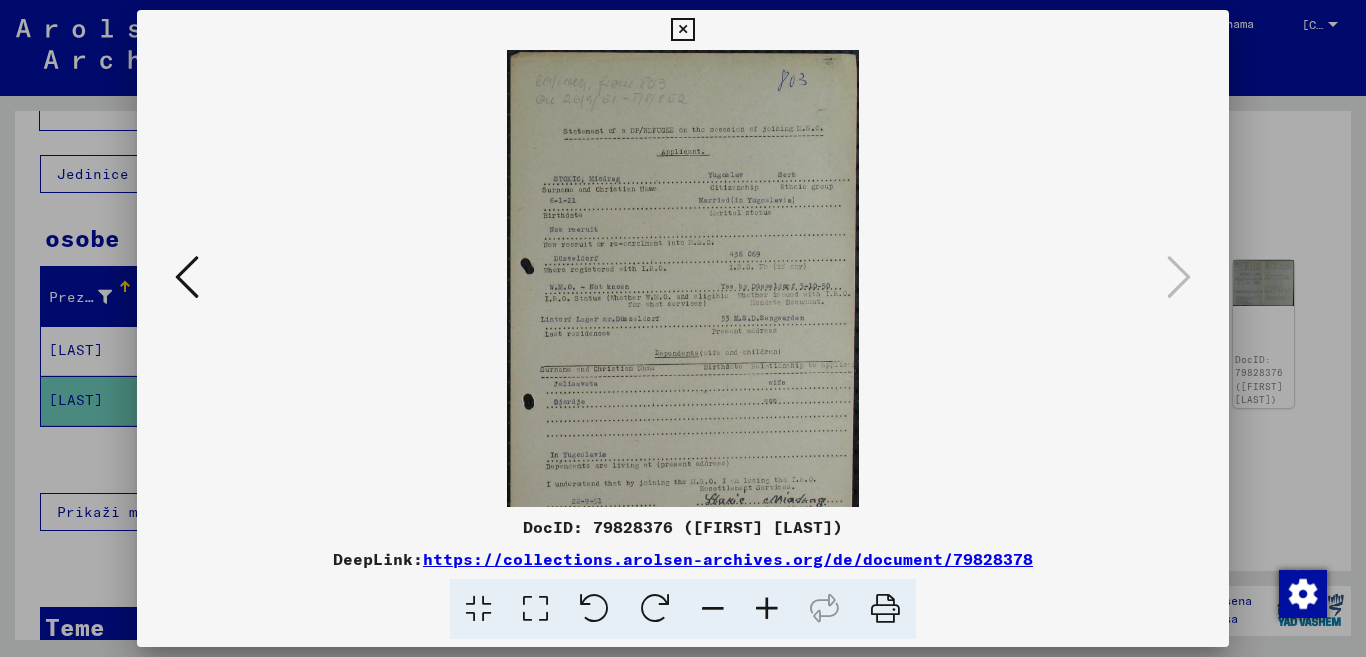 click at bounding box center (767, 609) 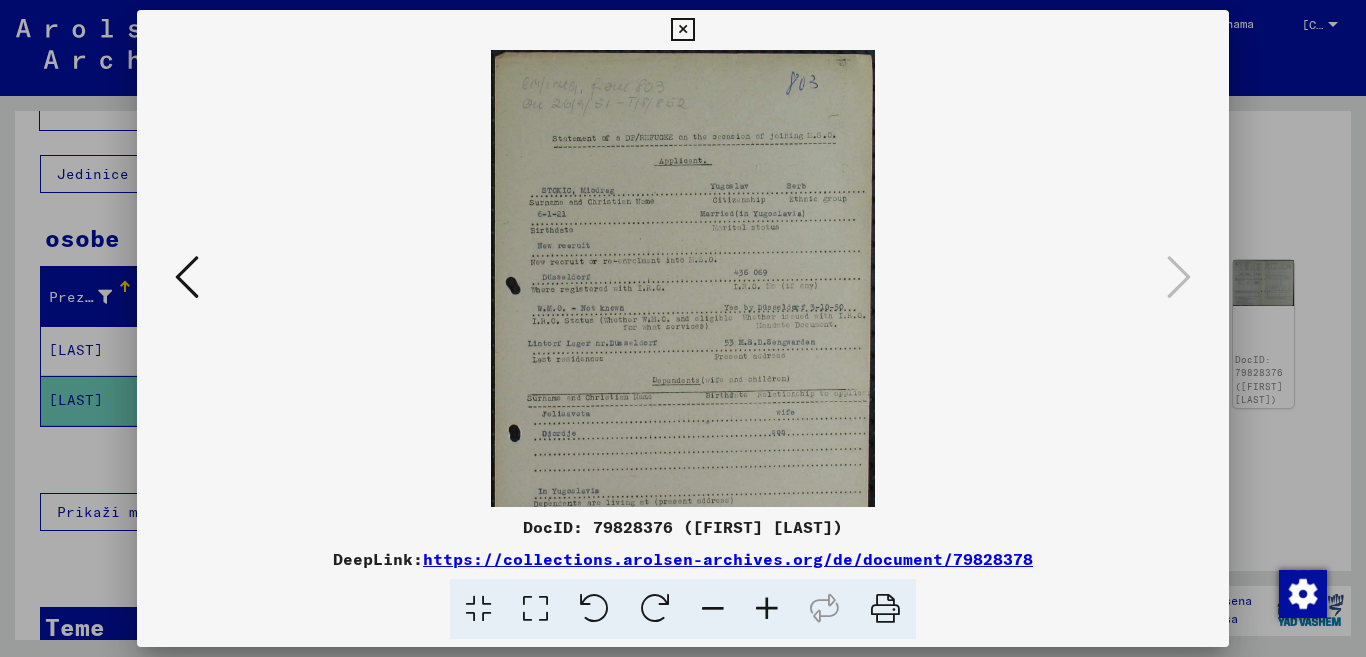 click at bounding box center (767, 609) 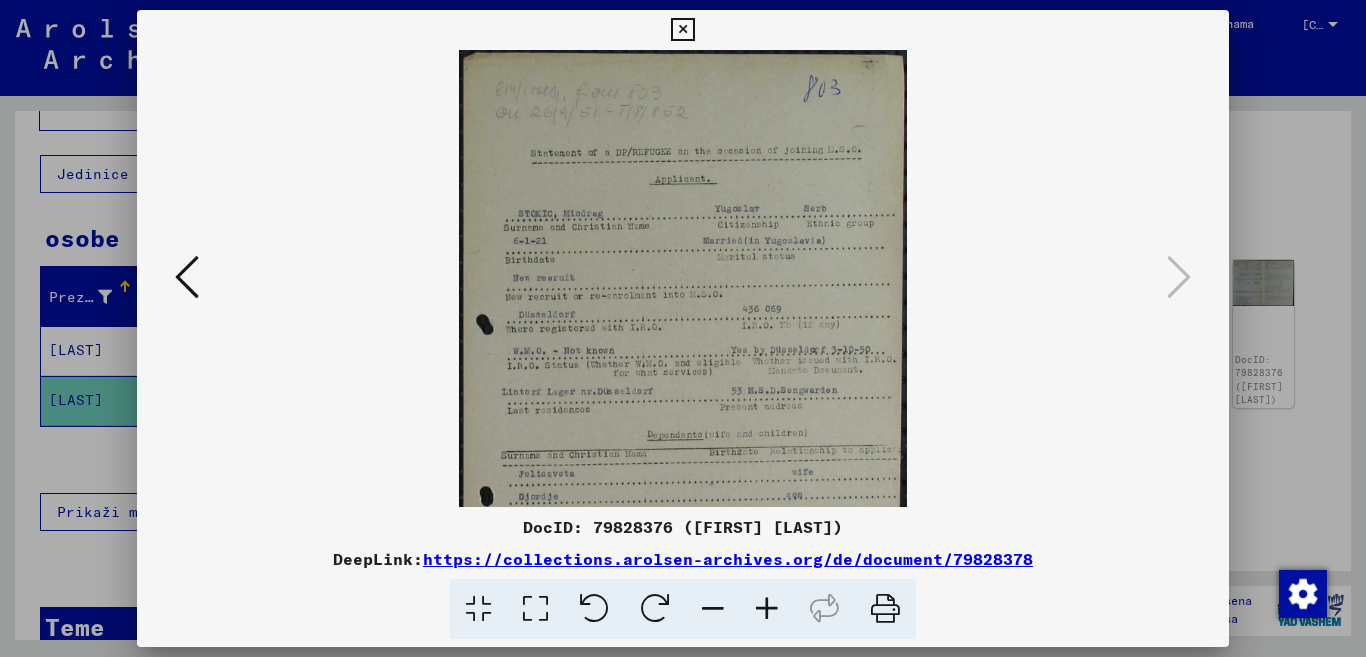 click at bounding box center [767, 609] 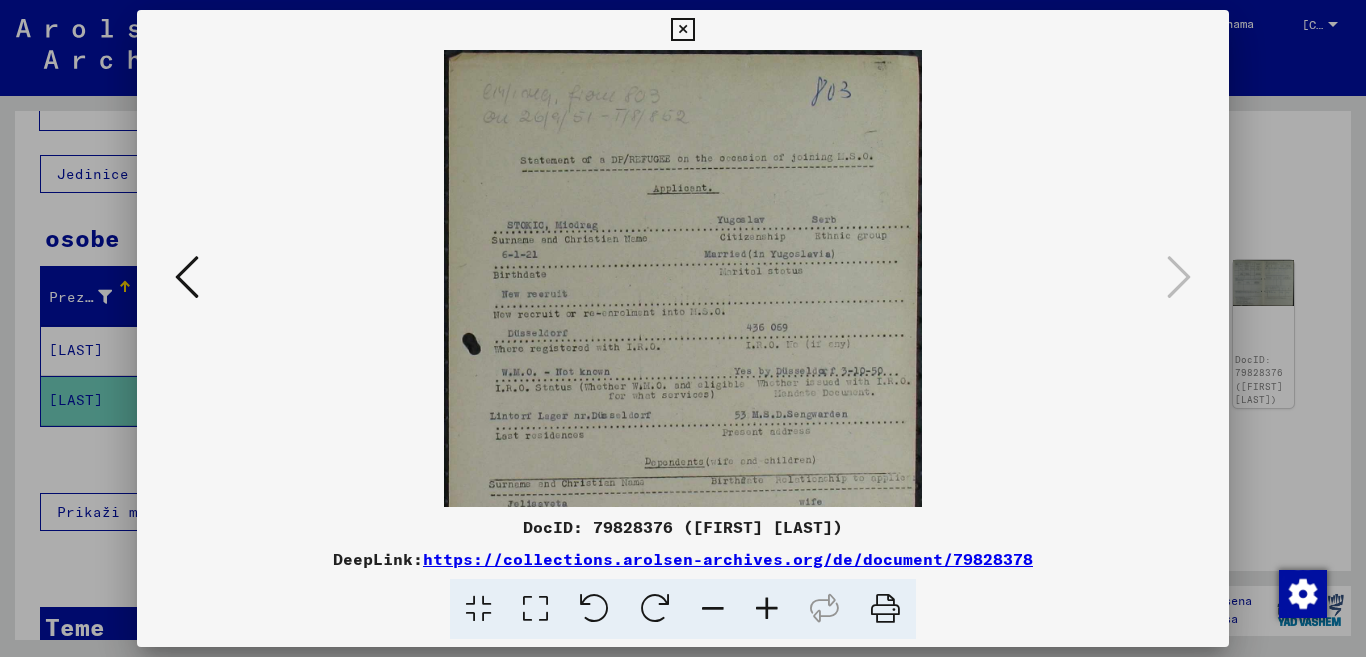 click at bounding box center (767, 609) 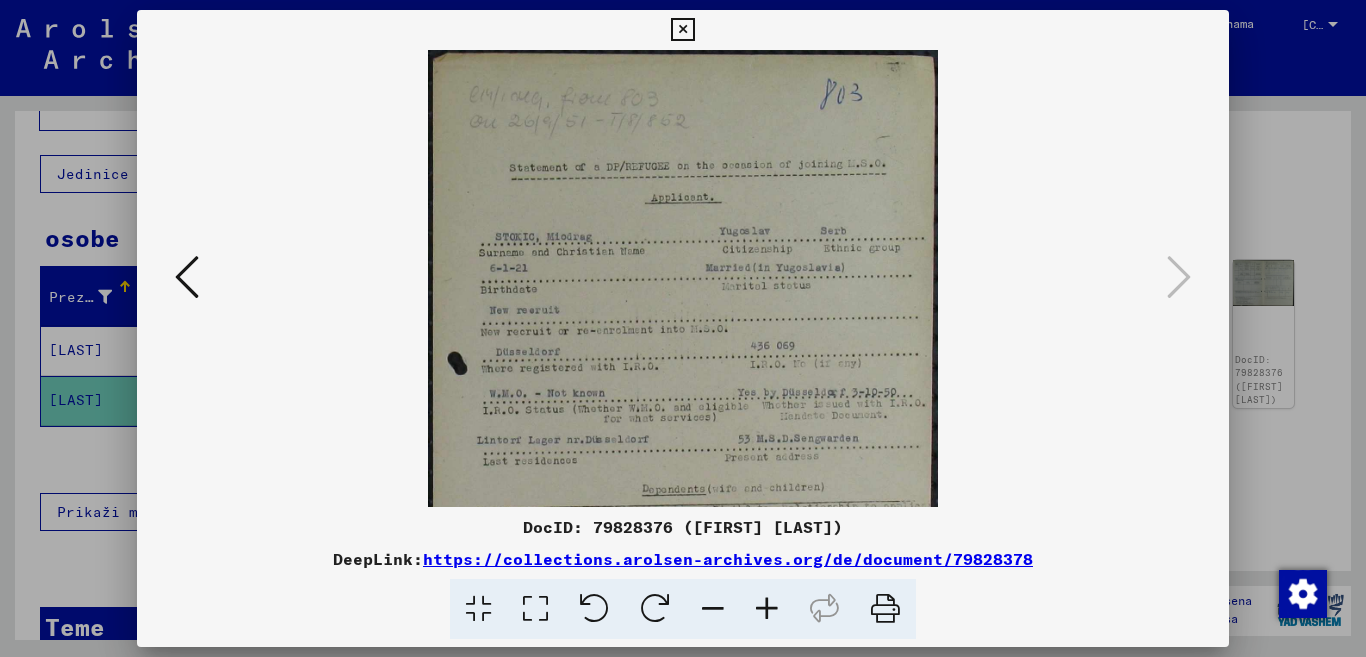 click at bounding box center (767, 609) 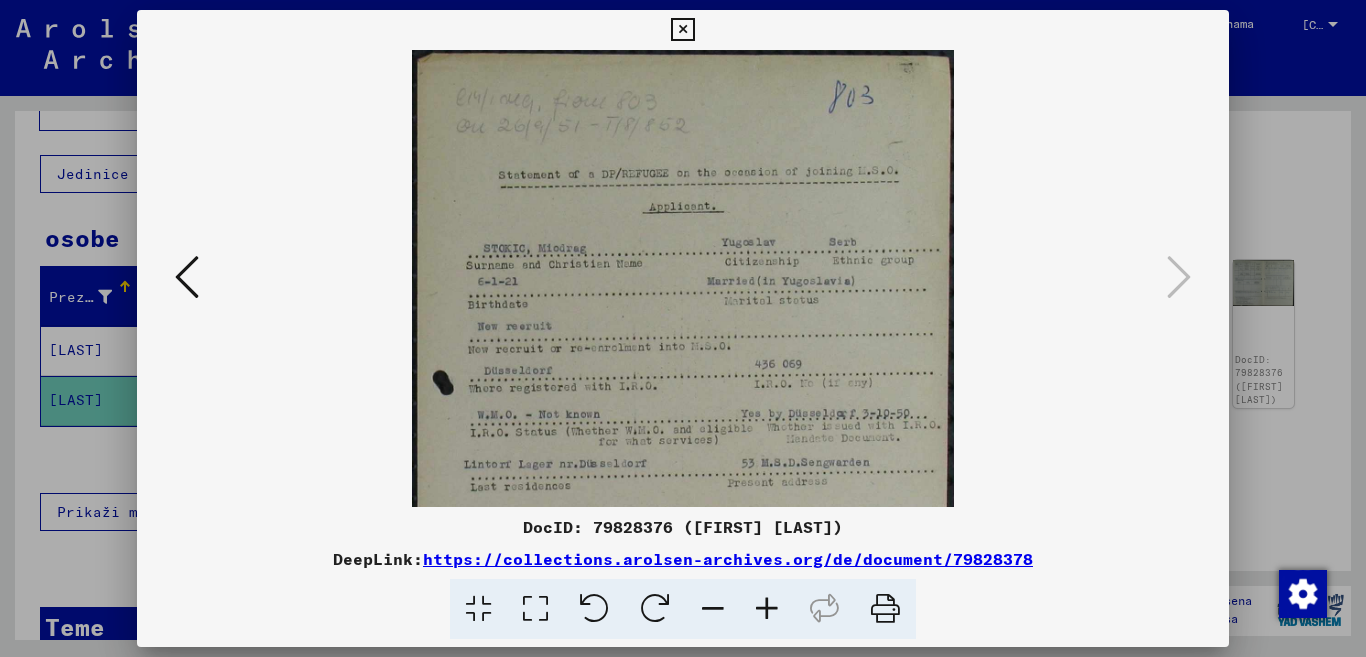 click at bounding box center [767, 609] 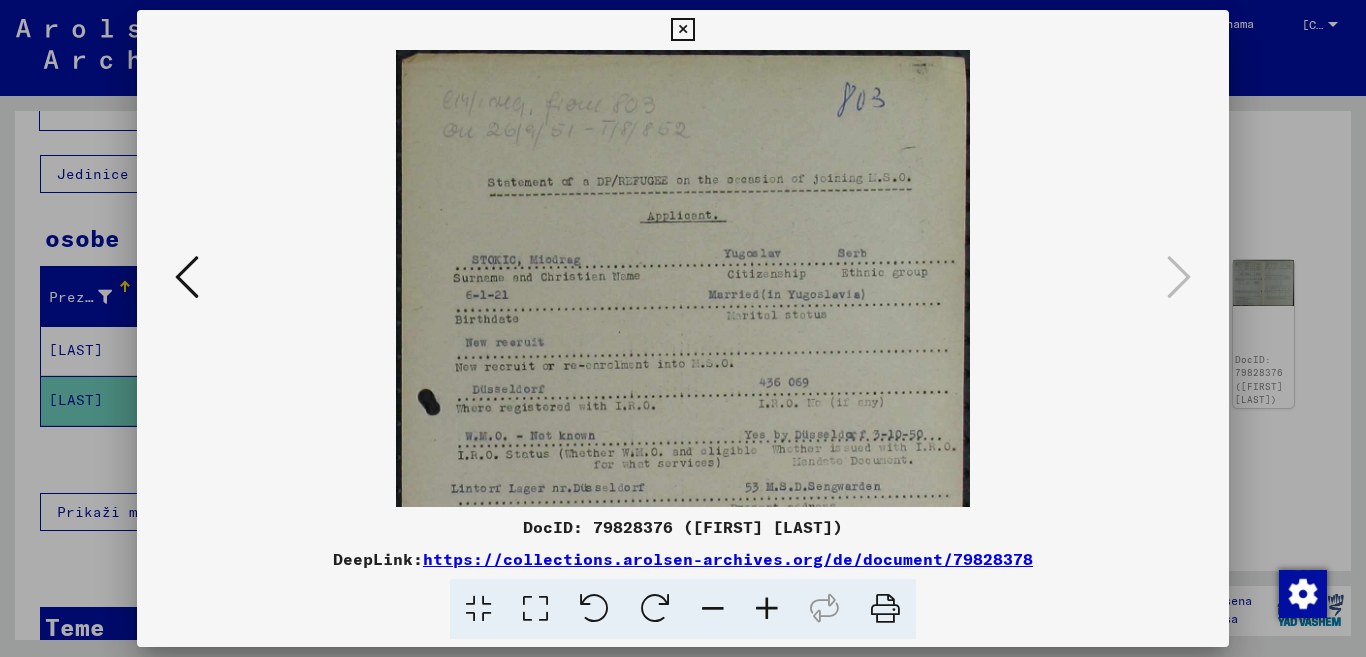 click at bounding box center (767, 609) 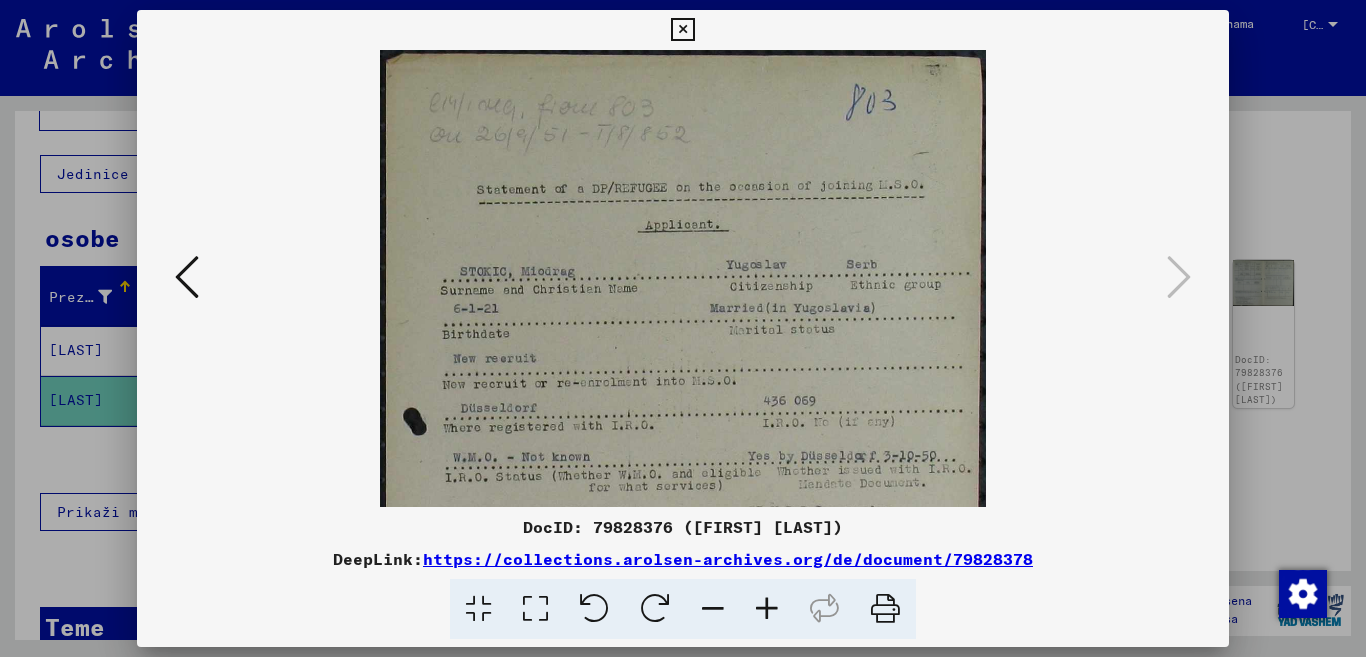 click at bounding box center (767, 609) 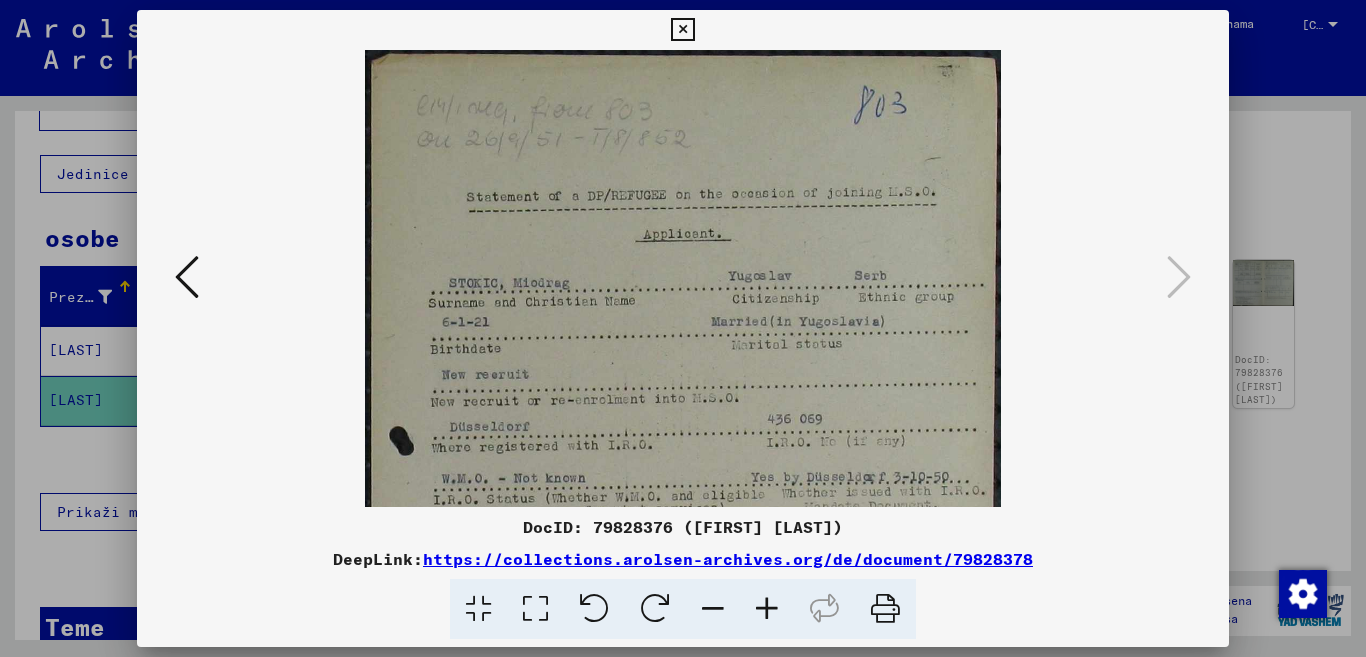 click at bounding box center (767, 609) 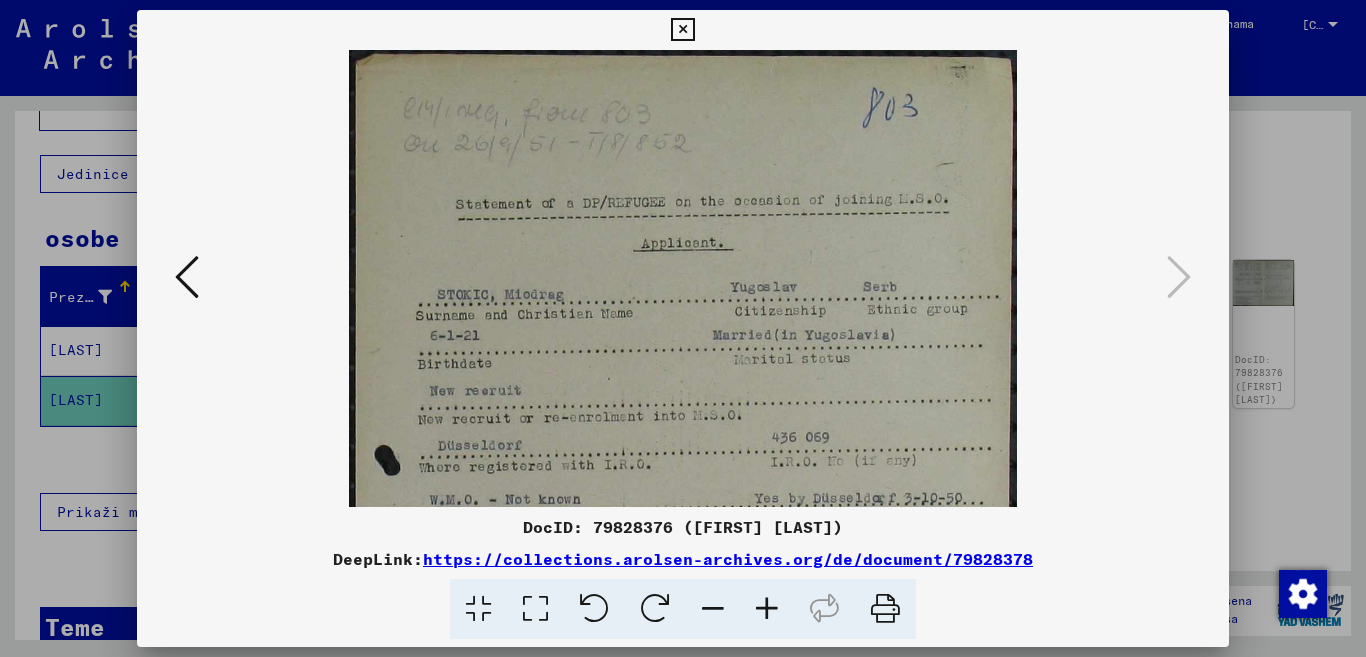 click at bounding box center (1179, 277) 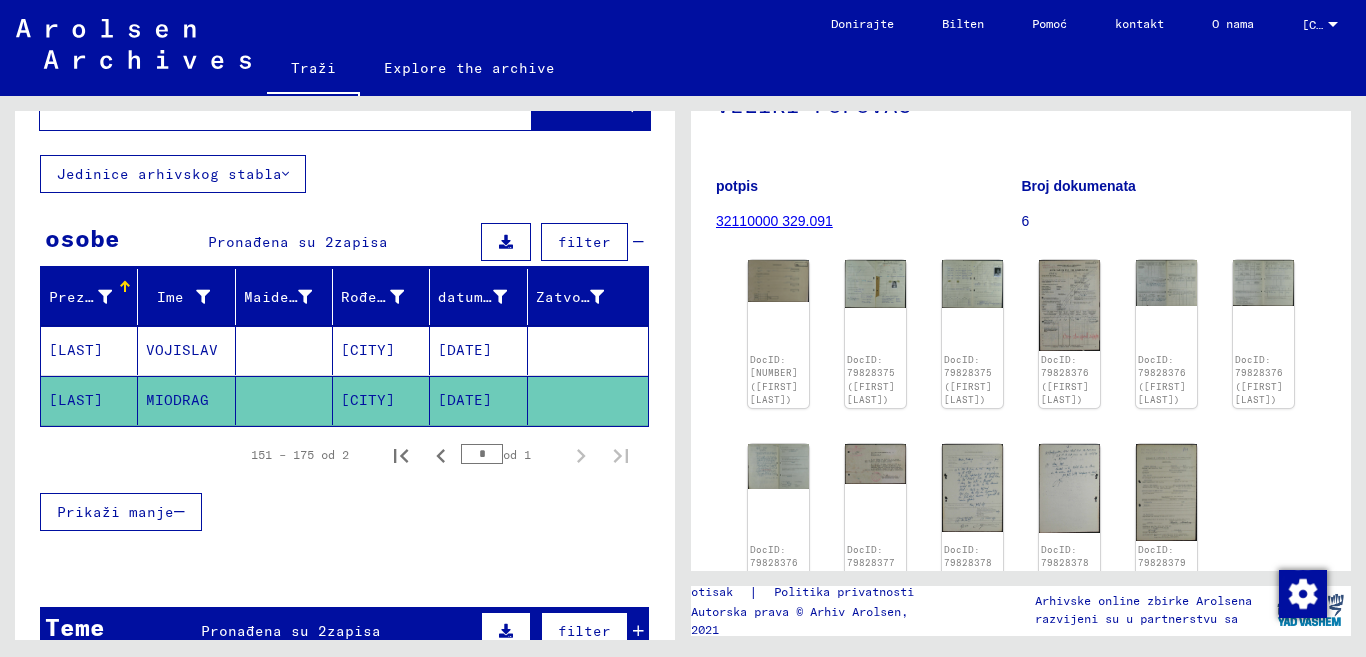 scroll, scrollTop: 0, scrollLeft: 0, axis: both 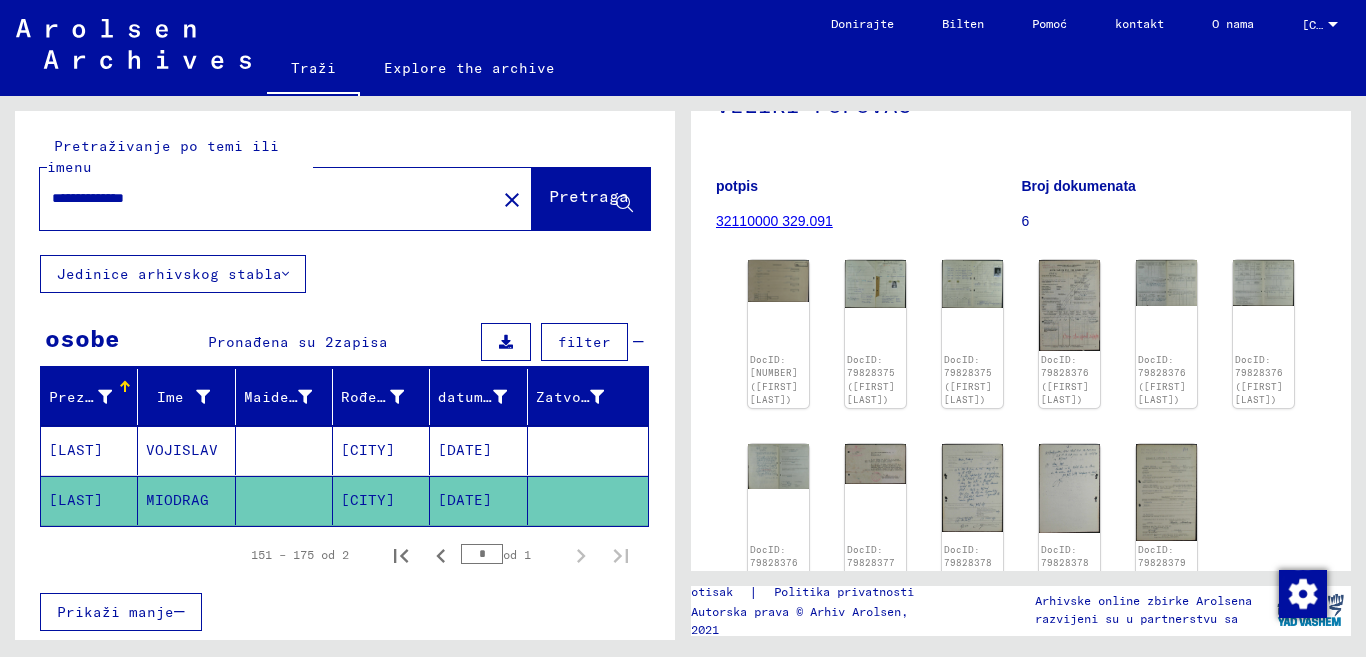 drag, startPoint x: 229, startPoint y: 195, endPoint x: 0, endPoint y: 214, distance: 229.78687 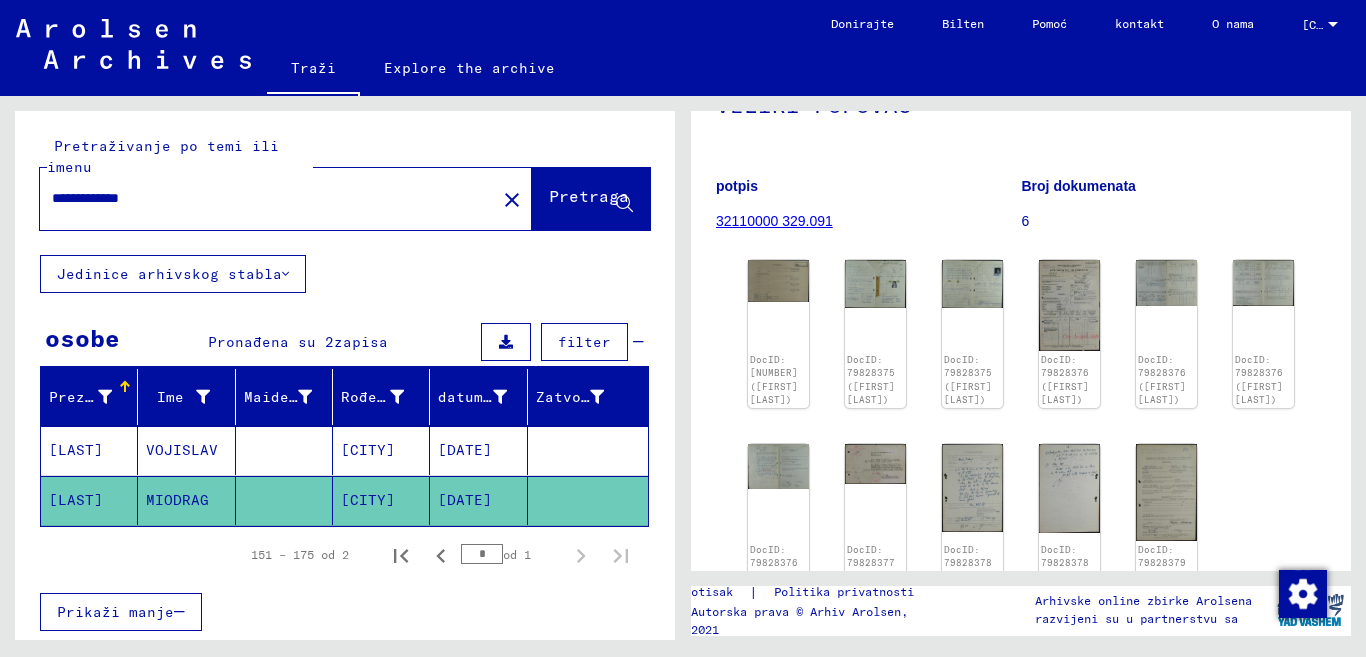 type on "**********" 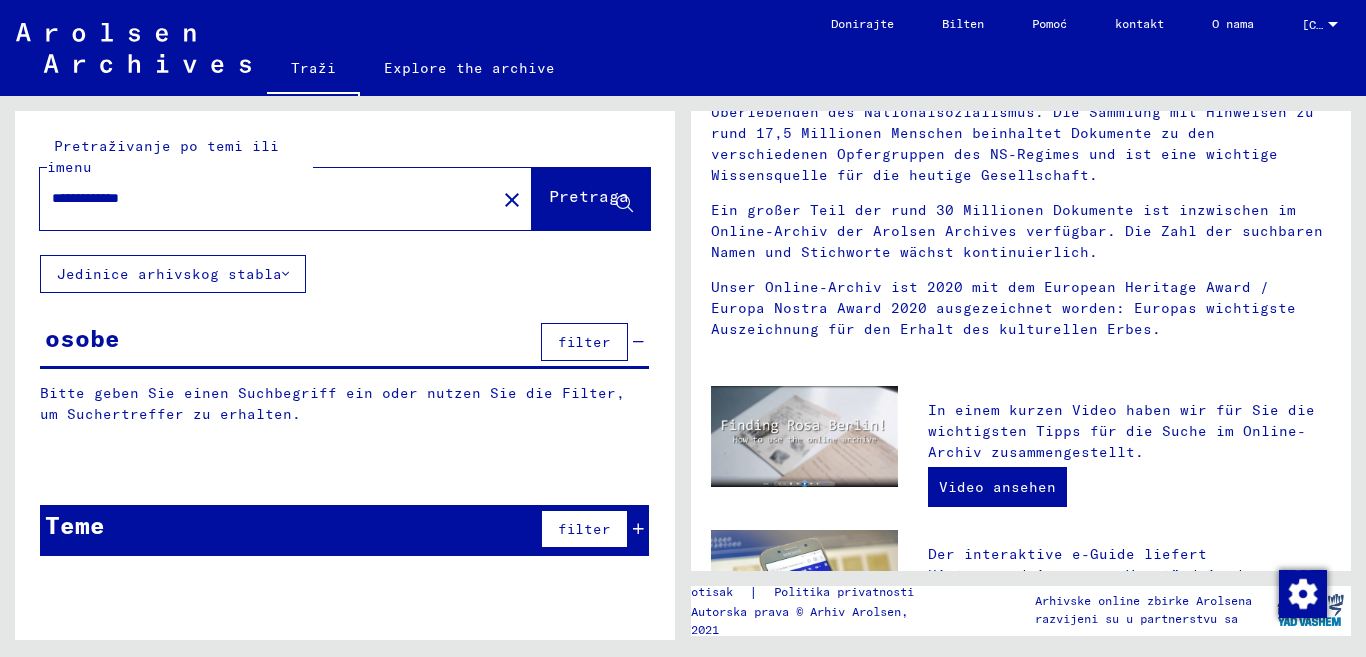 scroll, scrollTop: 0, scrollLeft: 0, axis: both 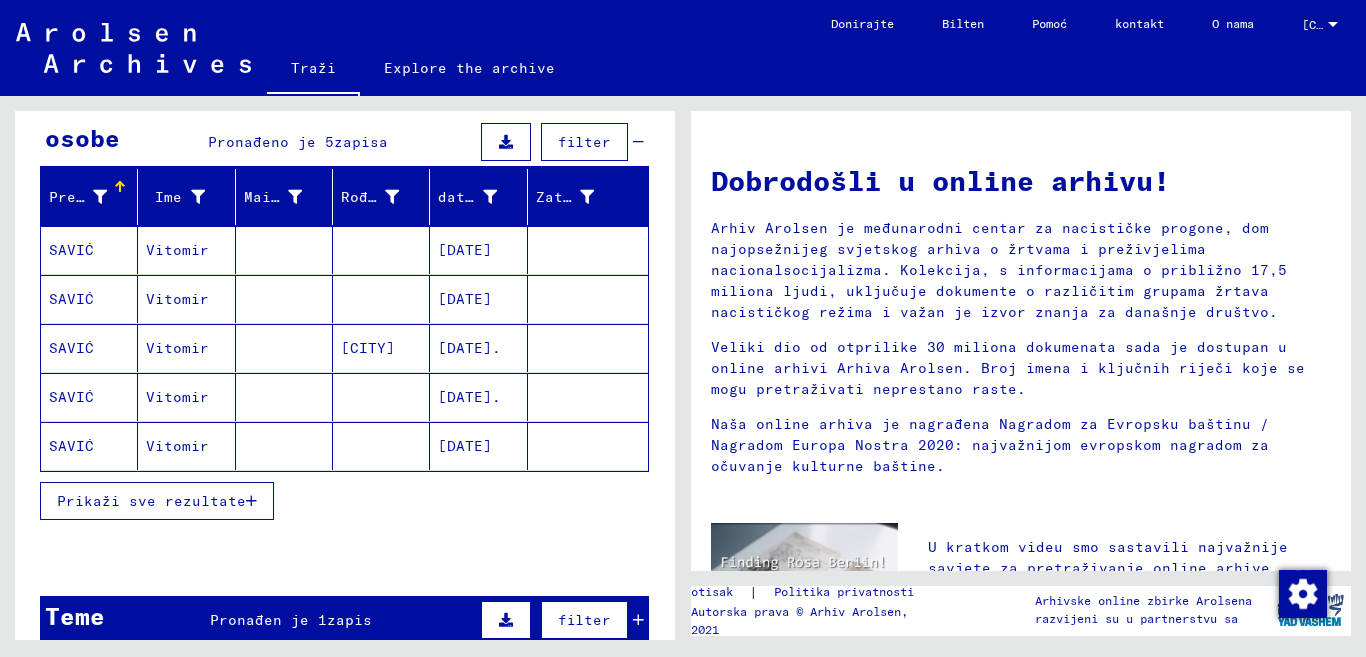 click on "[DATE]" at bounding box center [465, 299] 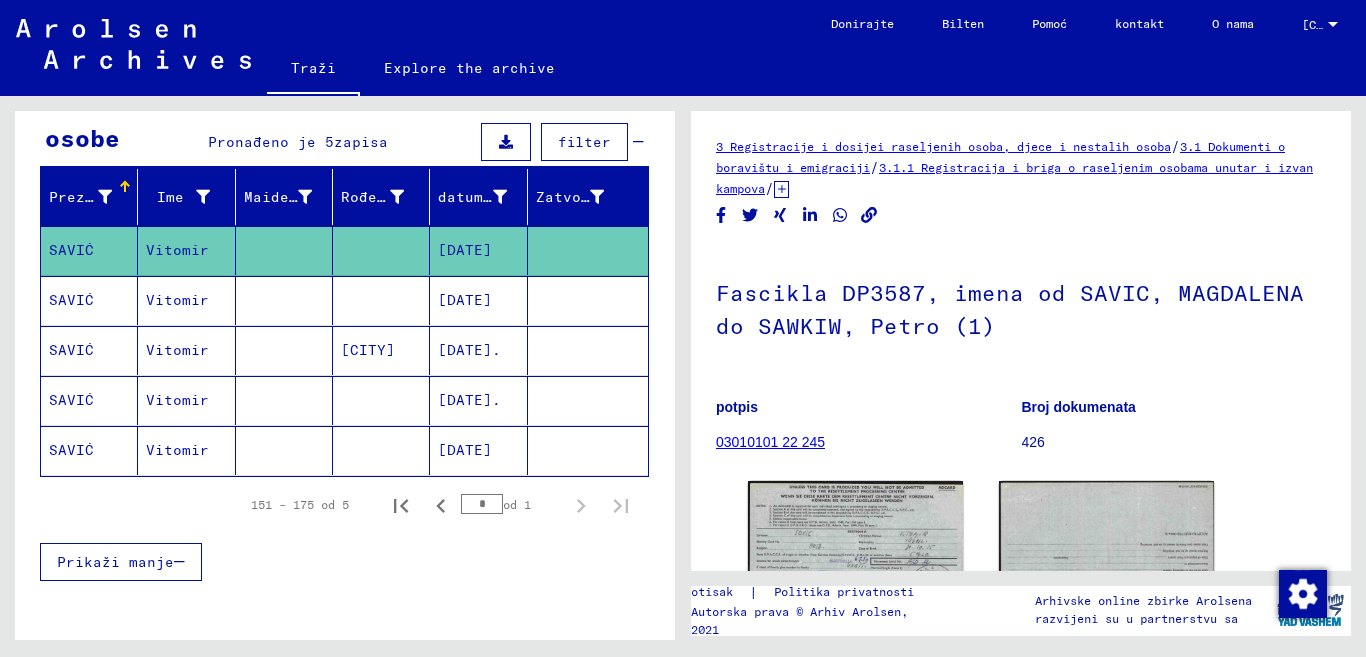 scroll, scrollTop: 0, scrollLeft: 0, axis: both 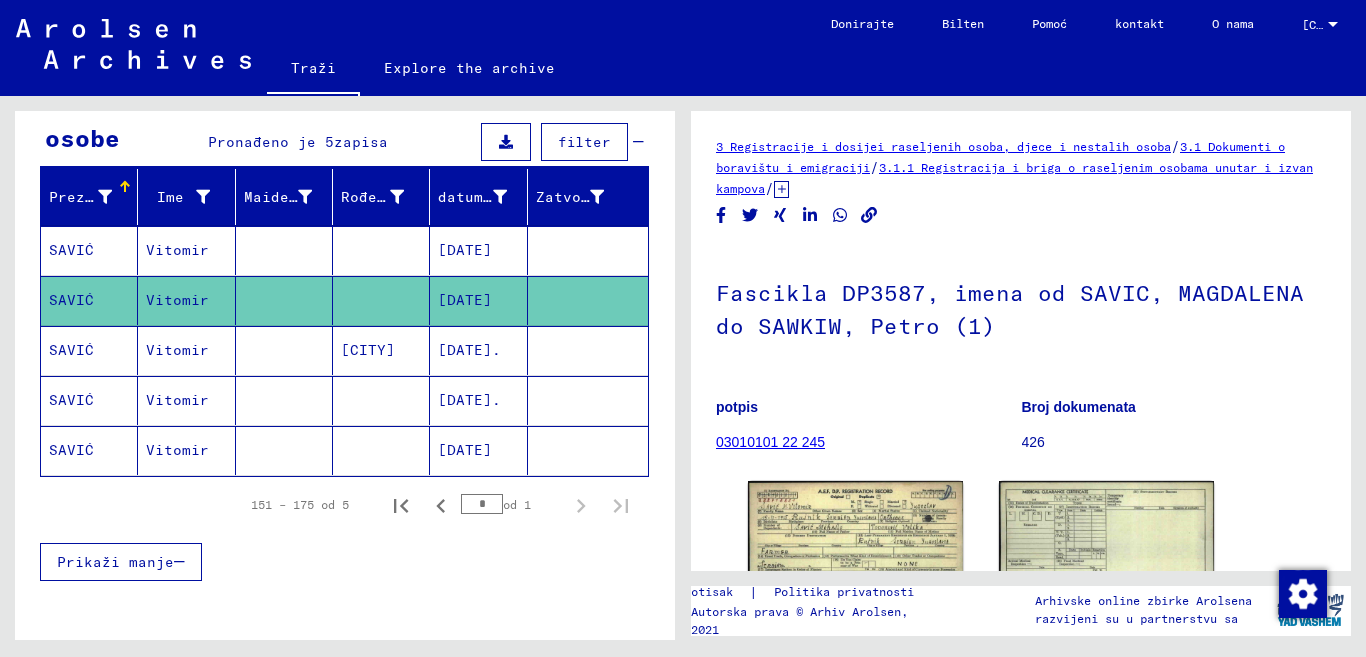 click on "[DATE]." at bounding box center [469, 400] 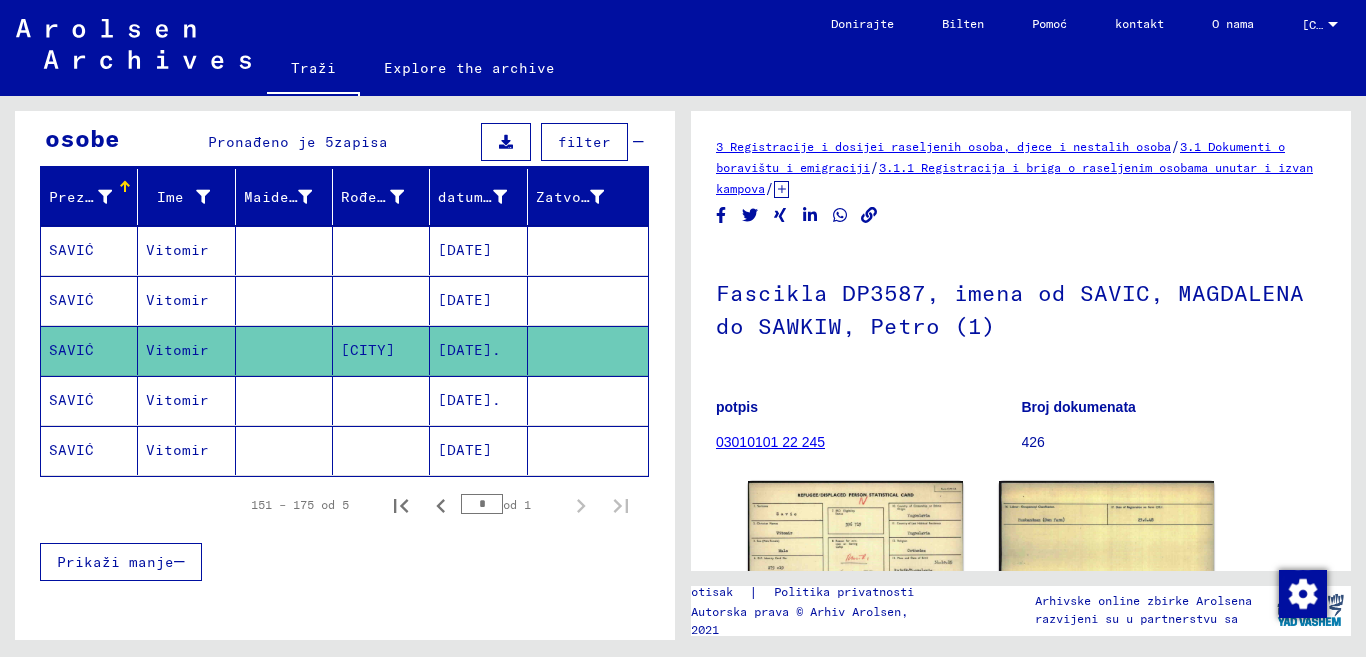 scroll, scrollTop: 0, scrollLeft: 0, axis: both 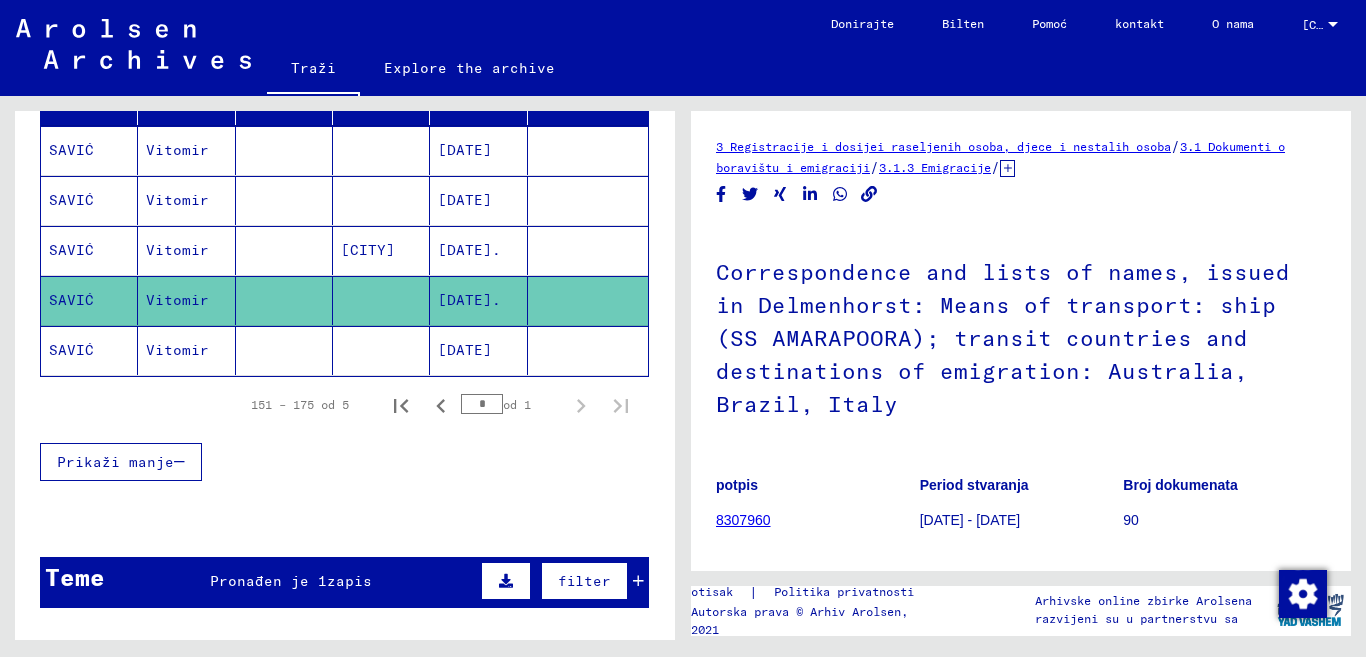click on "[DATE]" 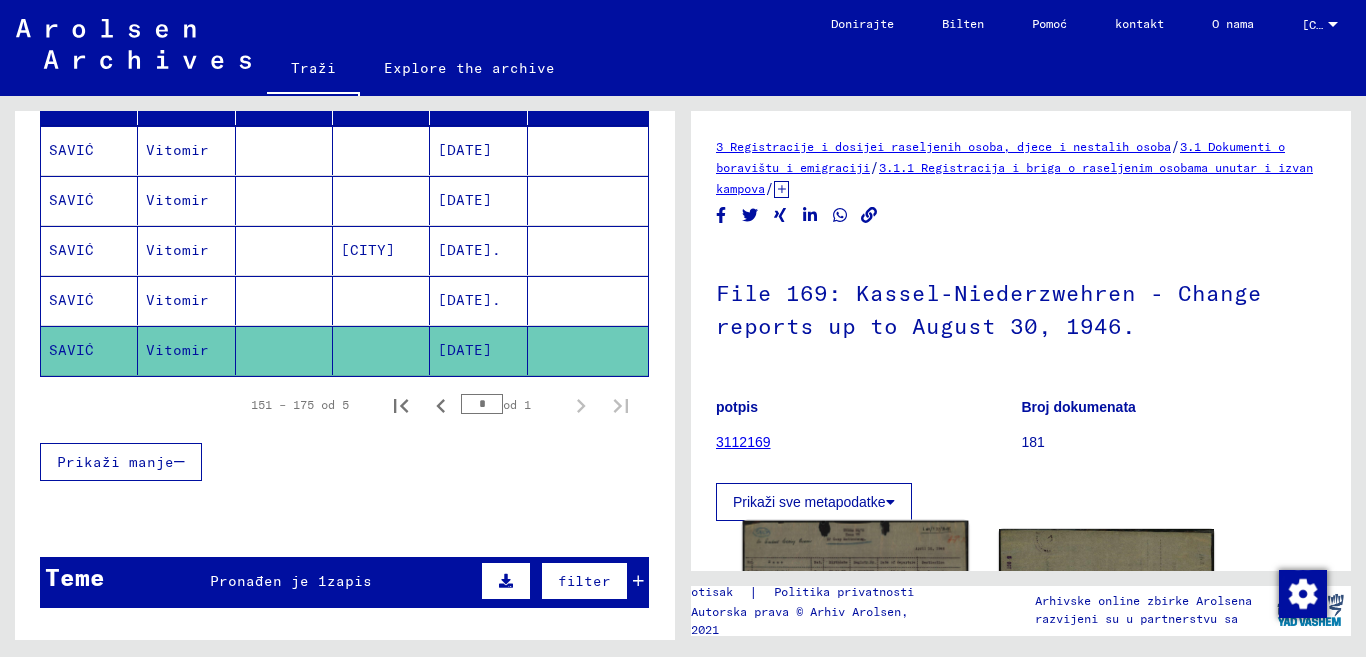 scroll, scrollTop: 0, scrollLeft: 0, axis: both 